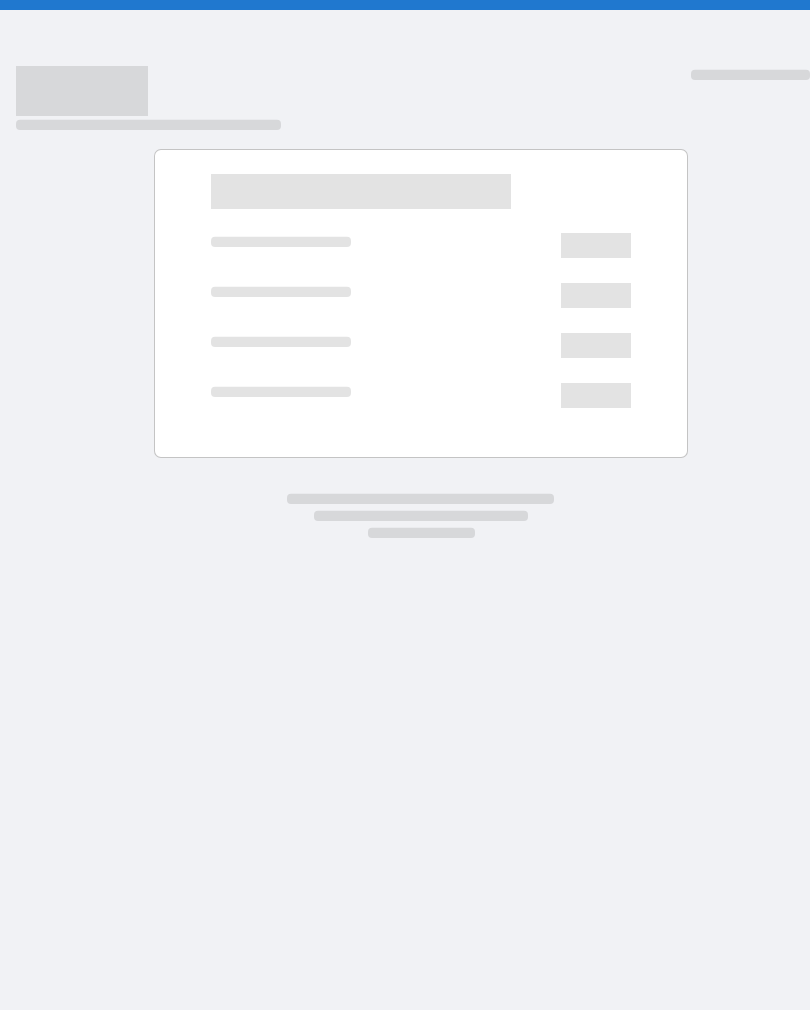 scroll, scrollTop: 0, scrollLeft: 0, axis: both 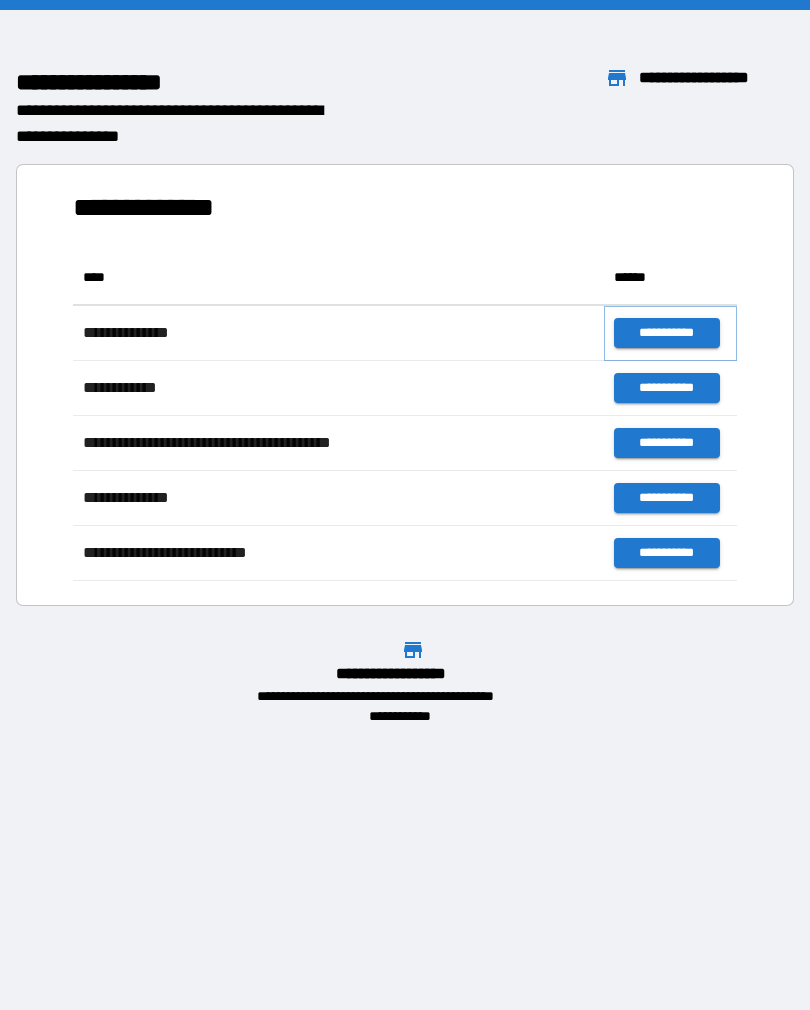 click on "**********" at bounding box center [666, 333] 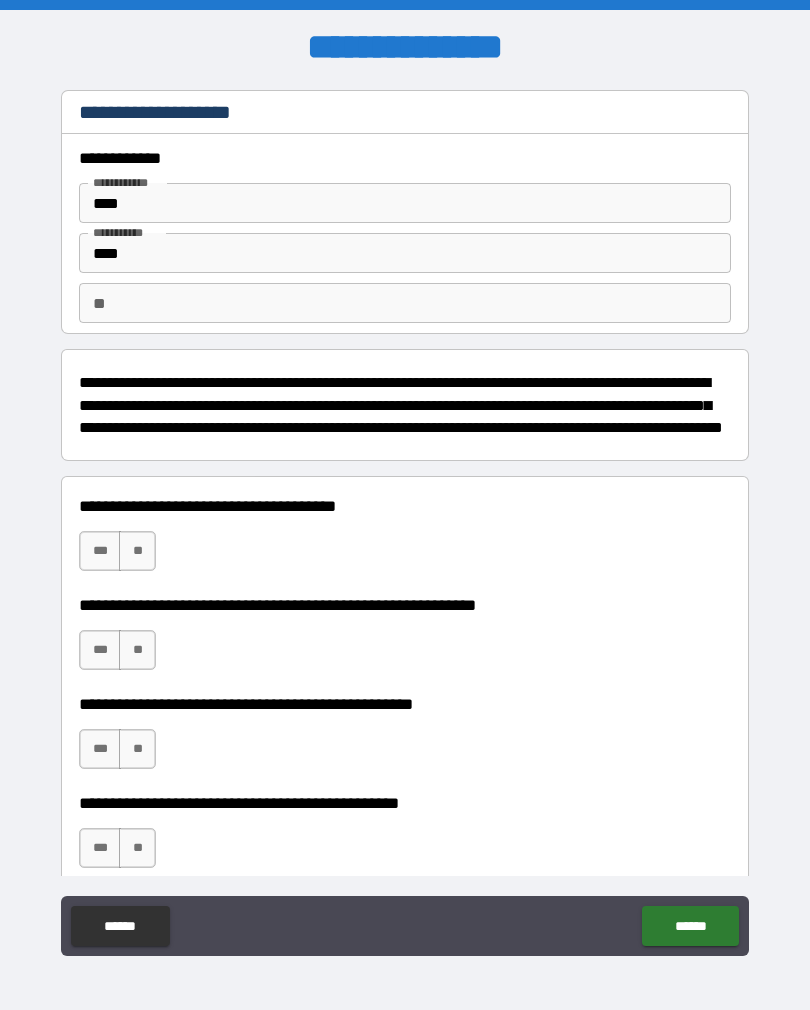 click on "**" at bounding box center [137, 551] 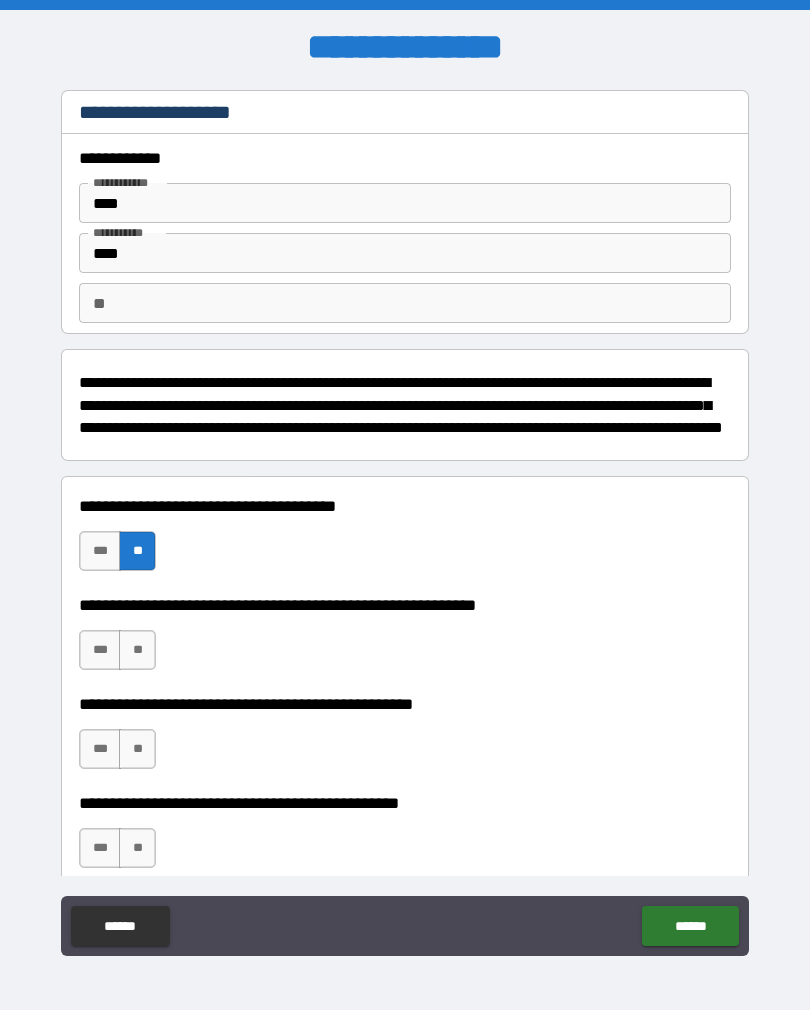 click on "***" at bounding box center (100, 650) 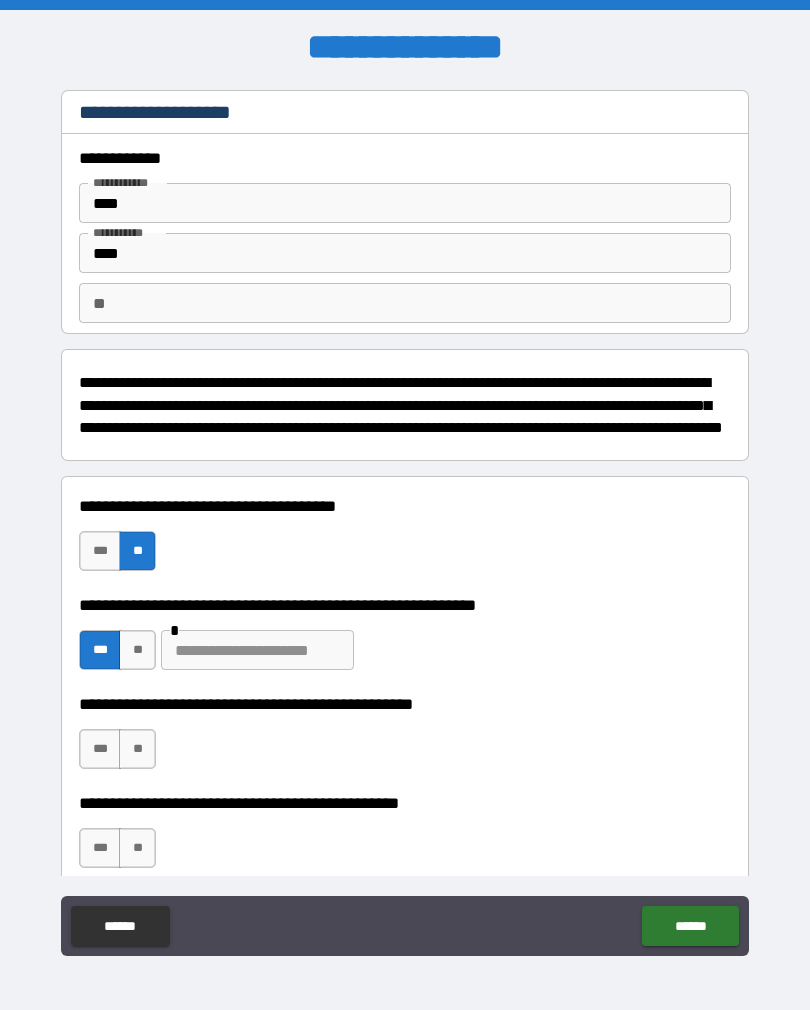 click on "**" at bounding box center [137, 749] 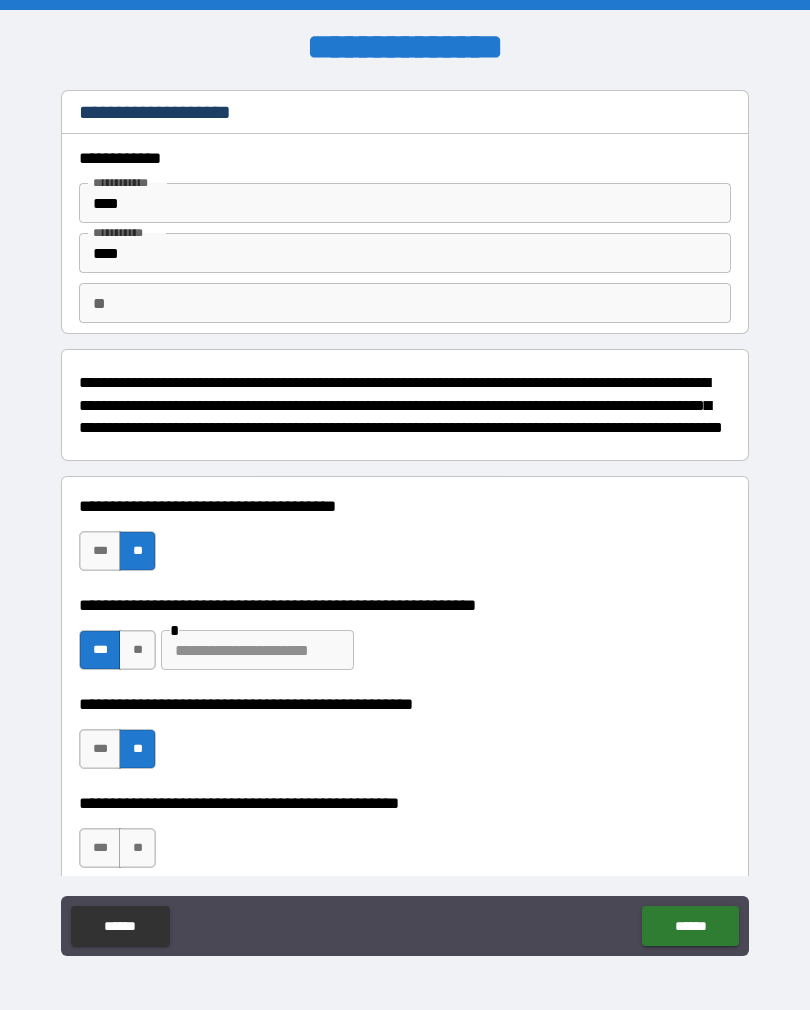 click on "**" at bounding box center [137, 848] 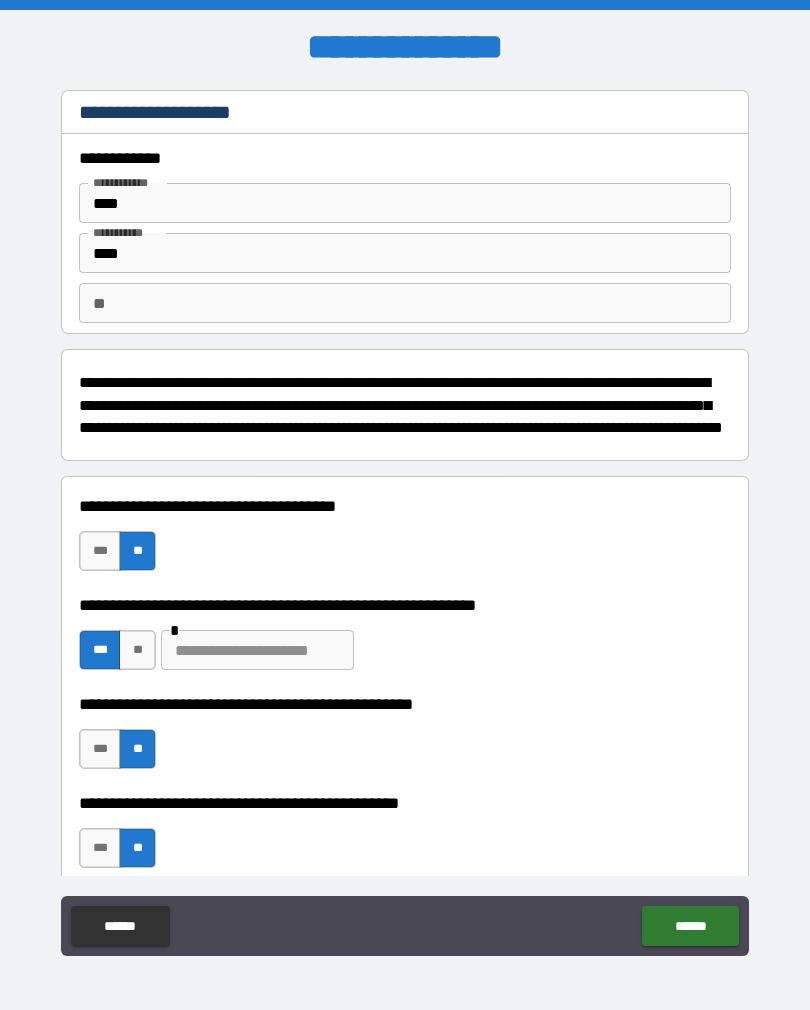 click on "******" at bounding box center [690, 926] 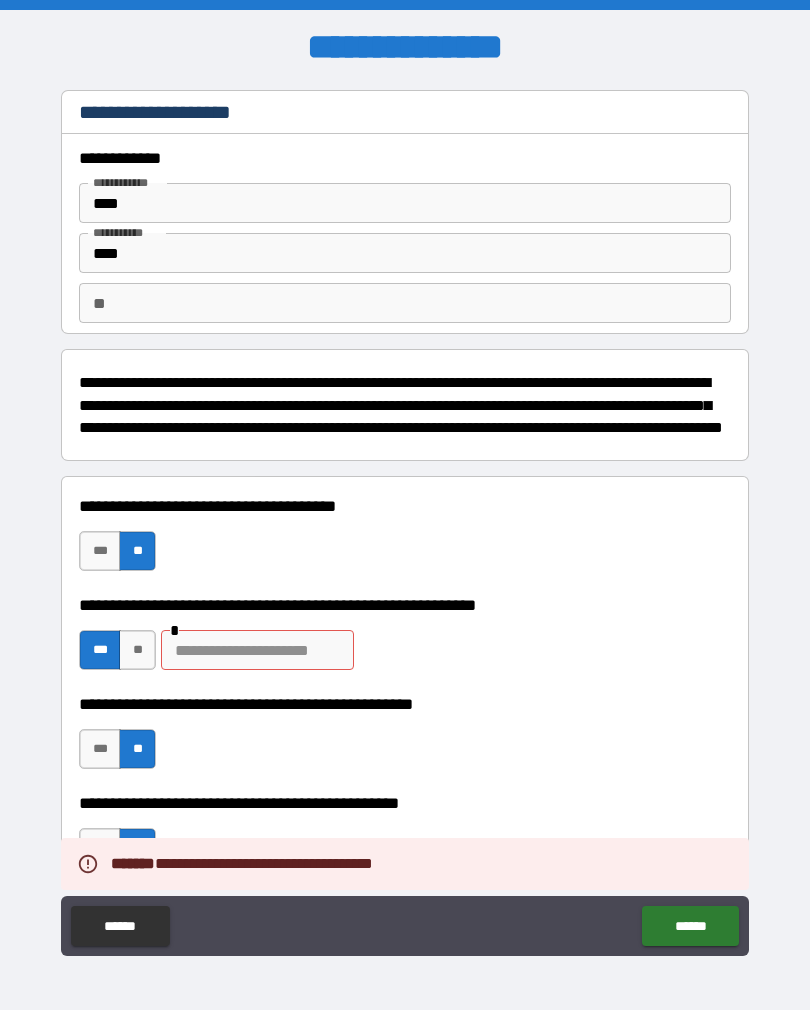 type on "*" 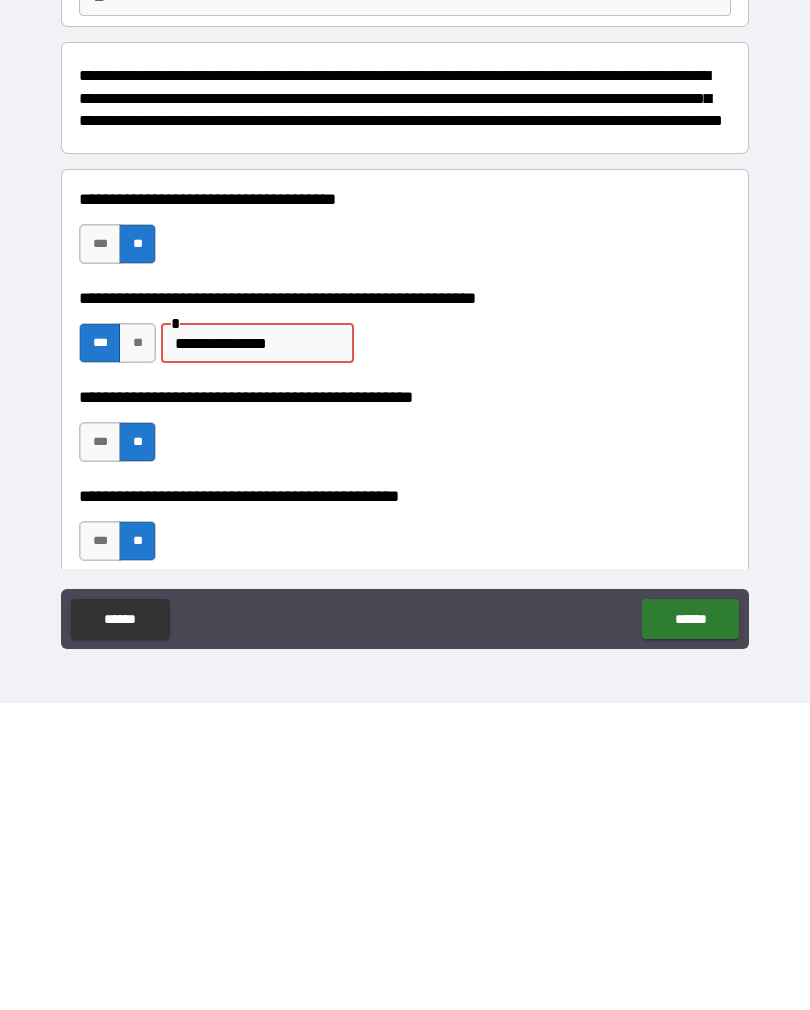 type on "**********" 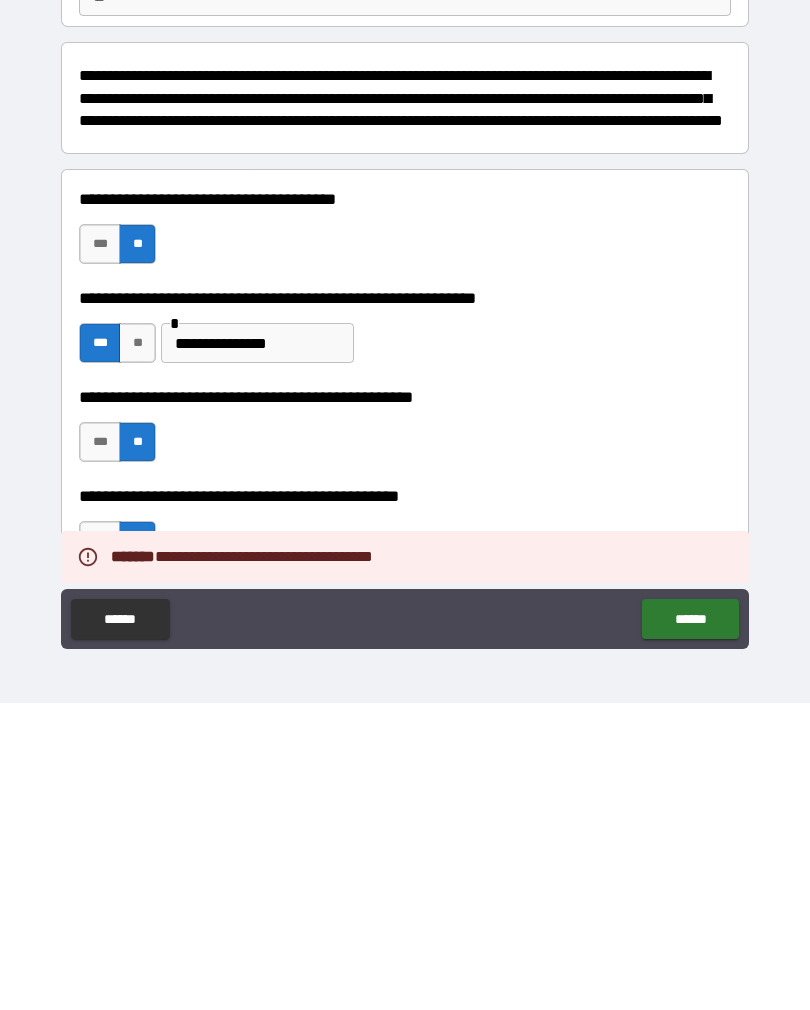 scroll, scrollTop: 31, scrollLeft: 0, axis: vertical 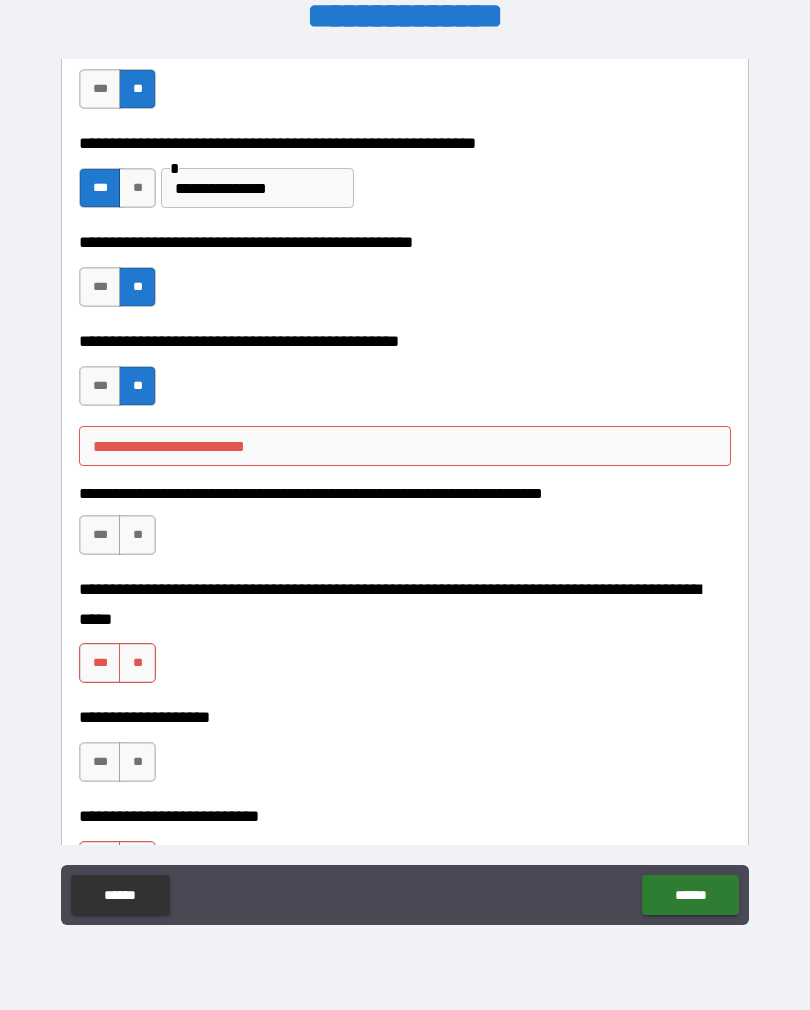 click on "***" at bounding box center [100, 535] 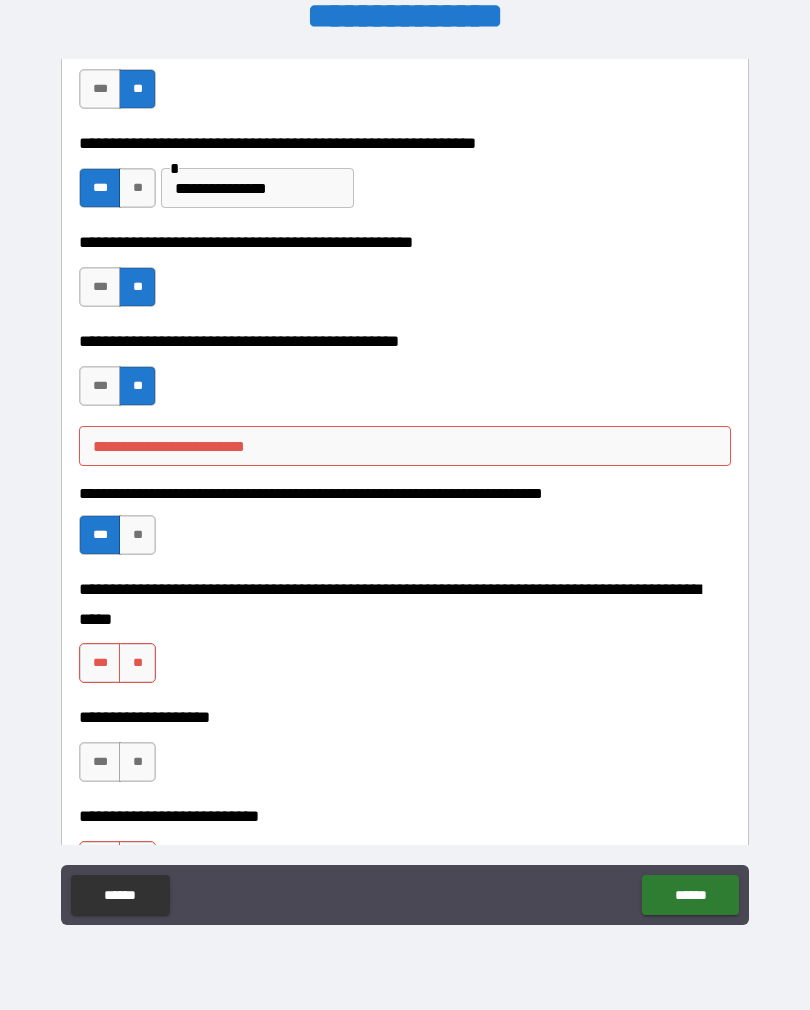 click on "**" at bounding box center [137, 663] 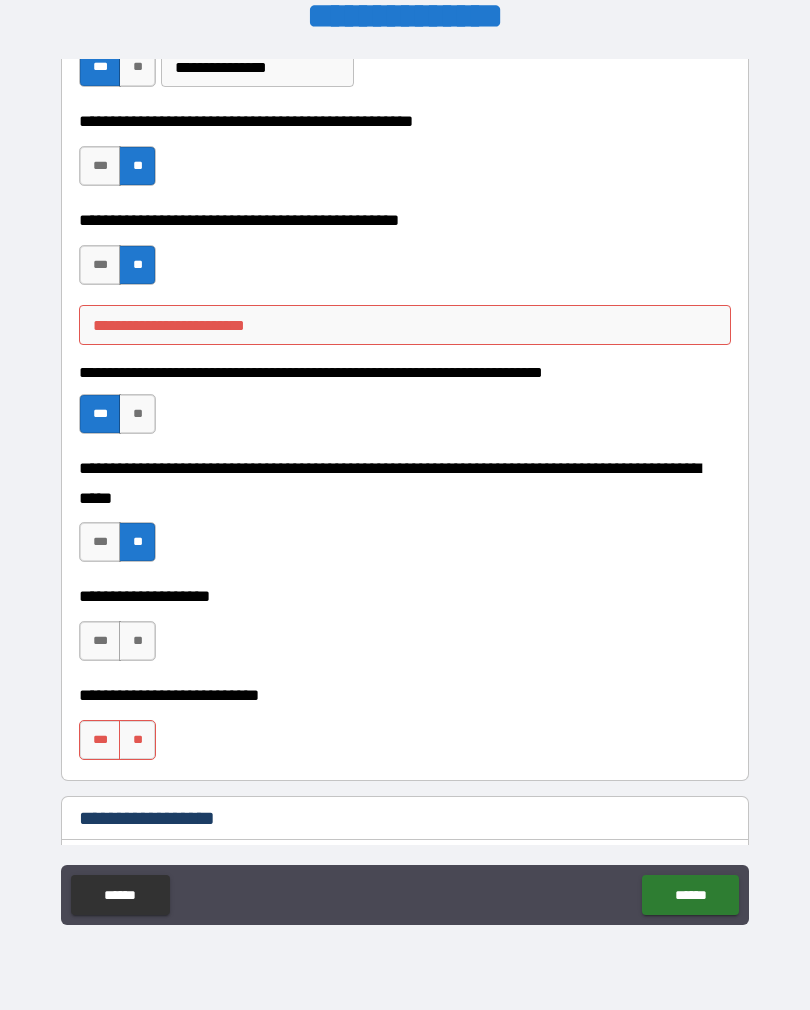 scroll, scrollTop: 553, scrollLeft: 0, axis: vertical 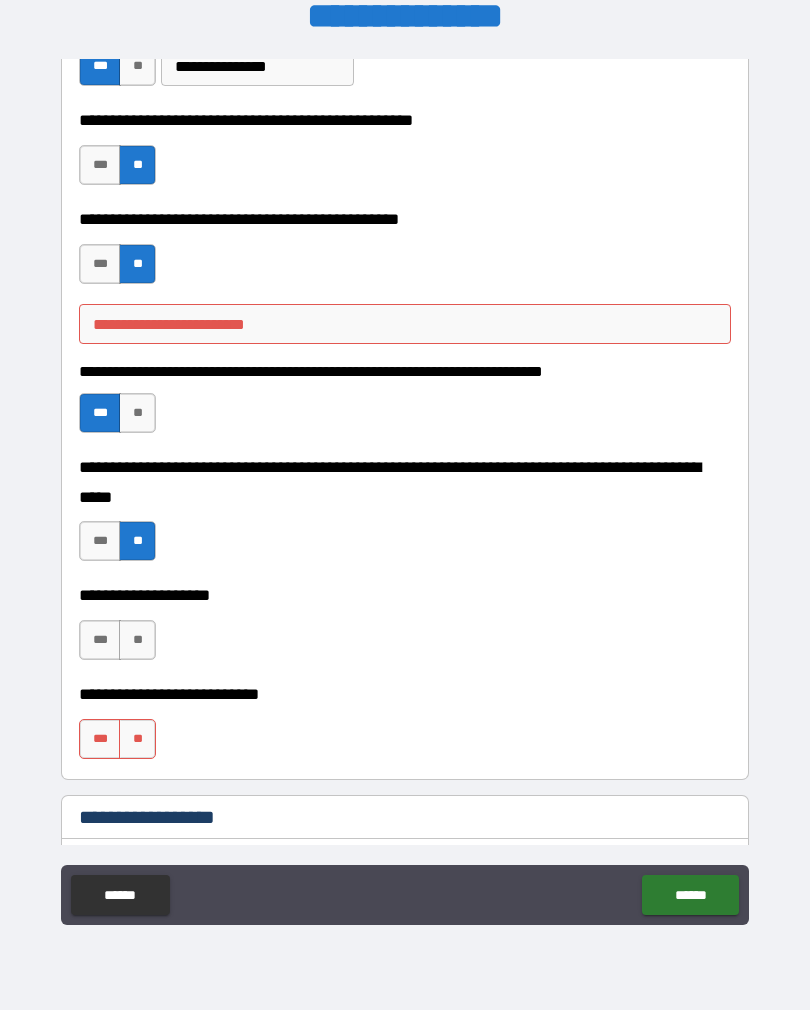 click on "**" at bounding box center [137, 640] 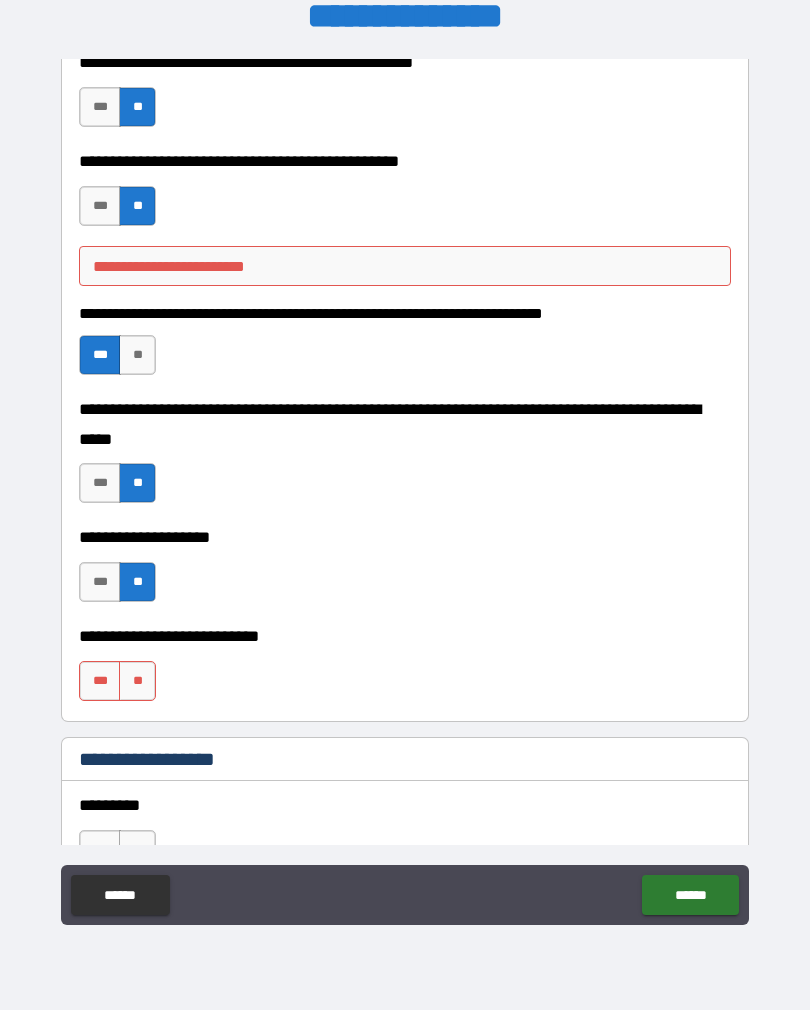 scroll, scrollTop: 621, scrollLeft: 0, axis: vertical 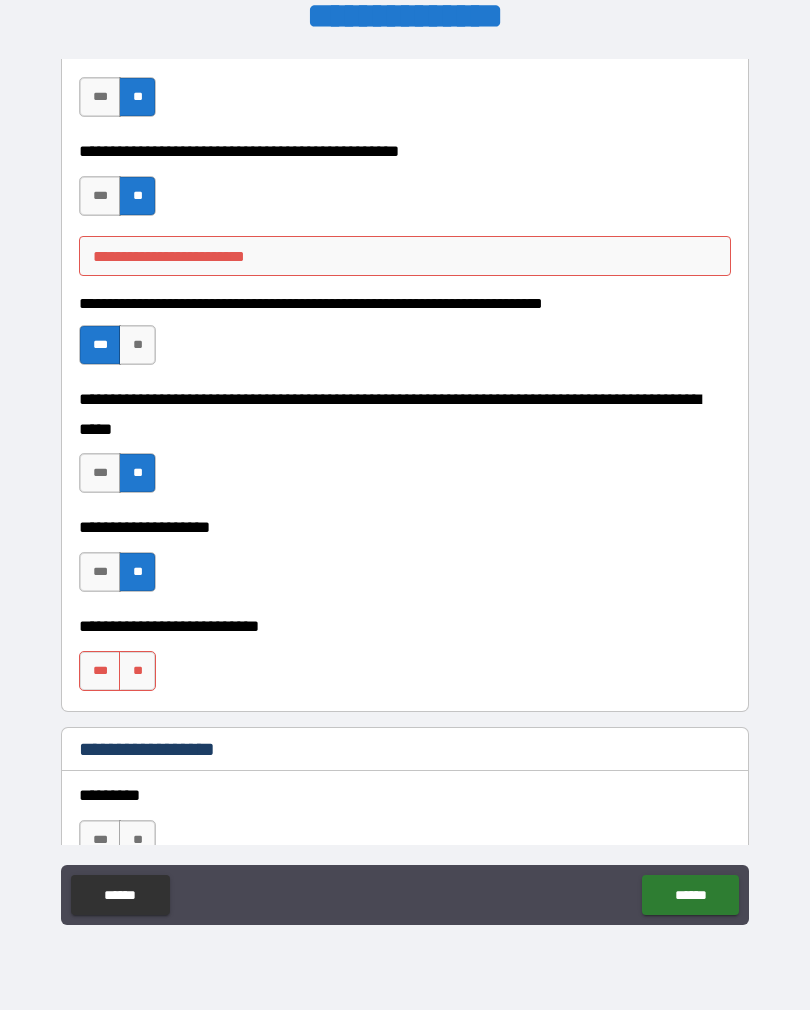 click on "**" at bounding box center (137, 671) 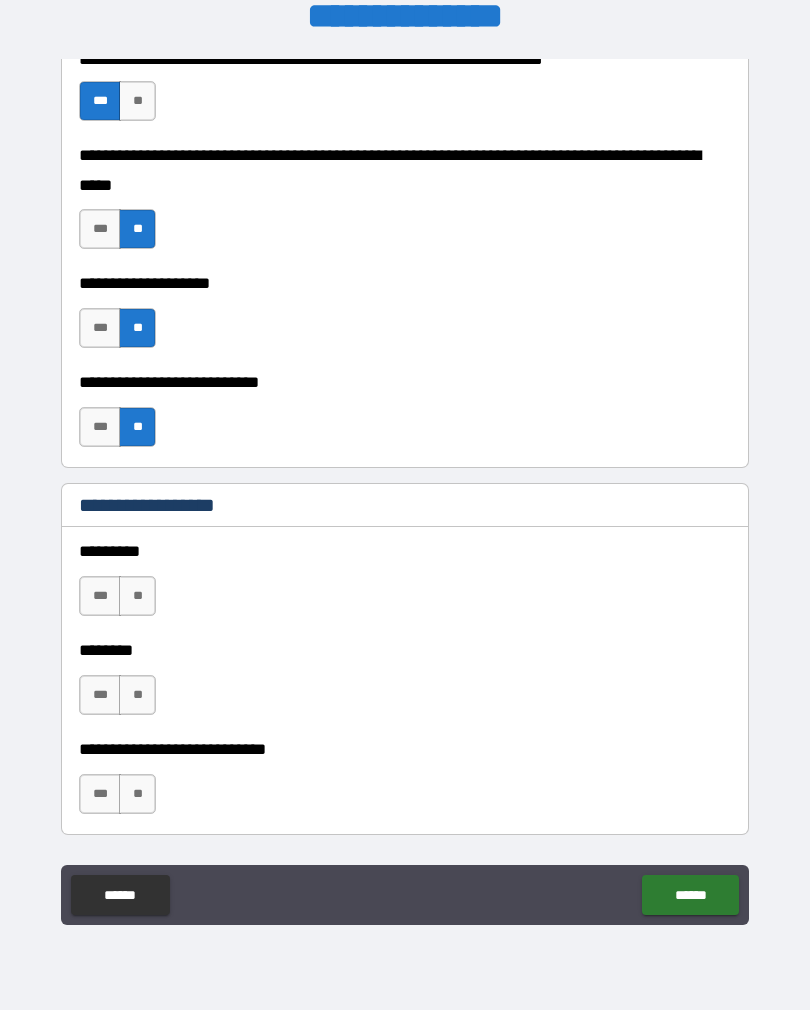 scroll, scrollTop: 866, scrollLeft: 0, axis: vertical 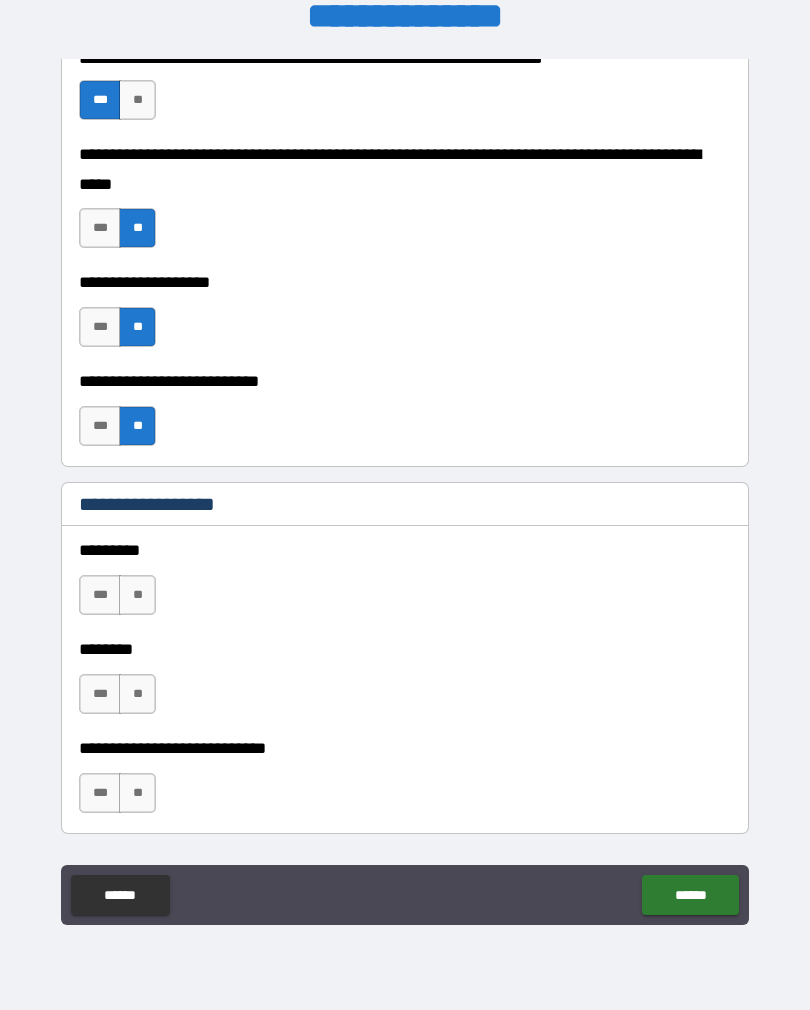 click on "**" at bounding box center [137, 595] 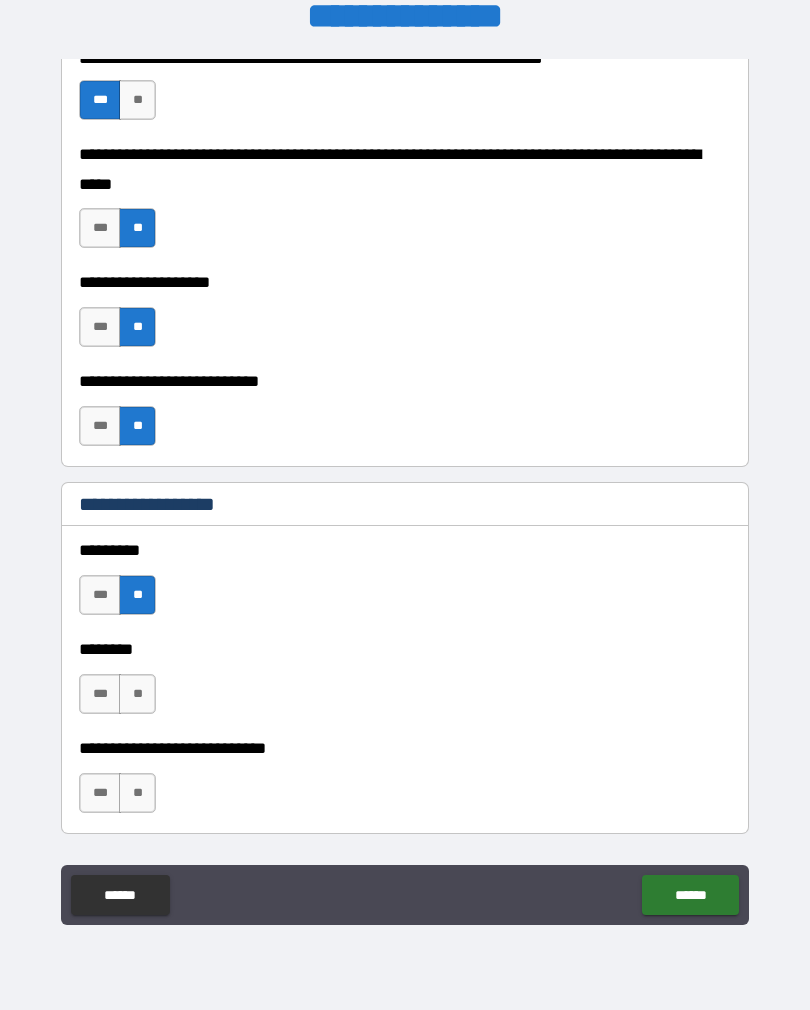 click on "**" at bounding box center (137, 694) 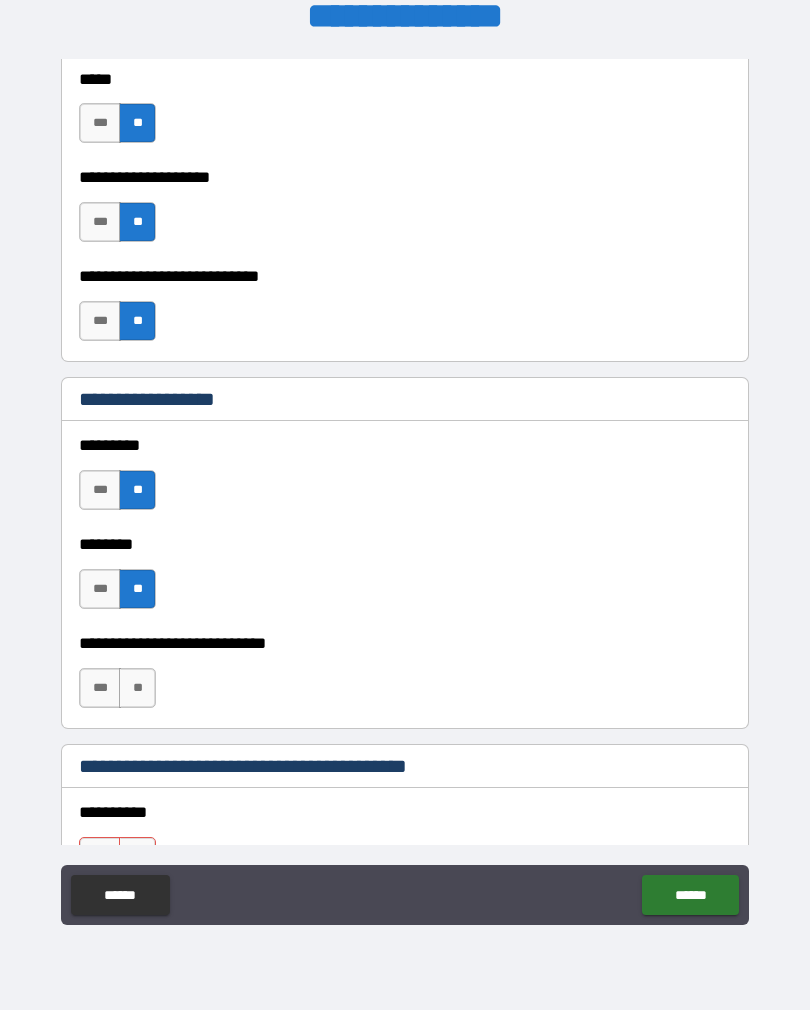 scroll, scrollTop: 981, scrollLeft: 0, axis: vertical 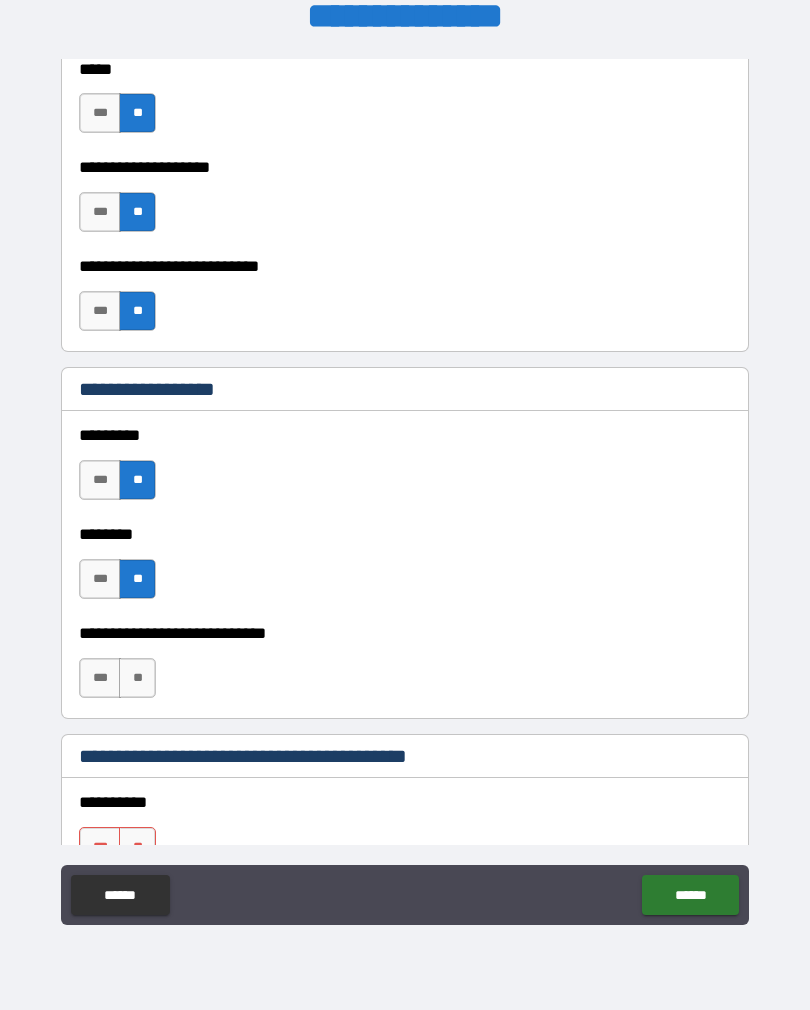 click on "**" at bounding box center (137, 678) 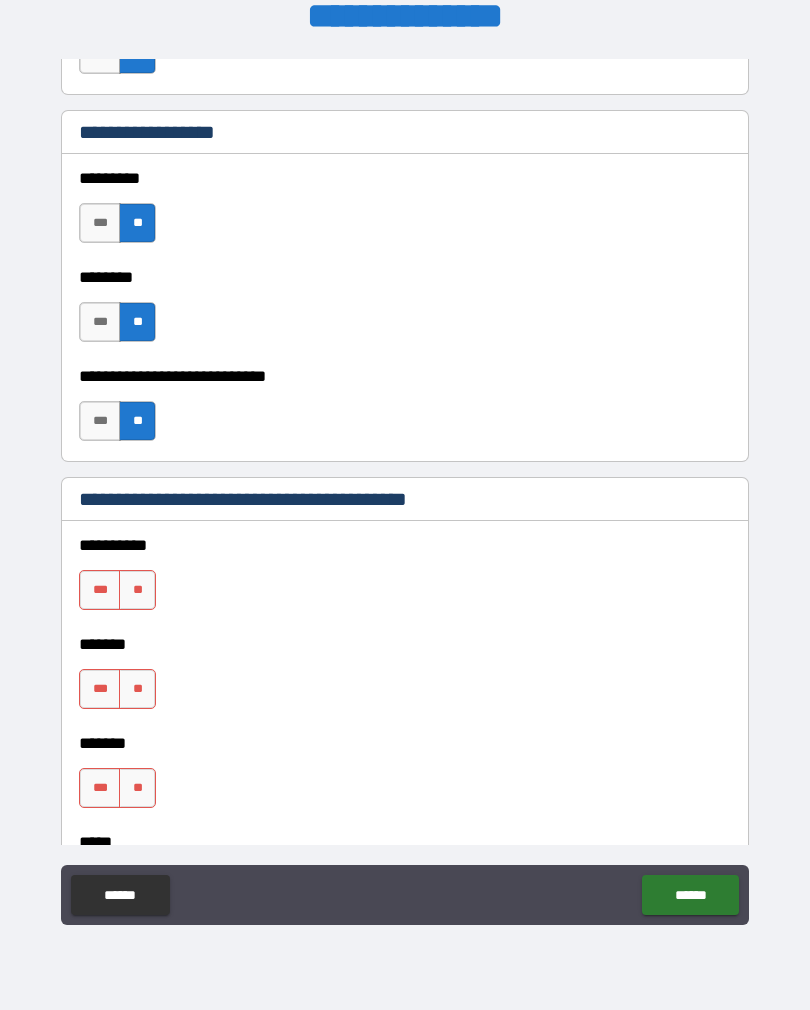 scroll, scrollTop: 1239, scrollLeft: 0, axis: vertical 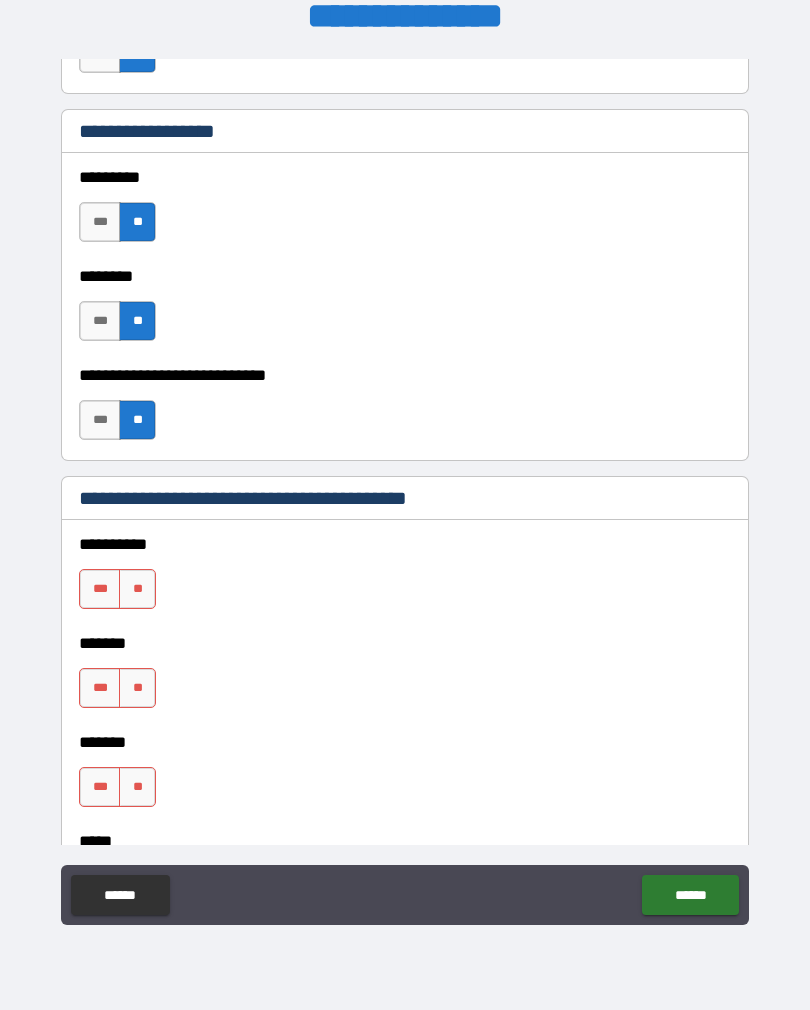 click on "***" at bounding box center (100, 589) 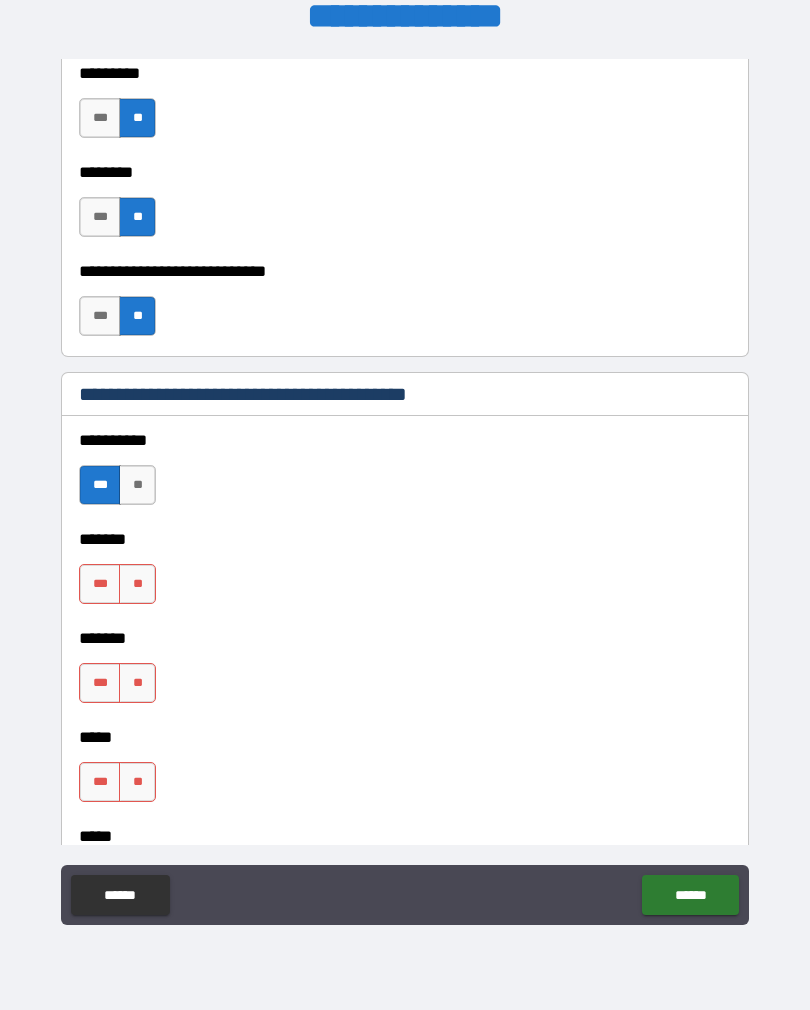 scroll, scrollTop: 1344, scrollLeft: 0, axis: vertical 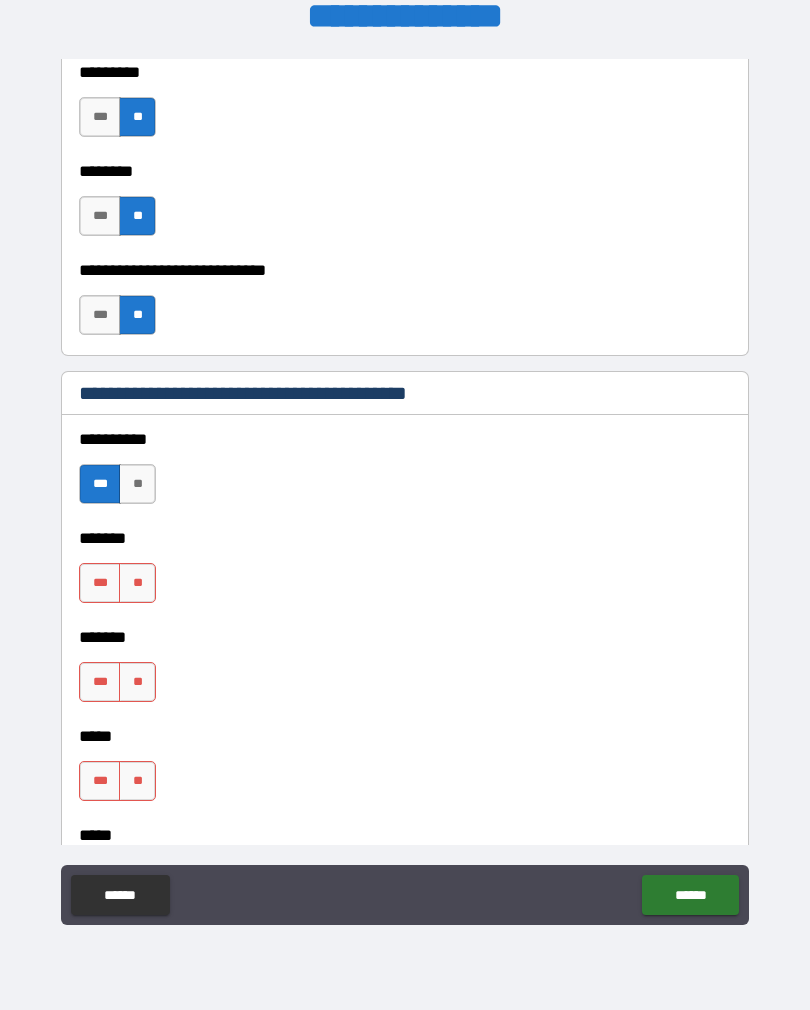 click on "**" at bounding box center (137, 583) 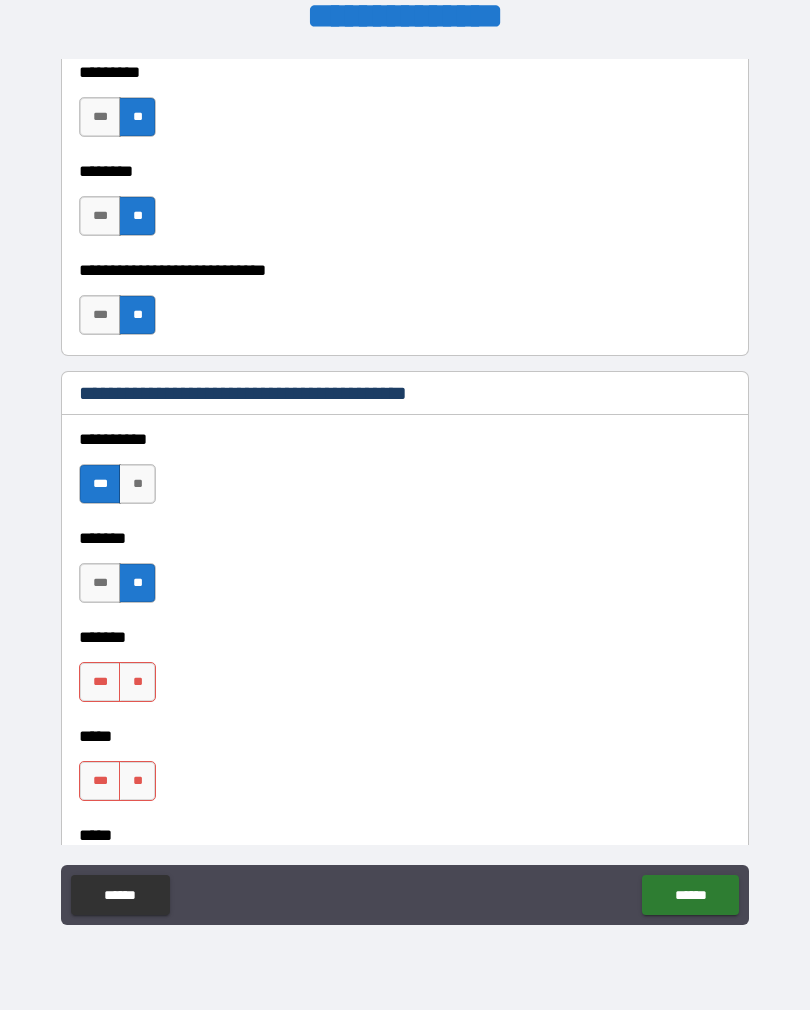click on "**" at bounding box center [137, 682] 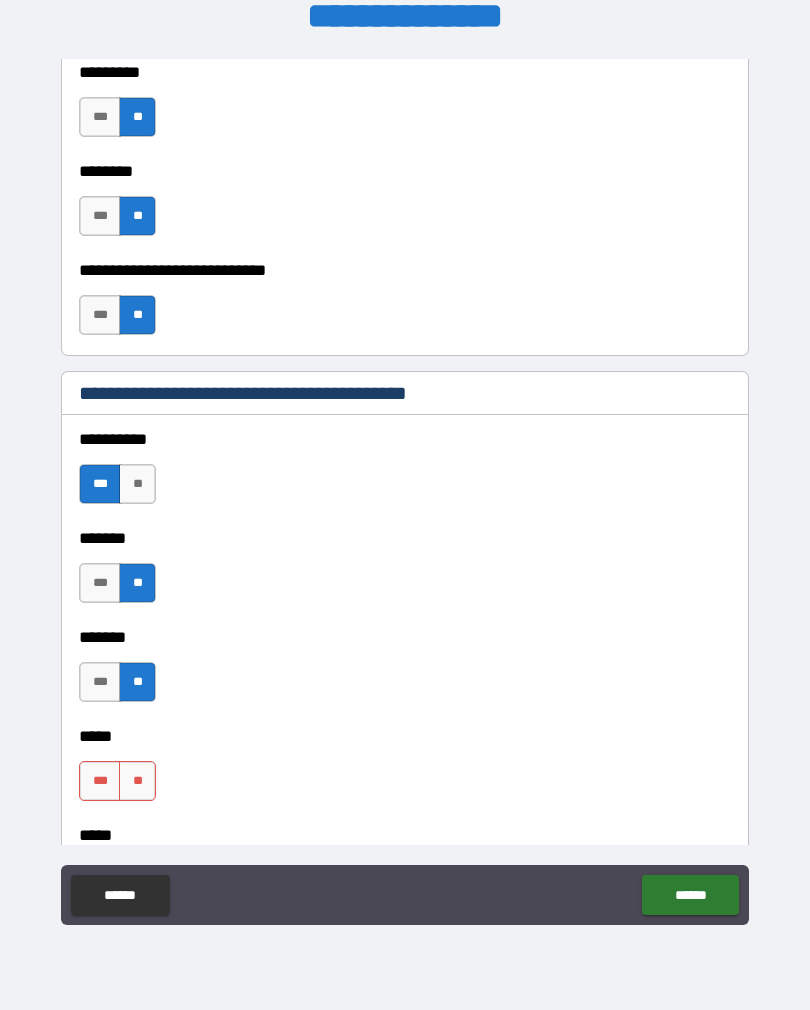 click on "**" at bounding box center [137, 781] 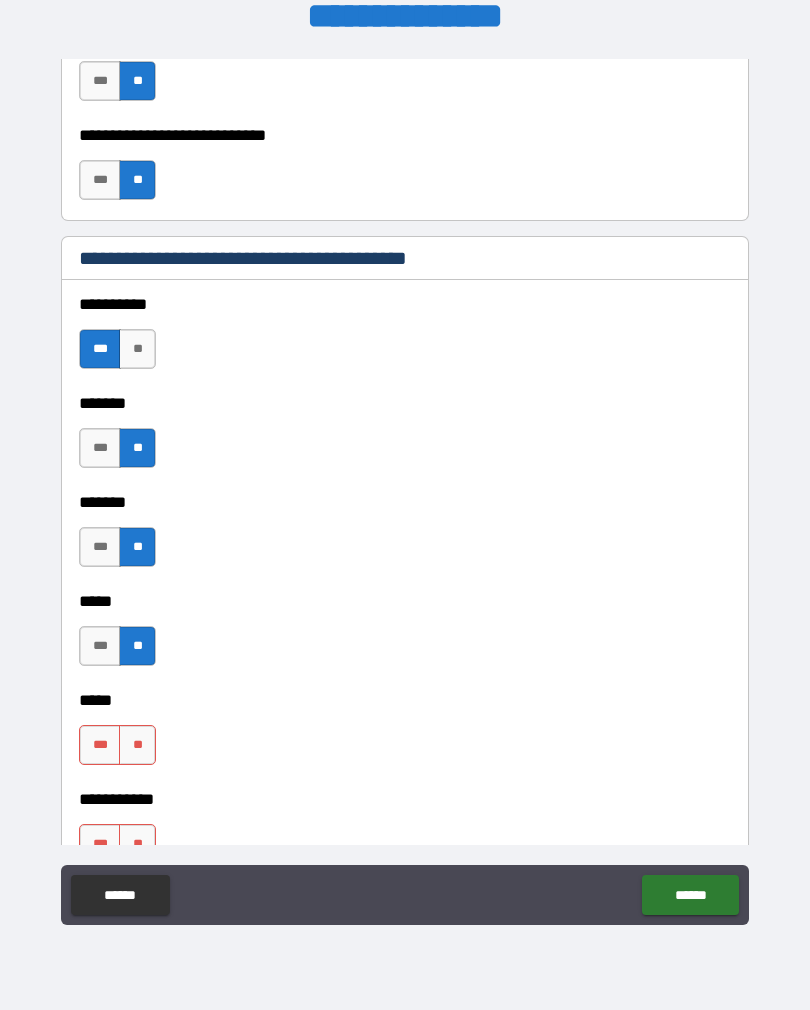 scroll, scrollTop: 1482, scrollLeft: 0, axis: vertical 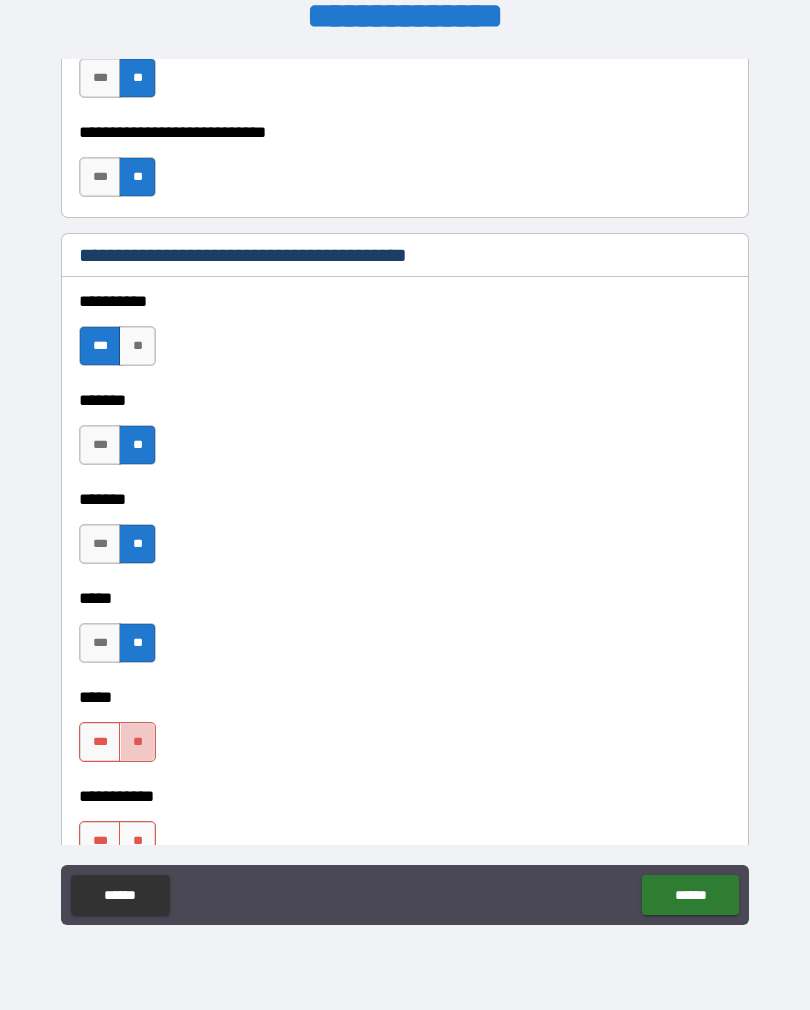 click on "**" at bounding box center [137, 742] 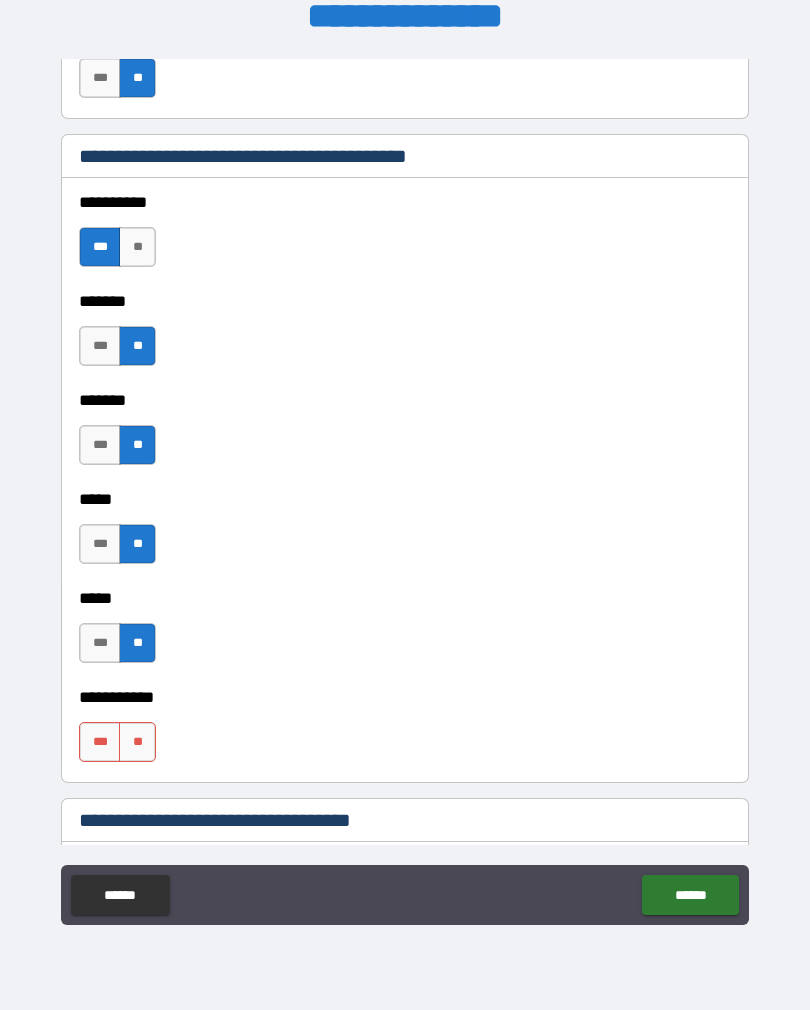 scroll, scrollTop: 1585, scrollLeft: 0, axis: vertical 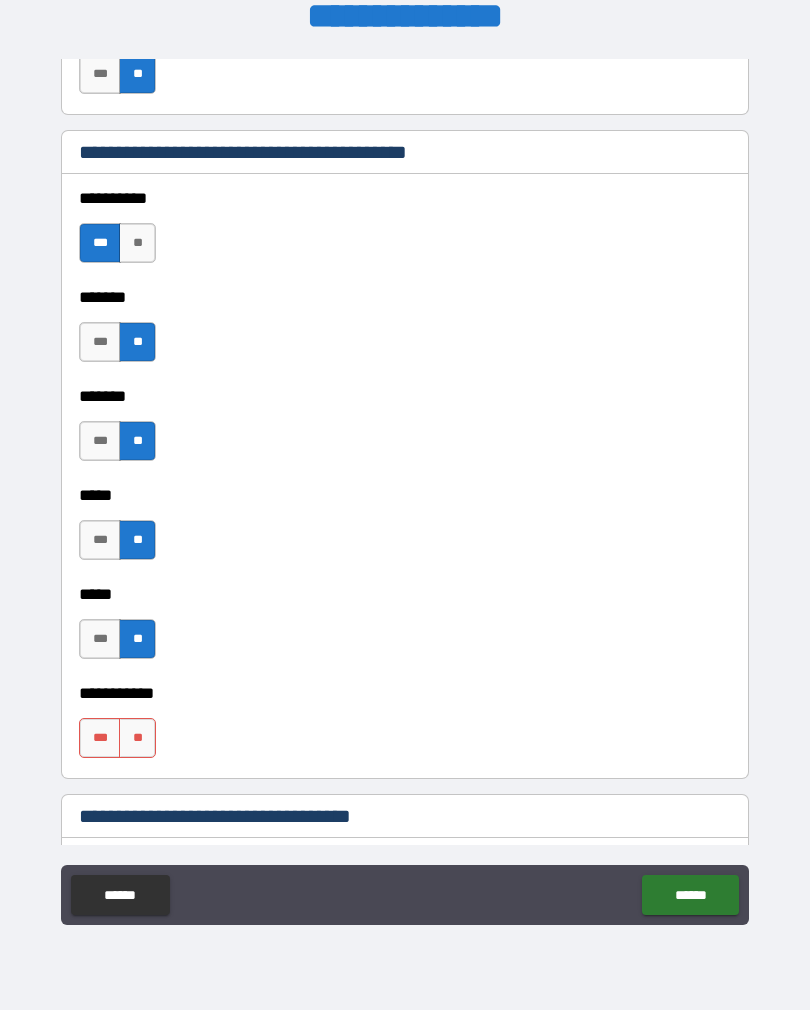 click on "**" at bounding box center [137, 738] 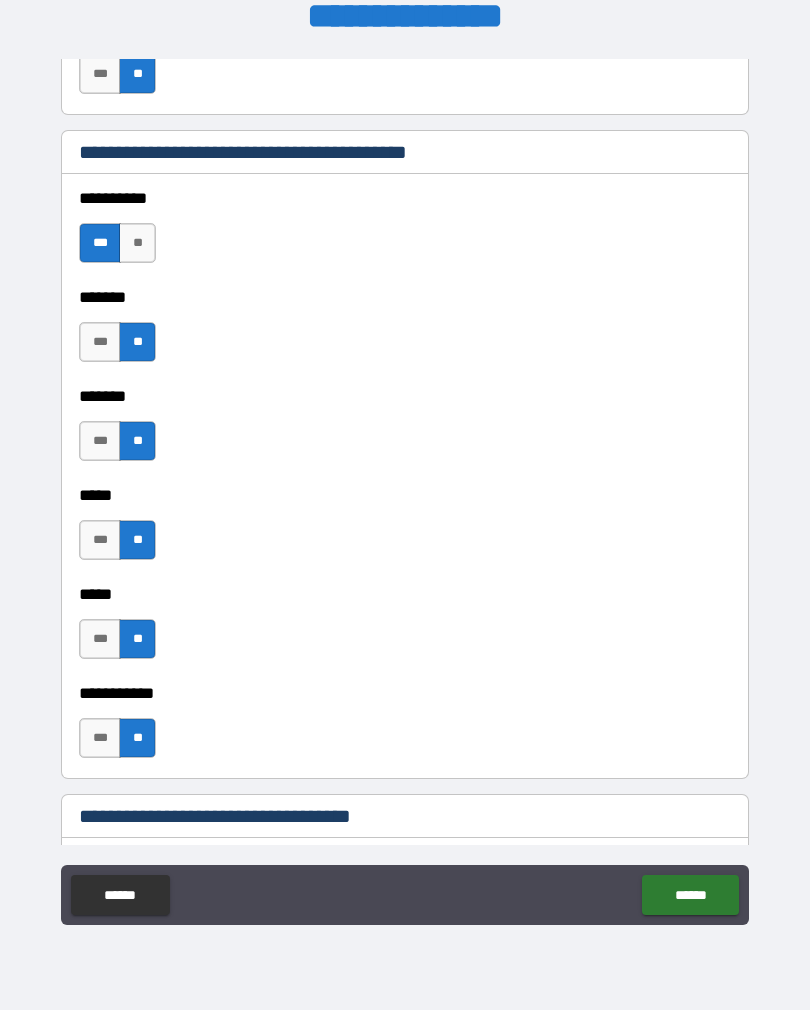 type on "*" 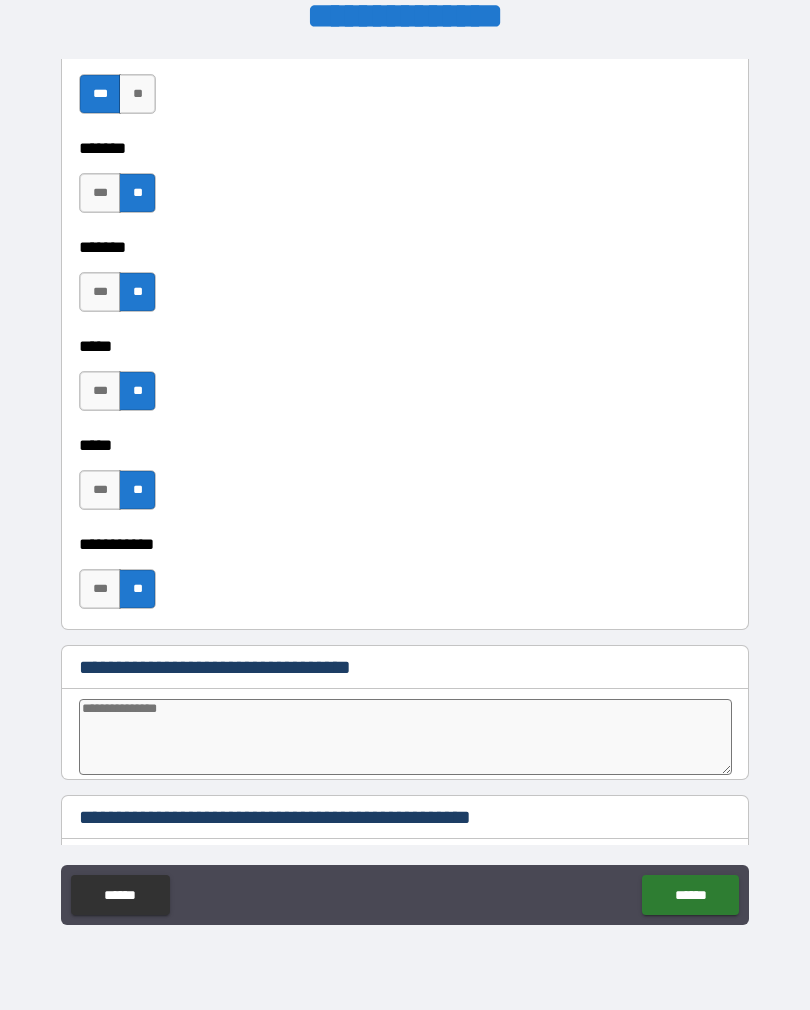 scroll, scrollTop: 1735, scrollLeft: 0, axis: vertical 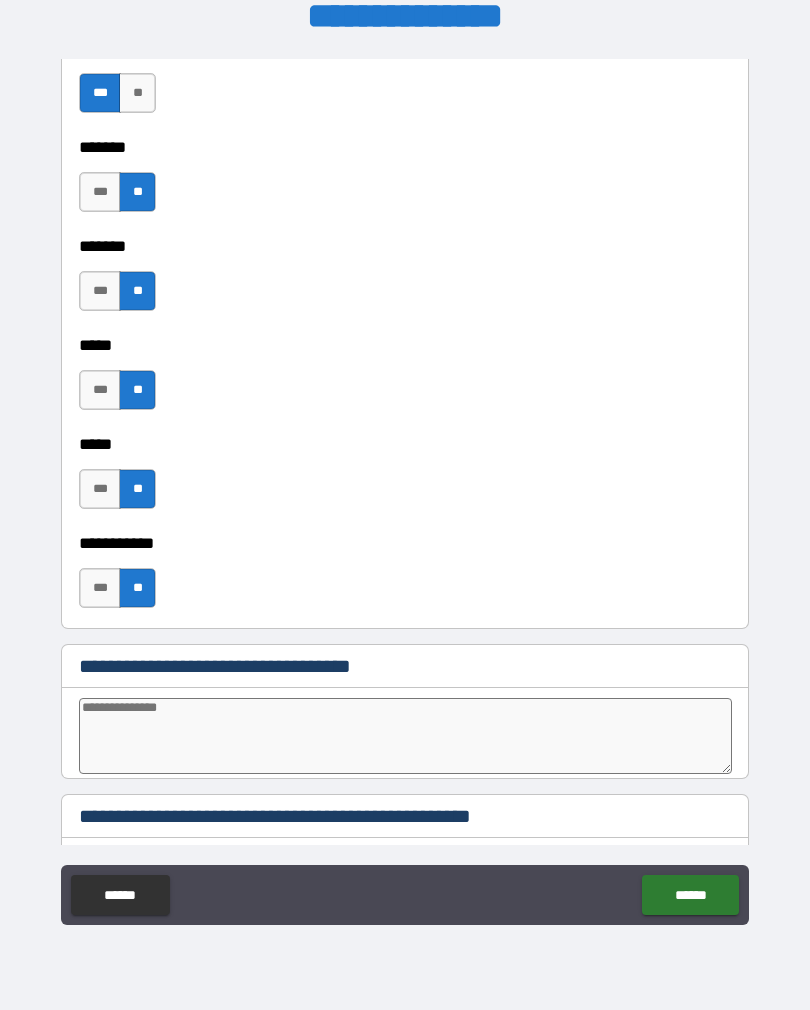 click at bounding box center [405, 736] 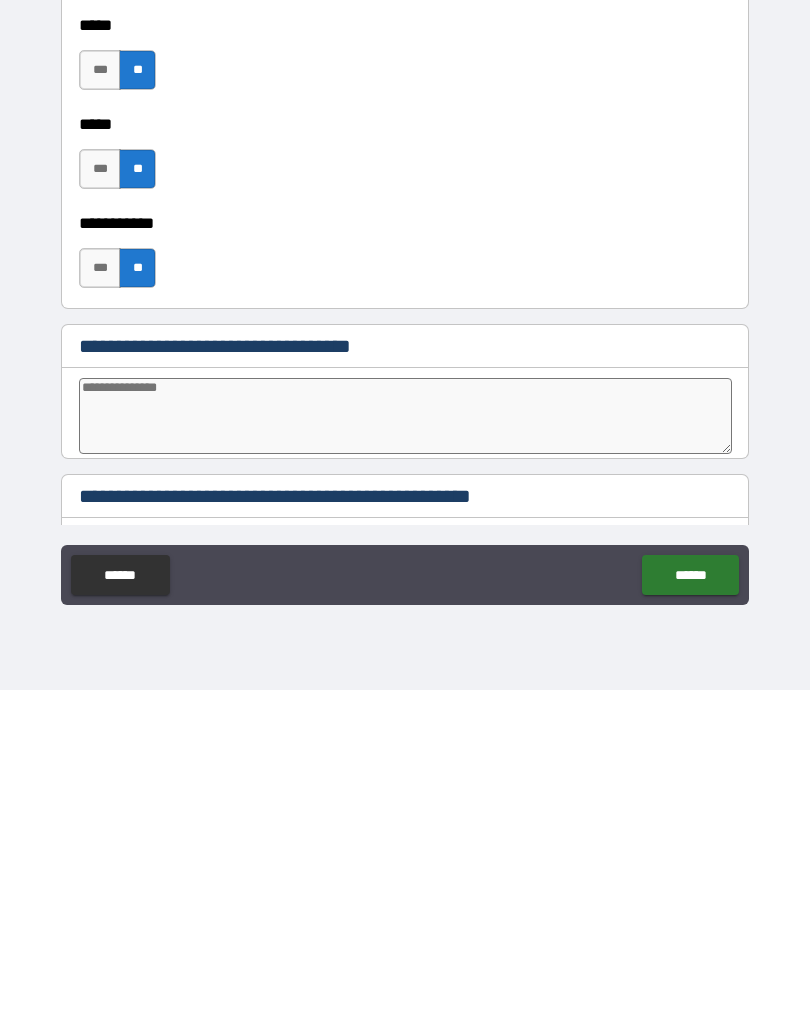 type on "*" 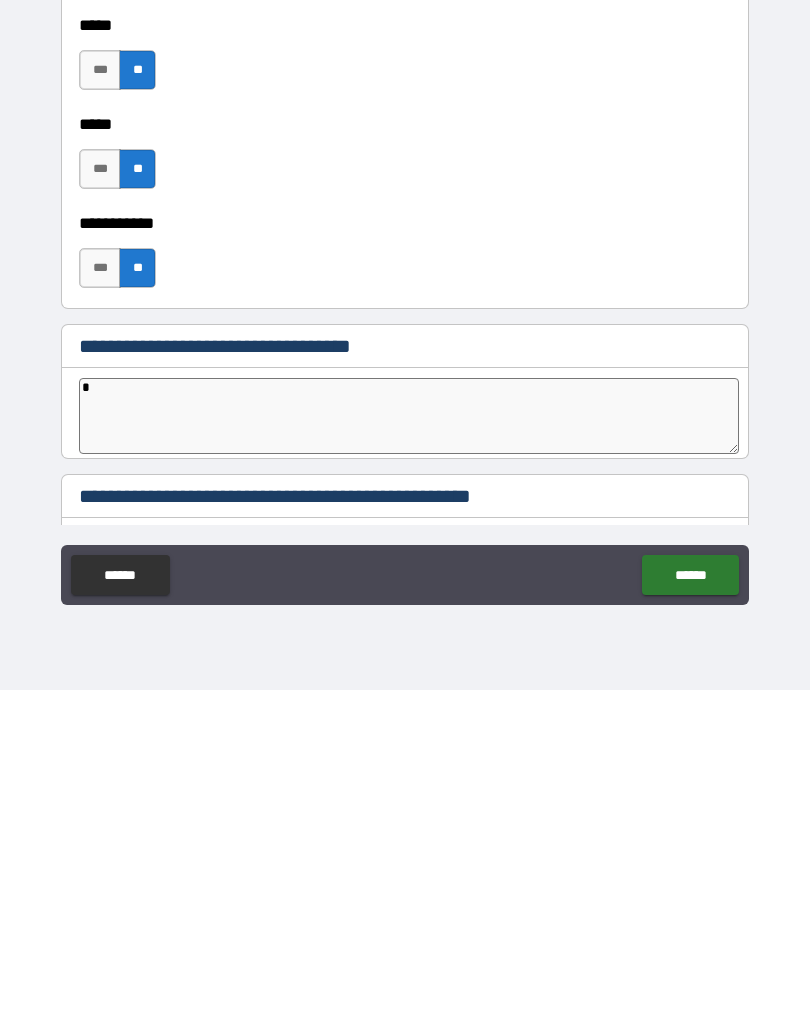 type on "*" 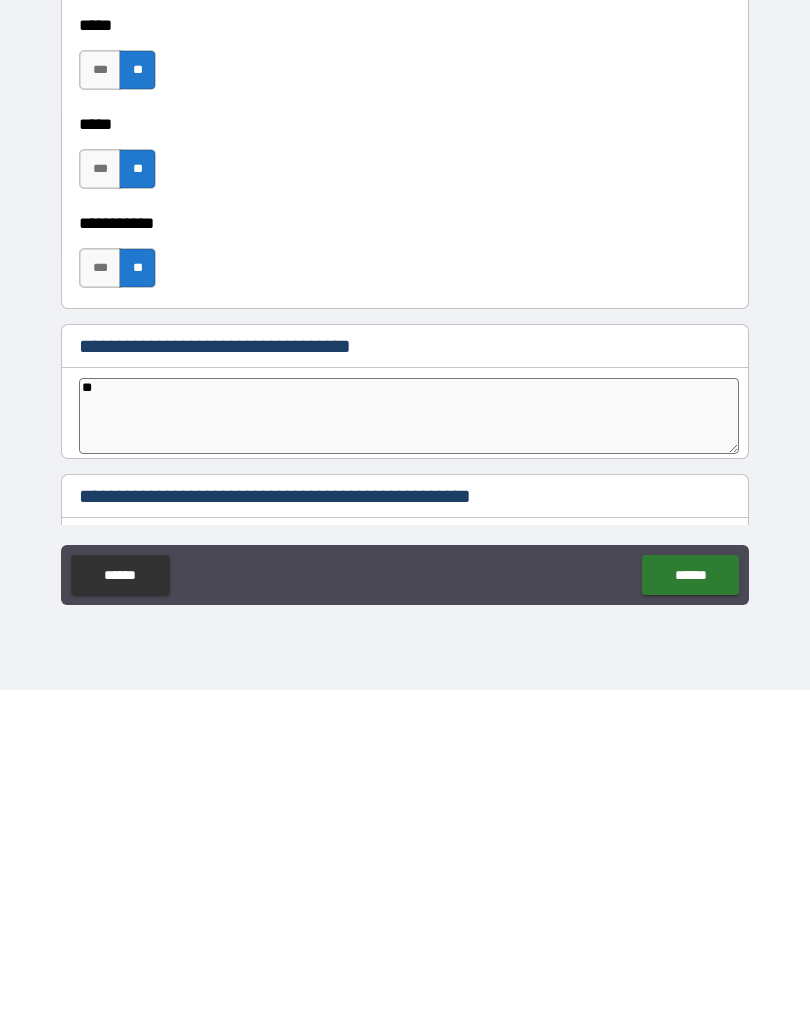 type on "*" 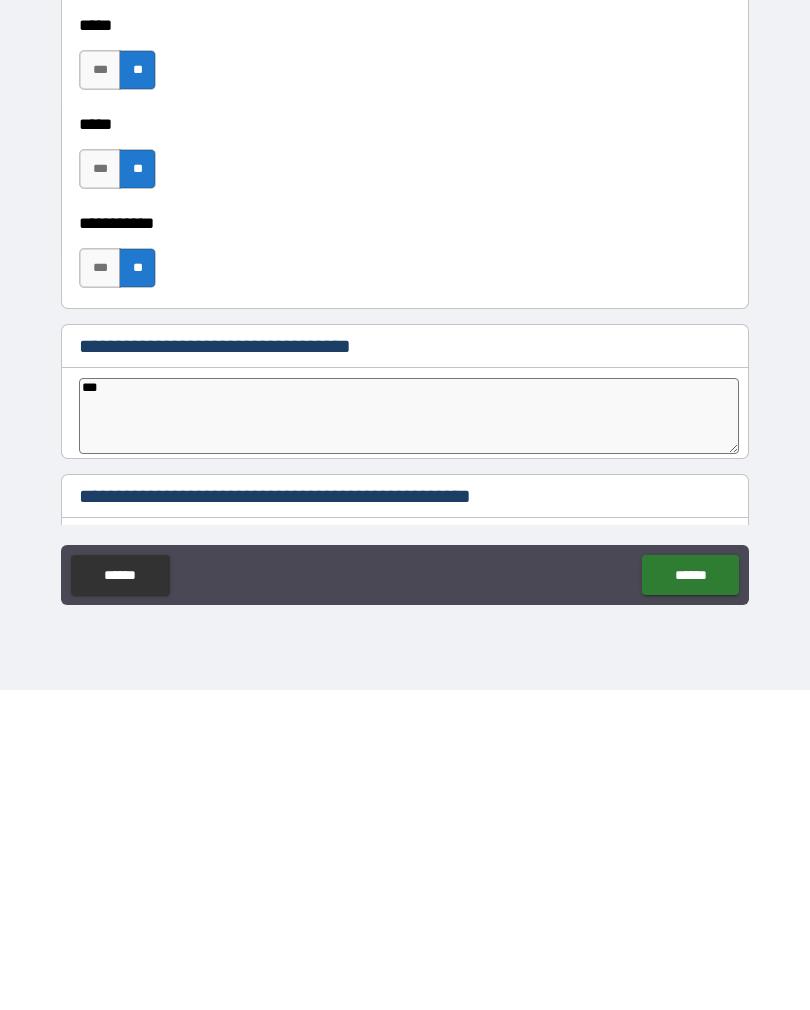 type on "*" 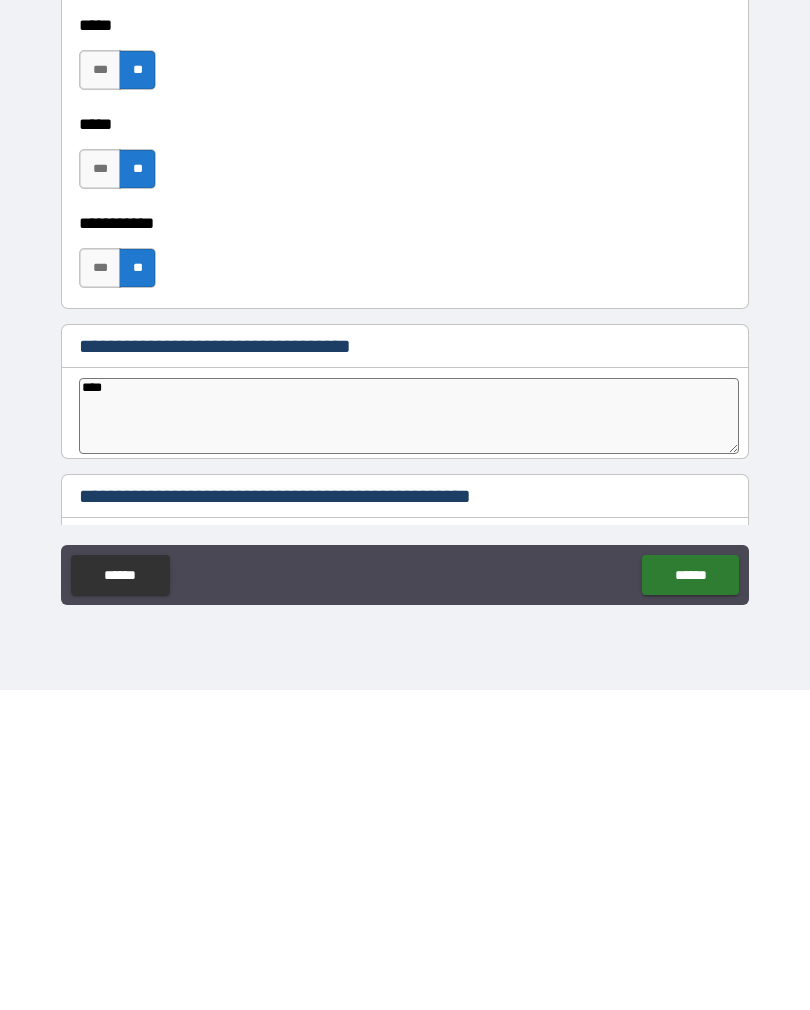 type on "*" 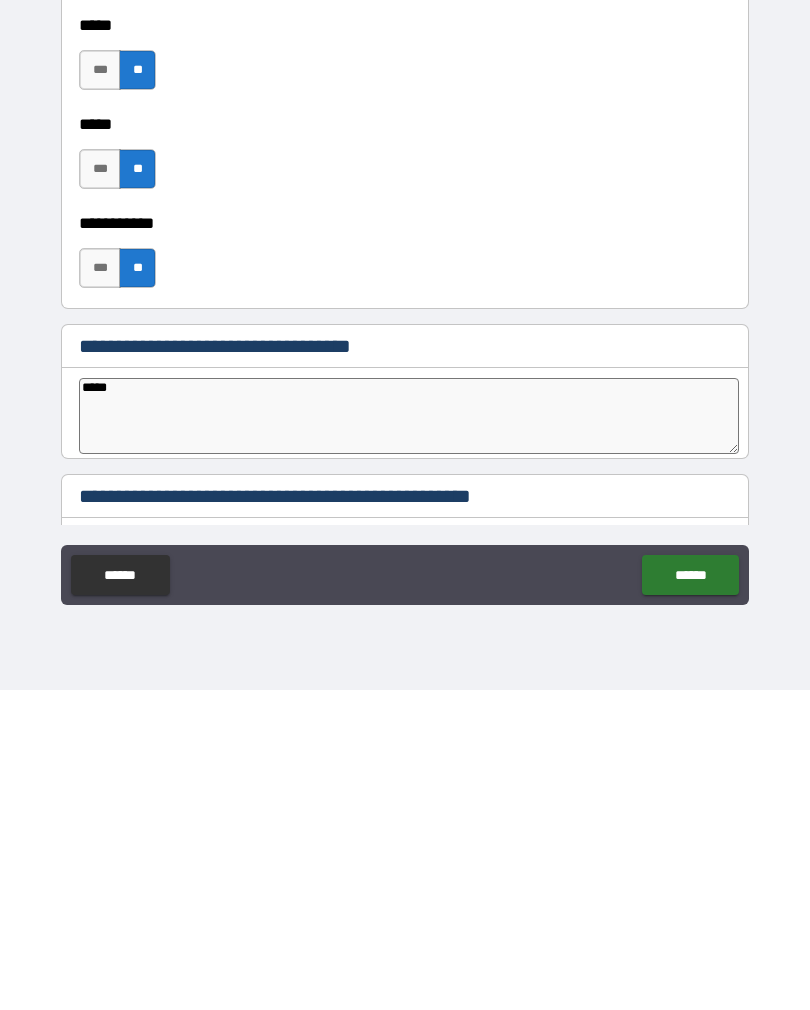 type on "*" 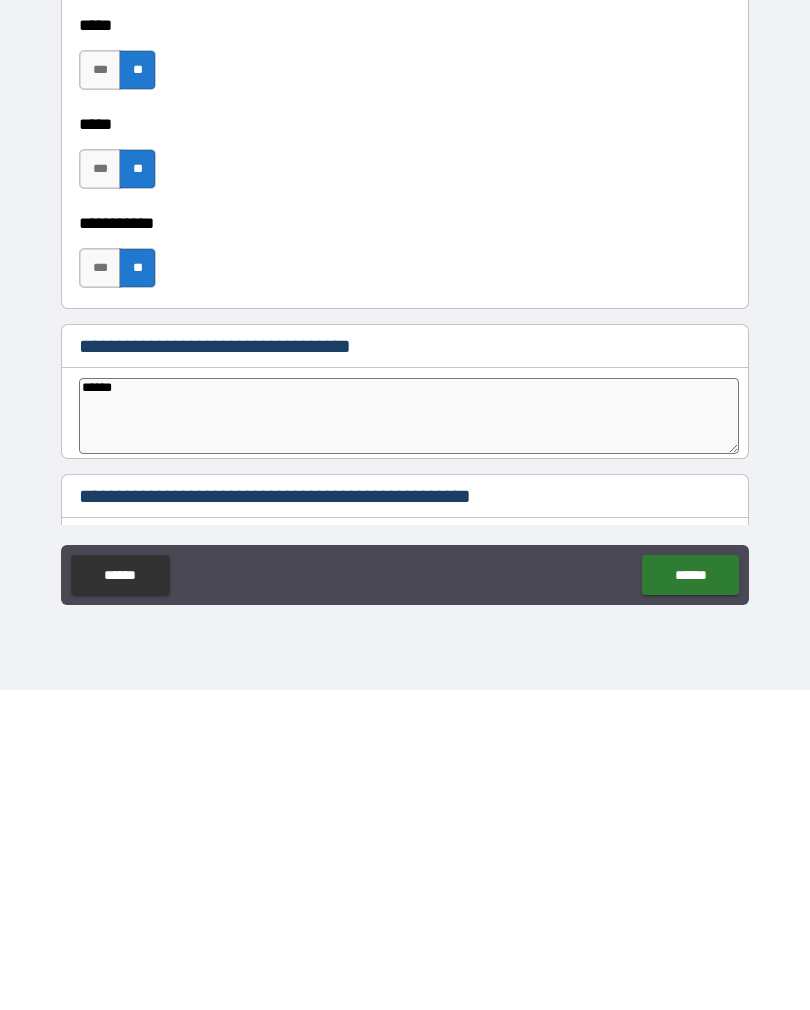 type on "*" 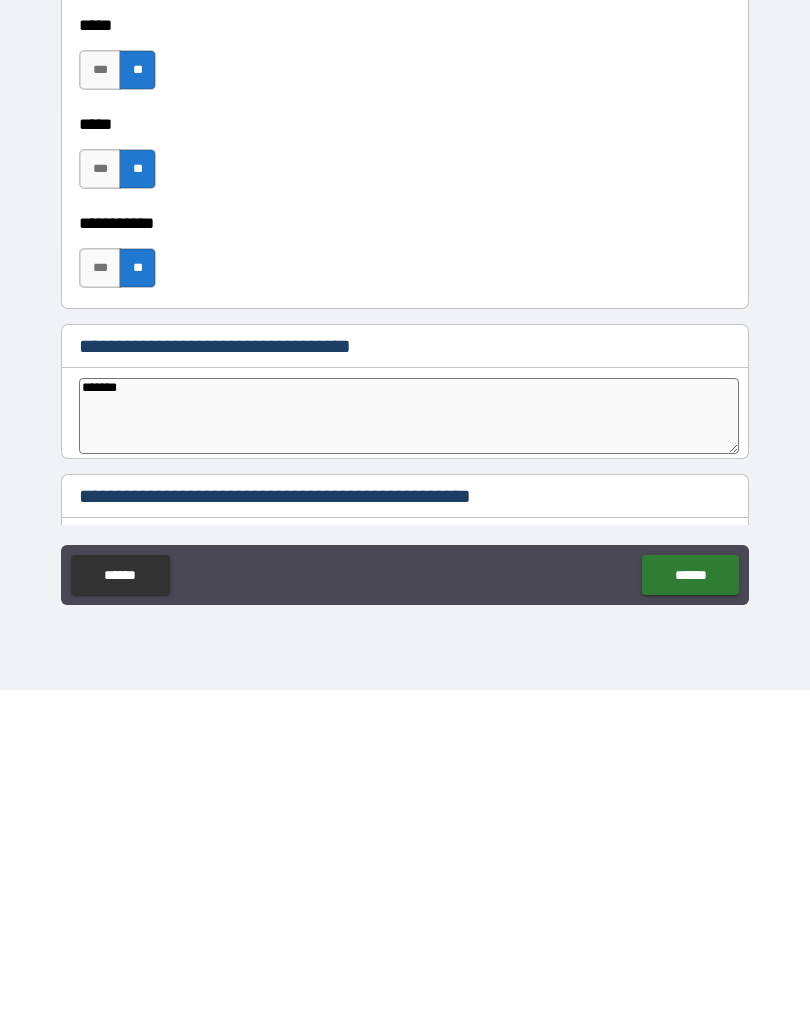 type on "*" 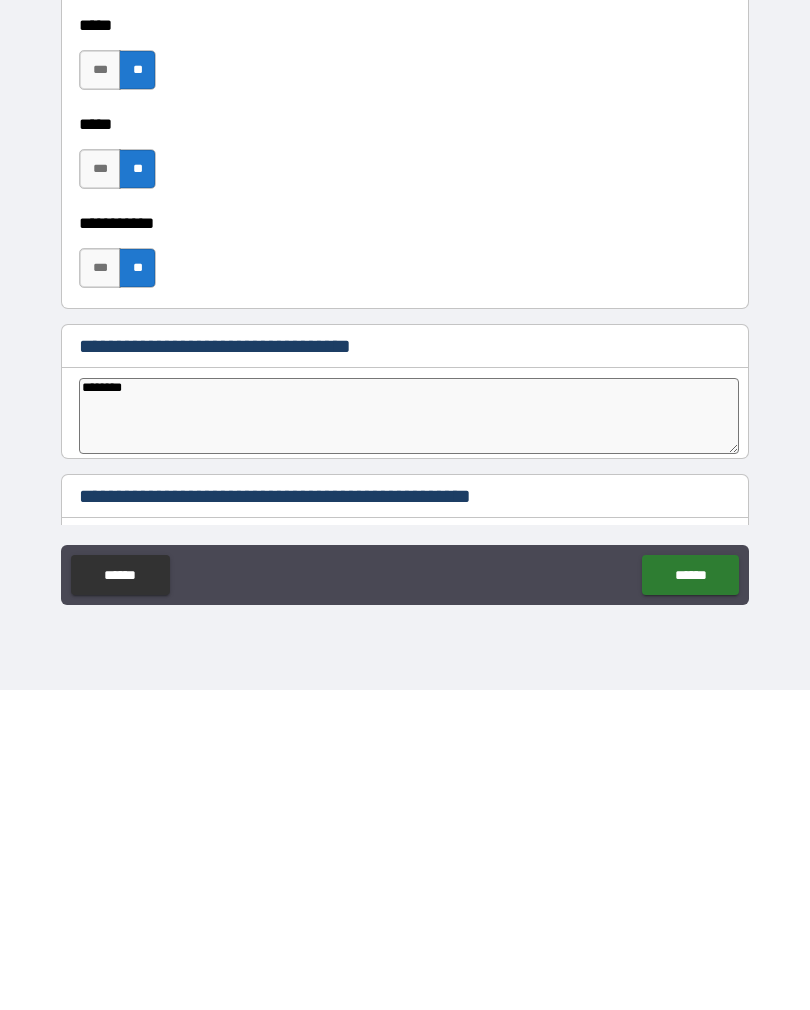 type on "*" 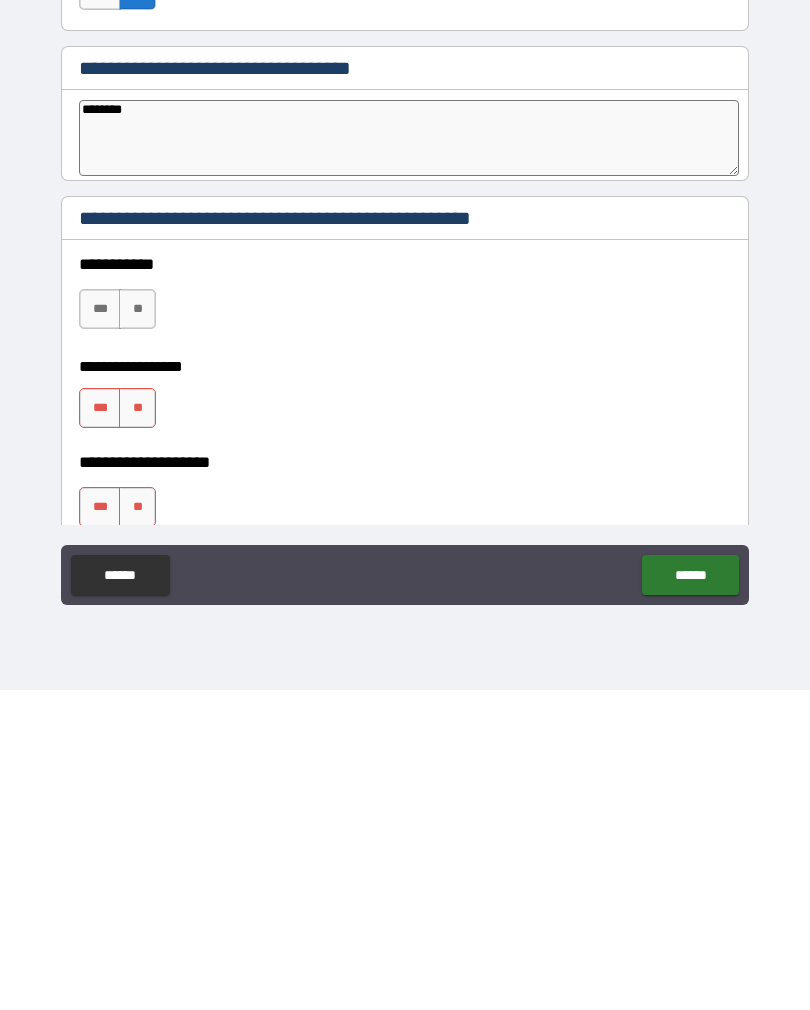 scroll, scrollTop: 2014, scrollLeft: 0, axis: vertical 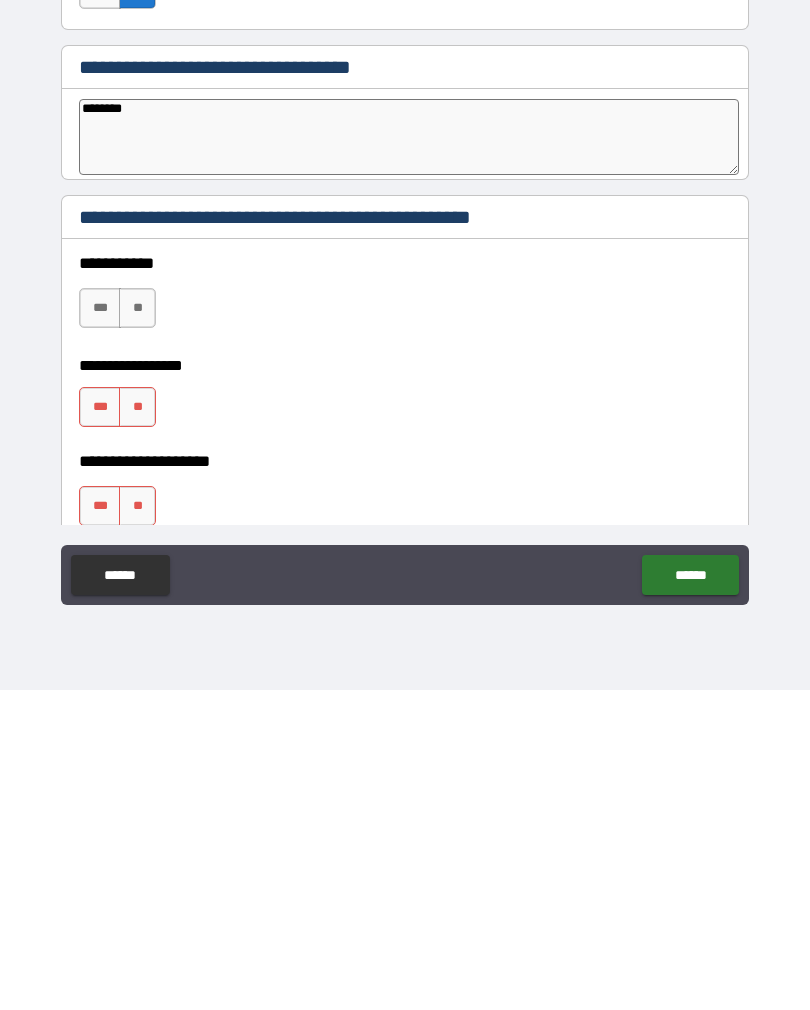 type on "********" 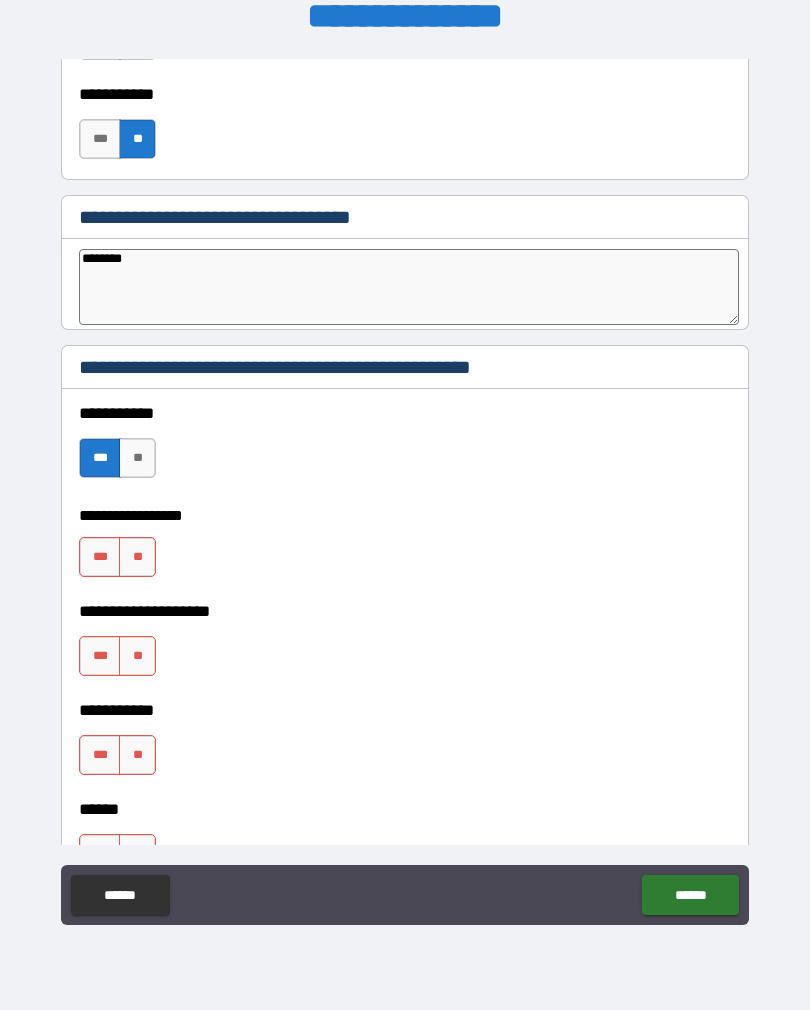 scroll, scrollTop: 2185, scrollLeft: 0, axis: vertical 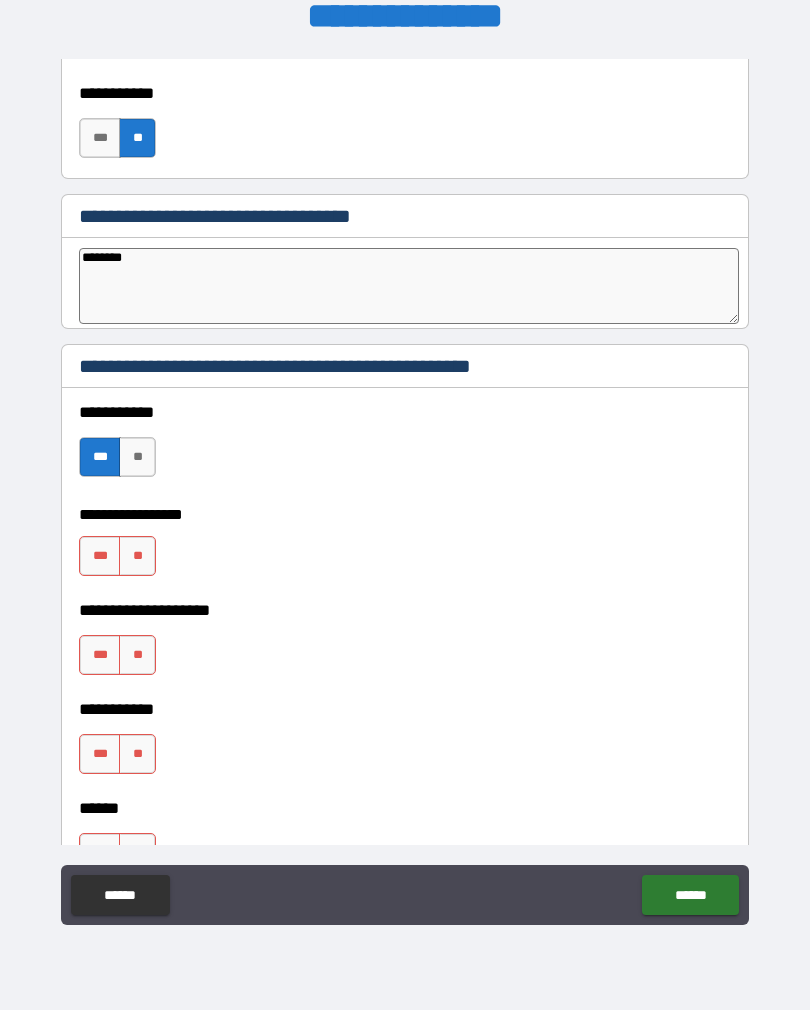 click on "**" at bounding box center [137, 556] 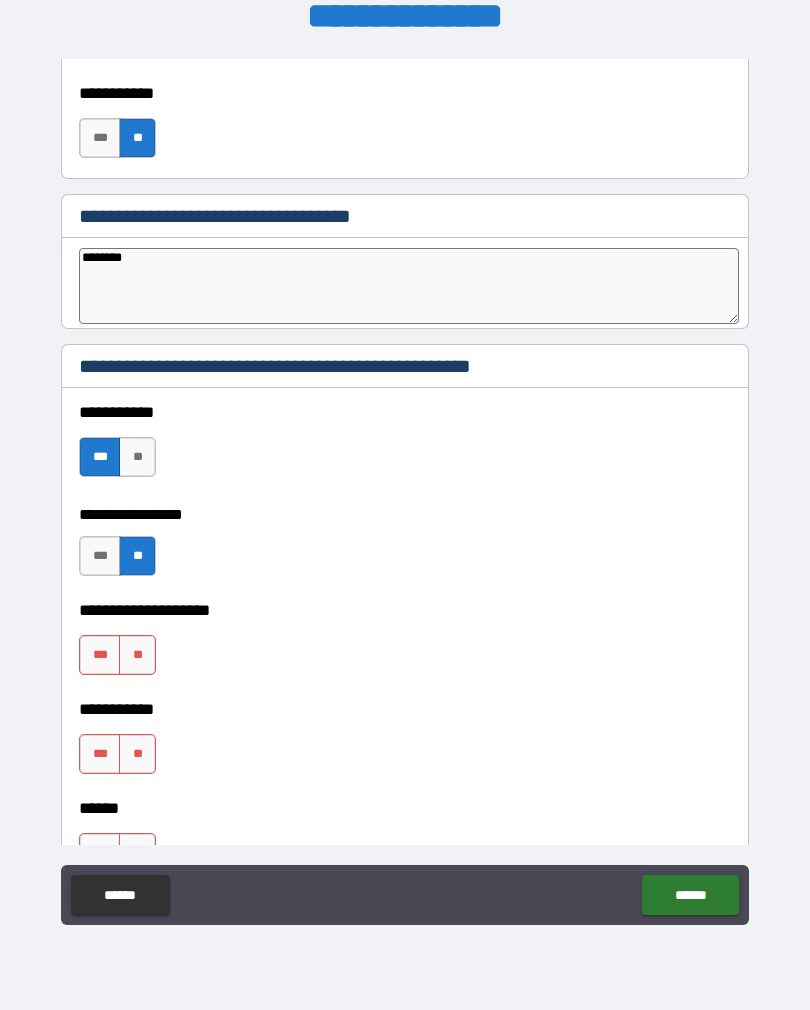 click on "**" at bounding box center [137, 655] 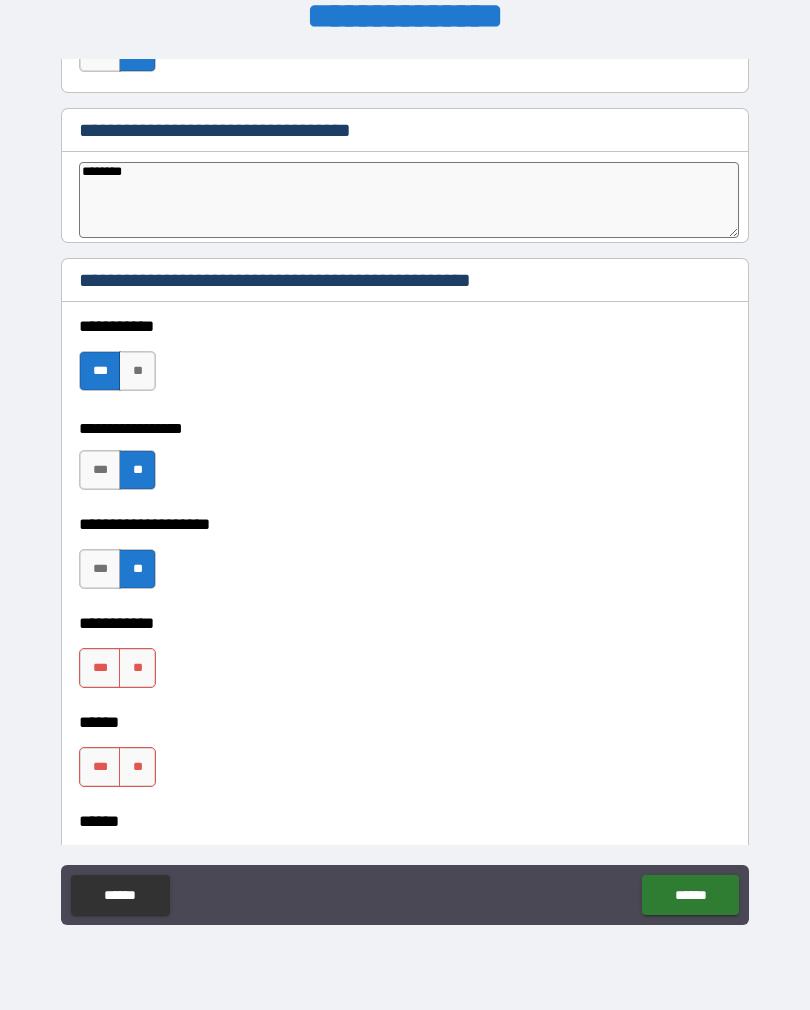 scroll, scrollTop: 2297, scrollLeft: 0, axis: vertical 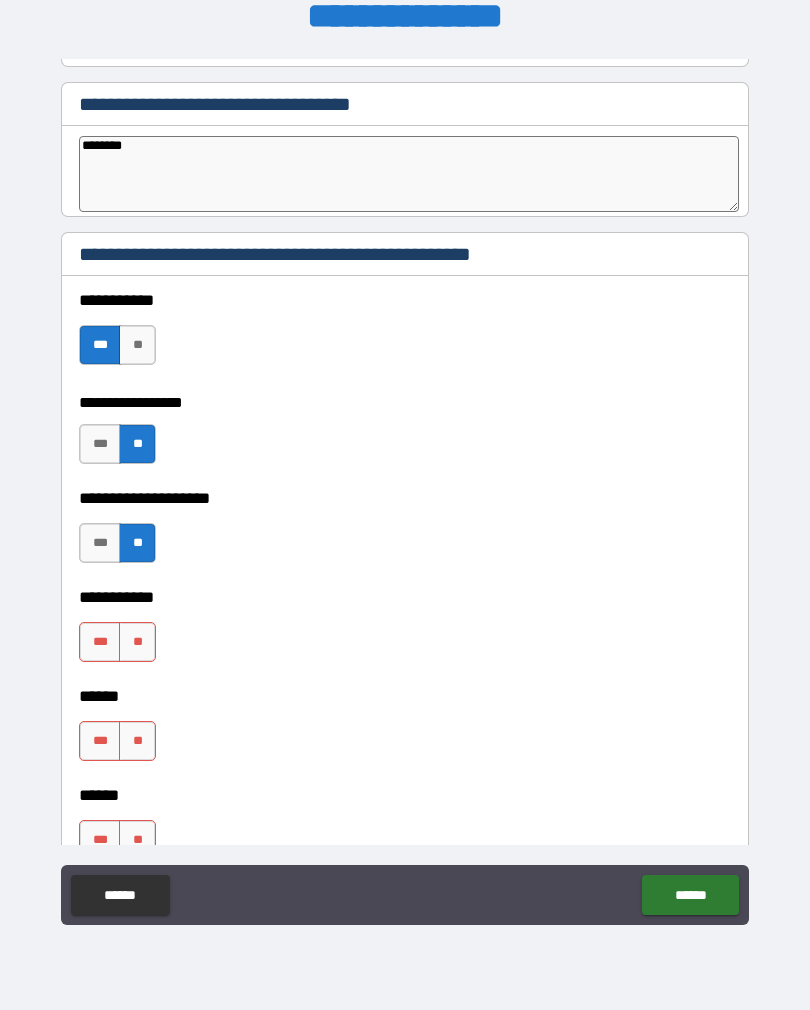 click on "**" at bounding box center (137, 642) 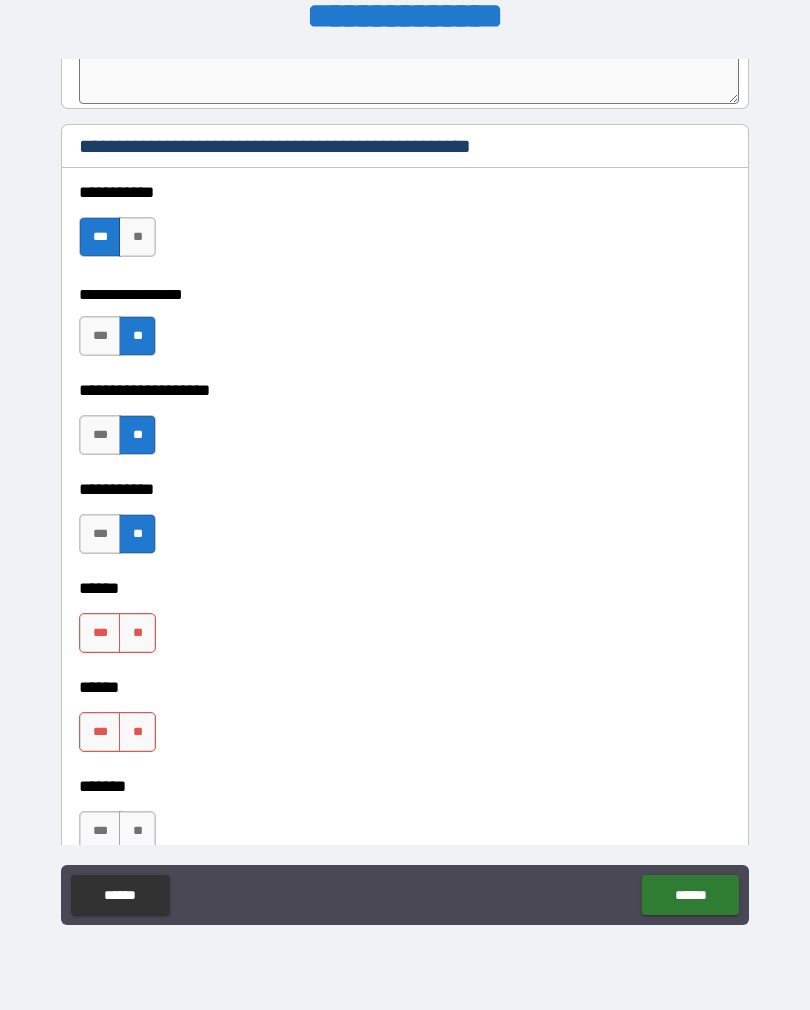 scroll, scrollTop: 2420, scrollLeft: 0, axis: vertical 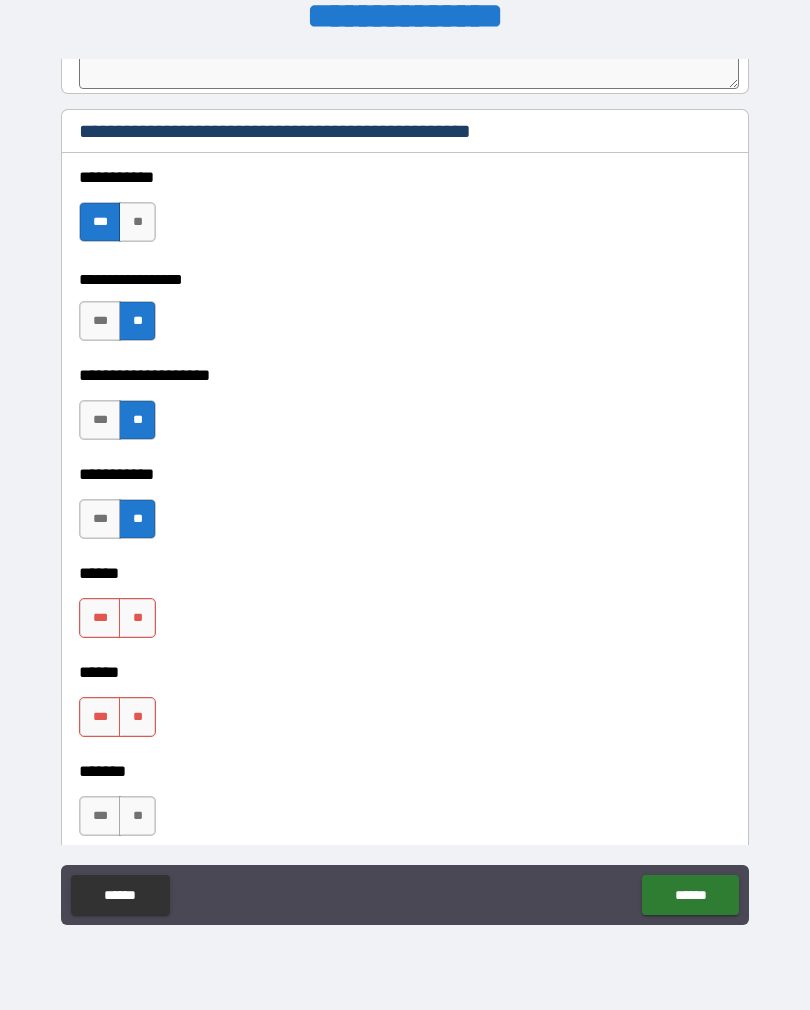 click on "**" at bounding box center (137, 618) 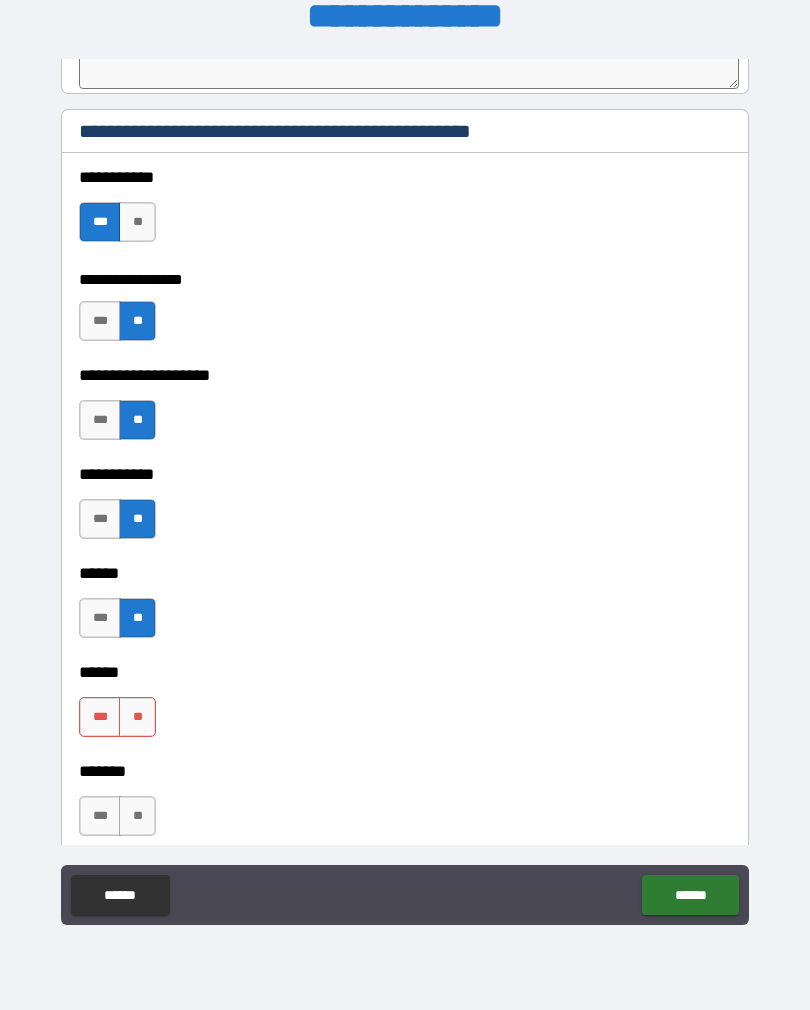 click on "**" at bounding box center (137, 717) 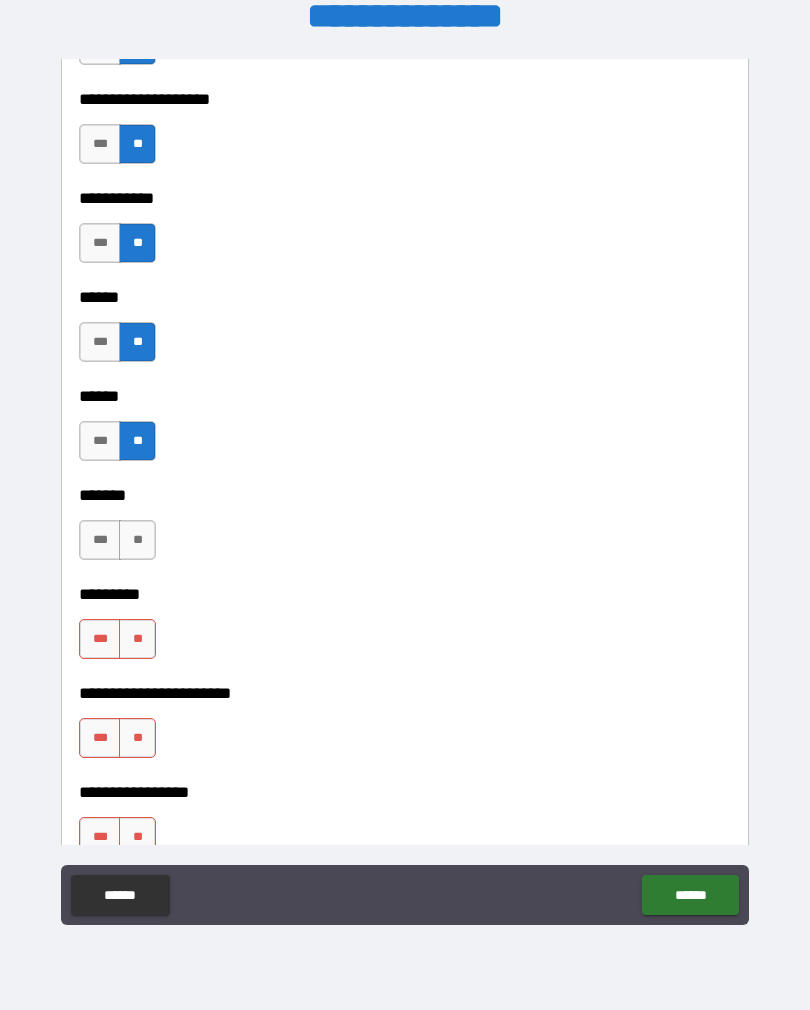scroll, scrollTop: 2697, scrollLeft: 0, axis: vertical 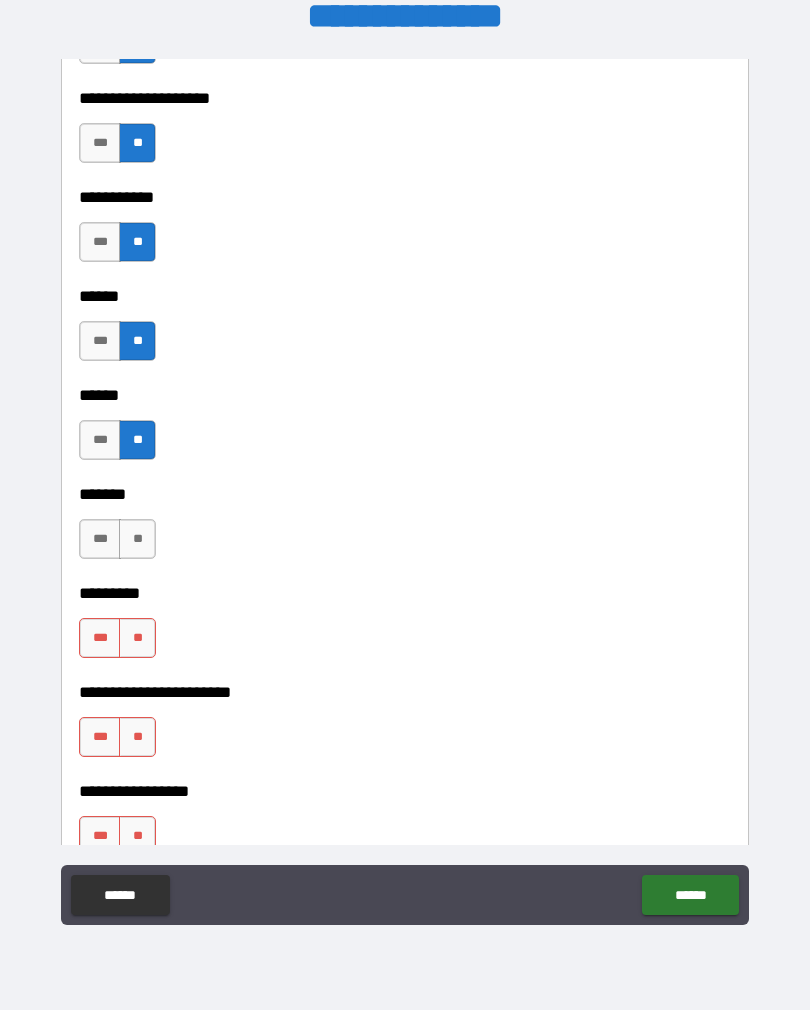 click on "**" at bounding box center (137, 539) 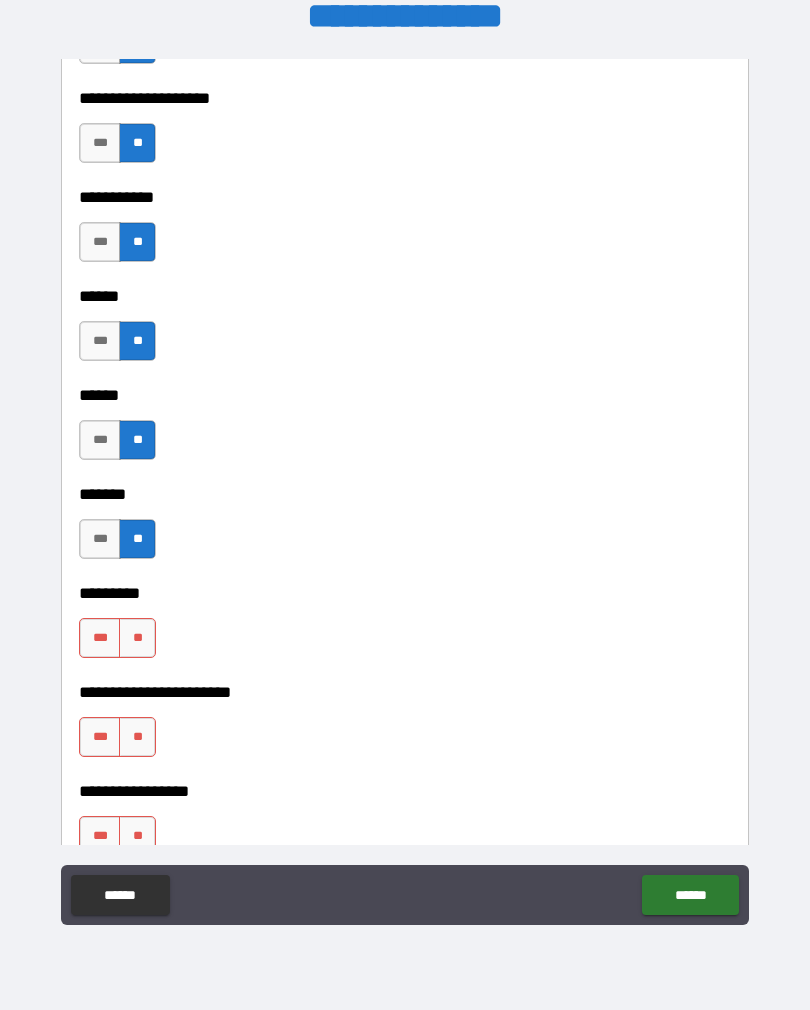 click on "**" at bounding box center (137, 638) 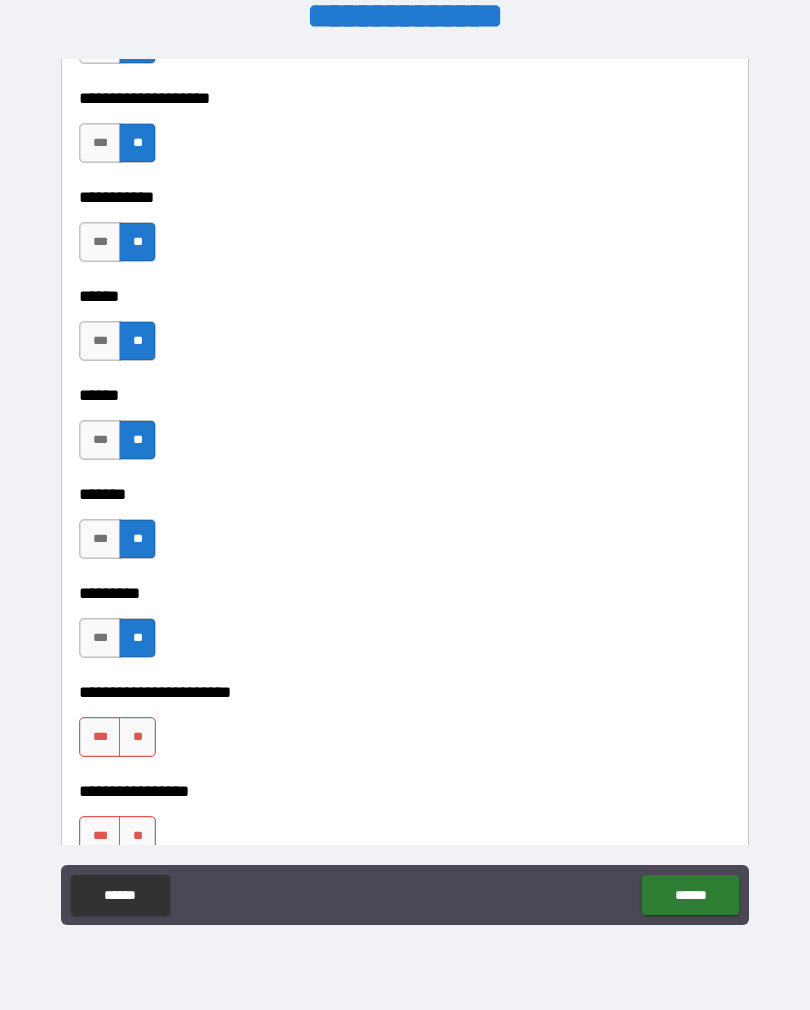 click on "**" at bounding box center [137, 737] 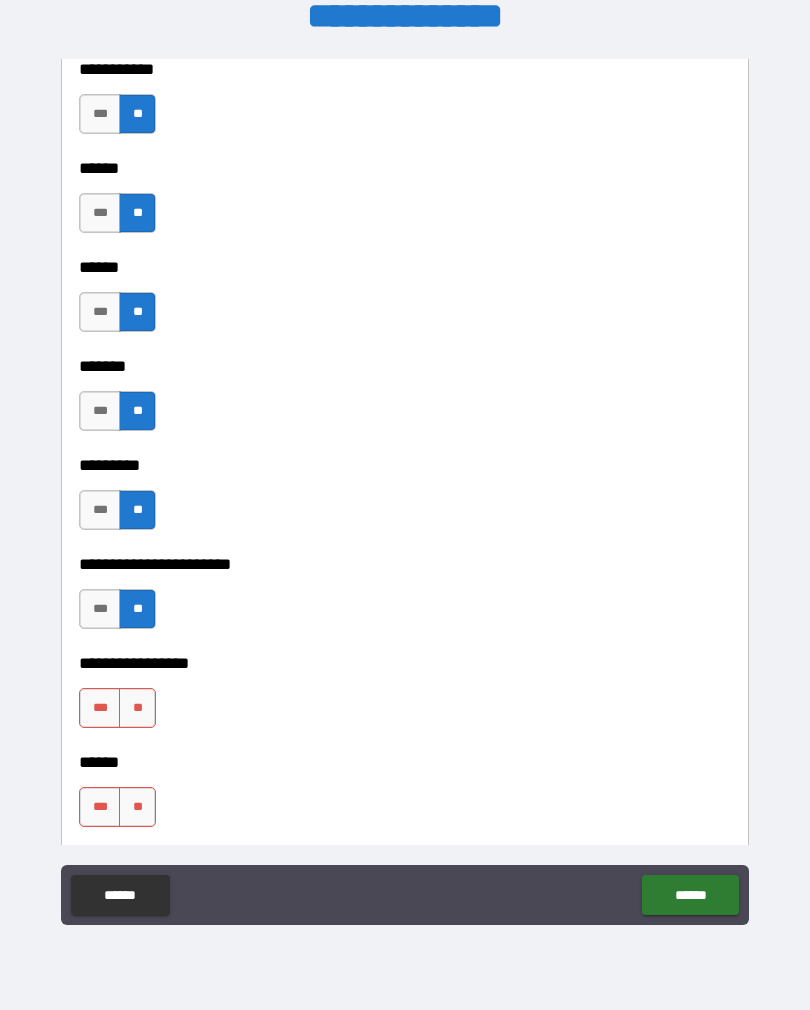 scroll, scrollTop: 2849, scrollLeft: 0, axis: vertical 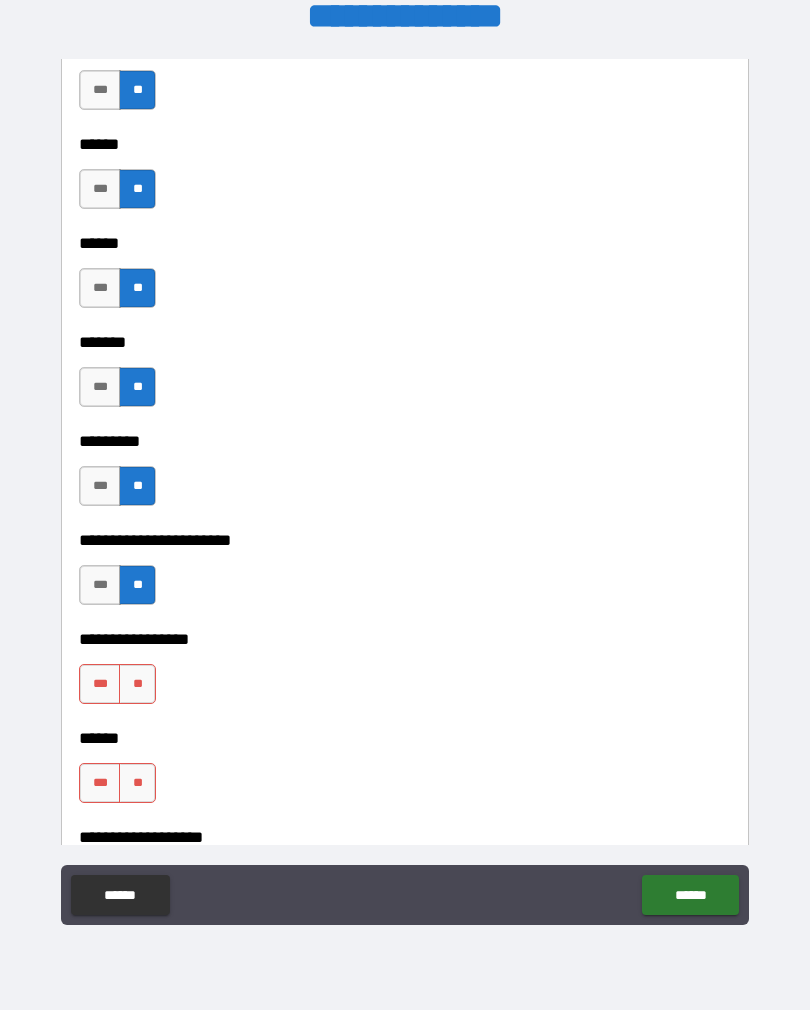 click on "***" at bounding box center [100, 684] 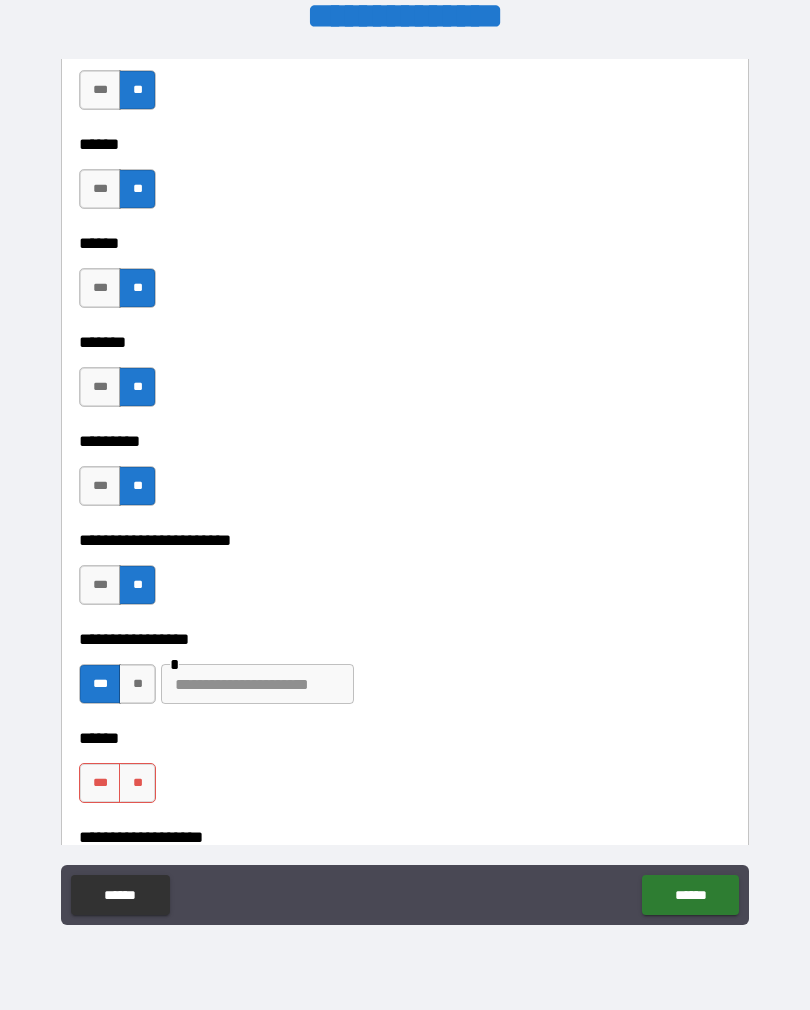 type on "*" 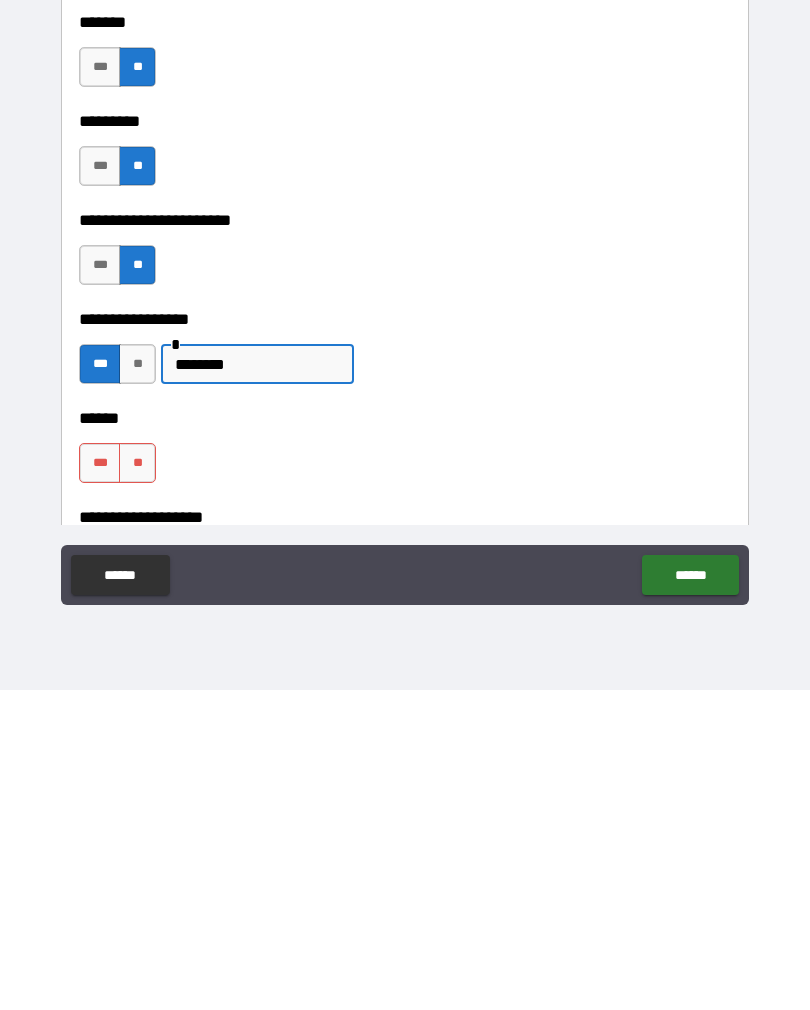 type on "********" 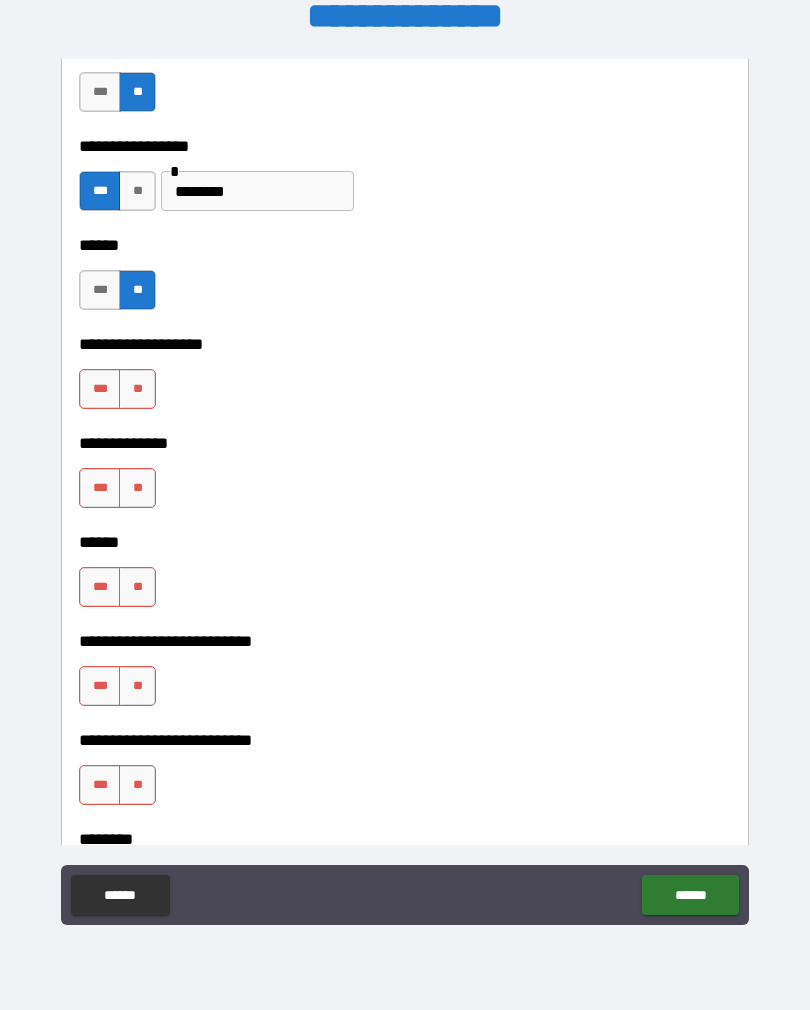 scroll, scrollTop: 3343, scrollLeft: 0, axis: vertical 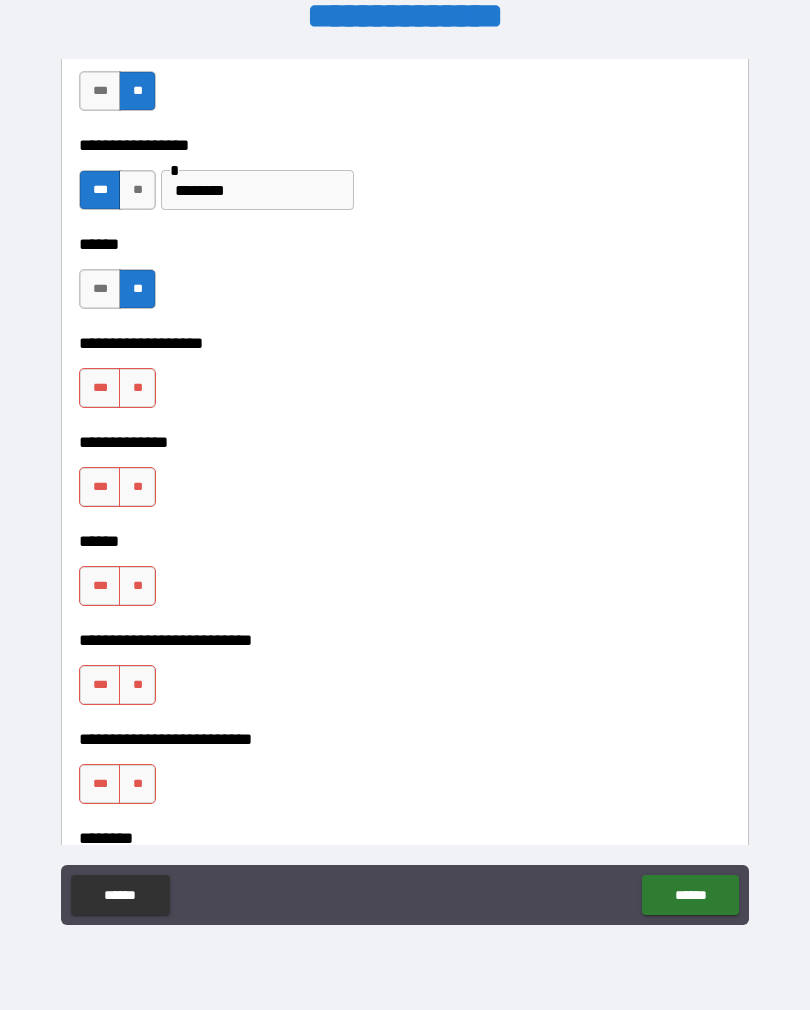 click on "**" at bounding box center [137, 388] 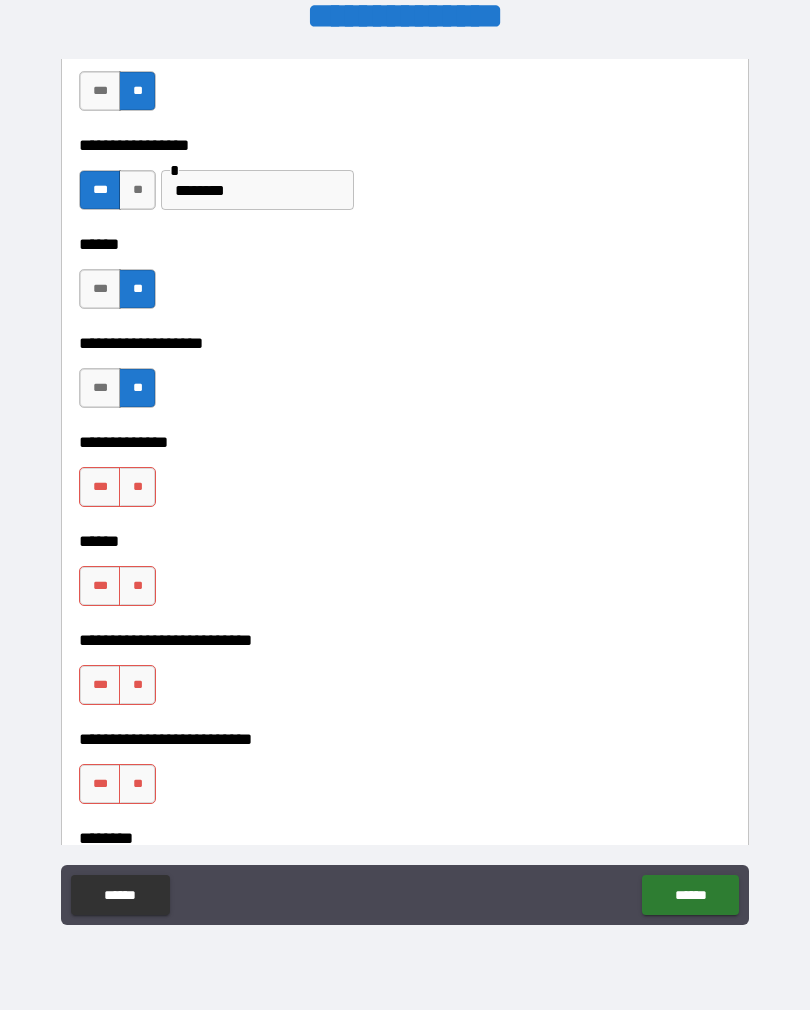 click on "***" at bounding box center [100, 487] 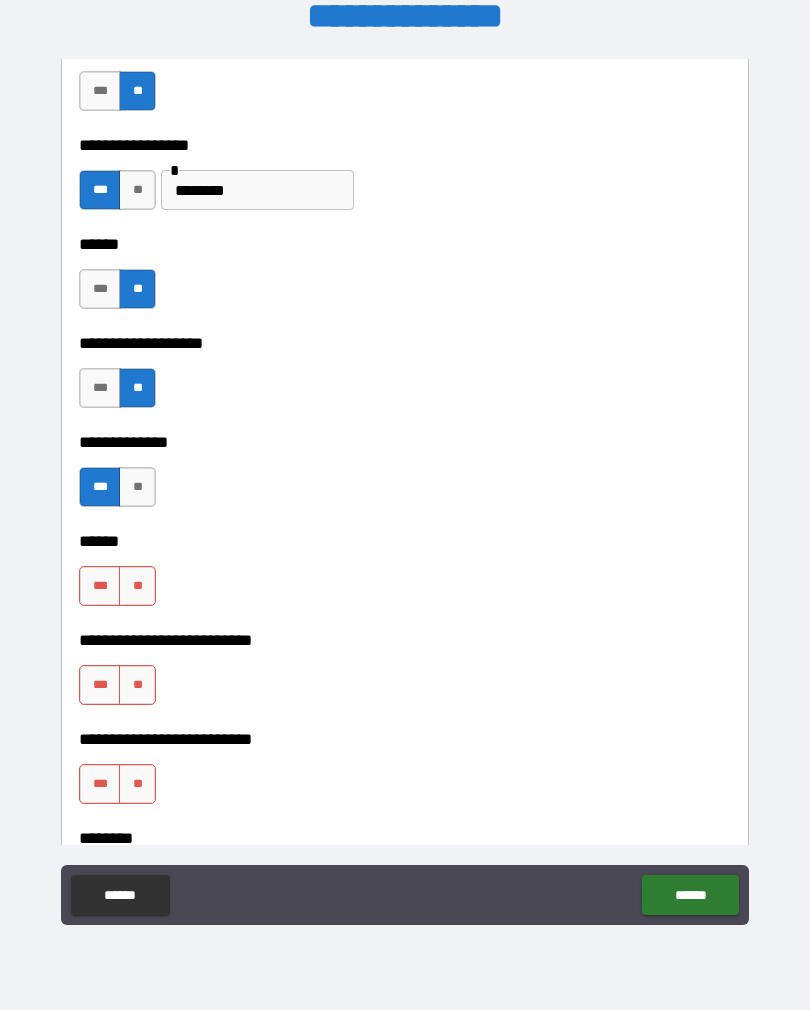 click on "**" at bounding box center [137, 586] 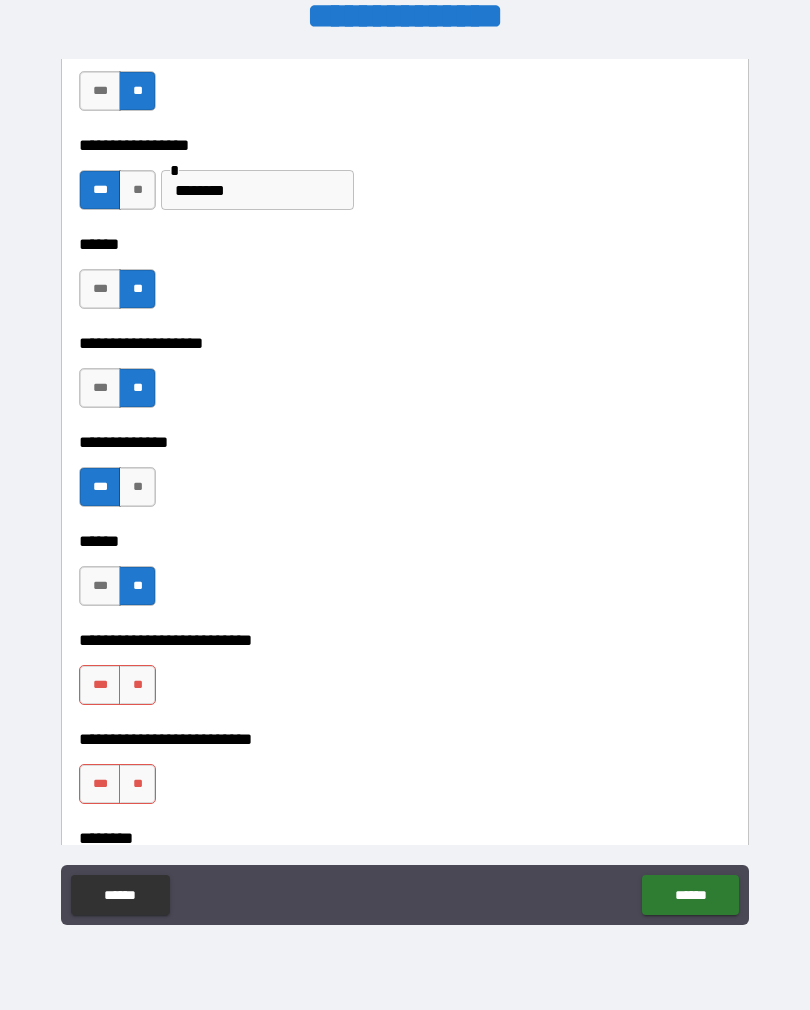 click on "**" at bounding box center (137, 685) 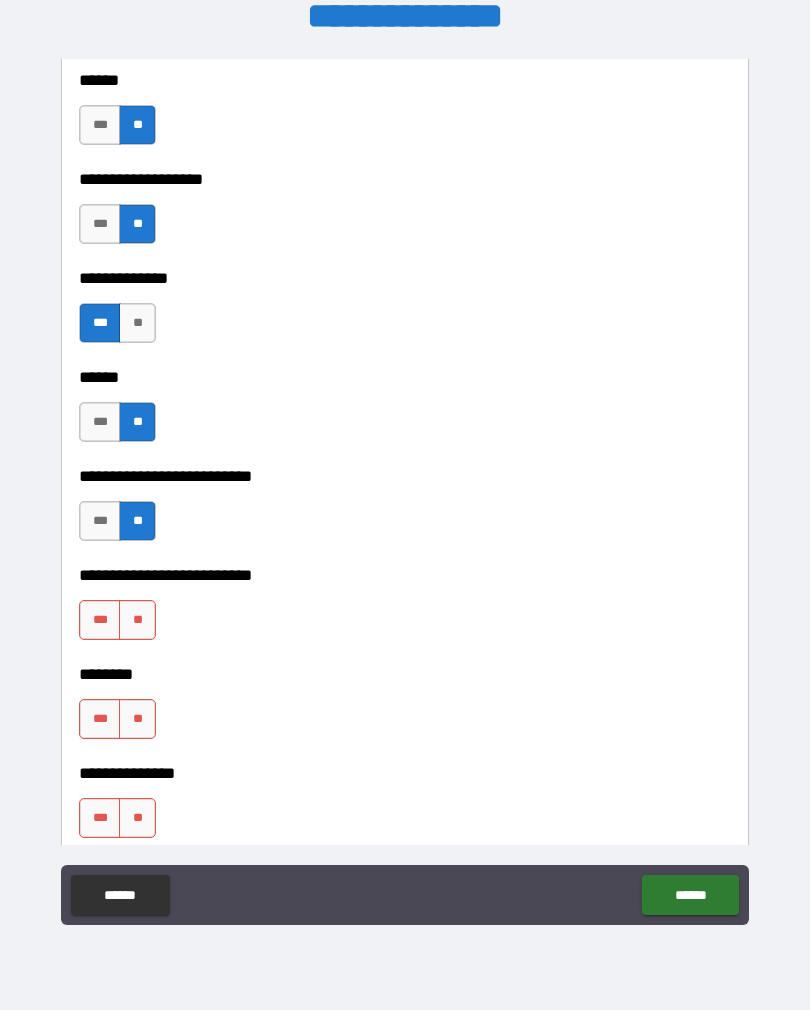 scroll, scrollTop: 3529, scrollLeft: 0, axis: vertical 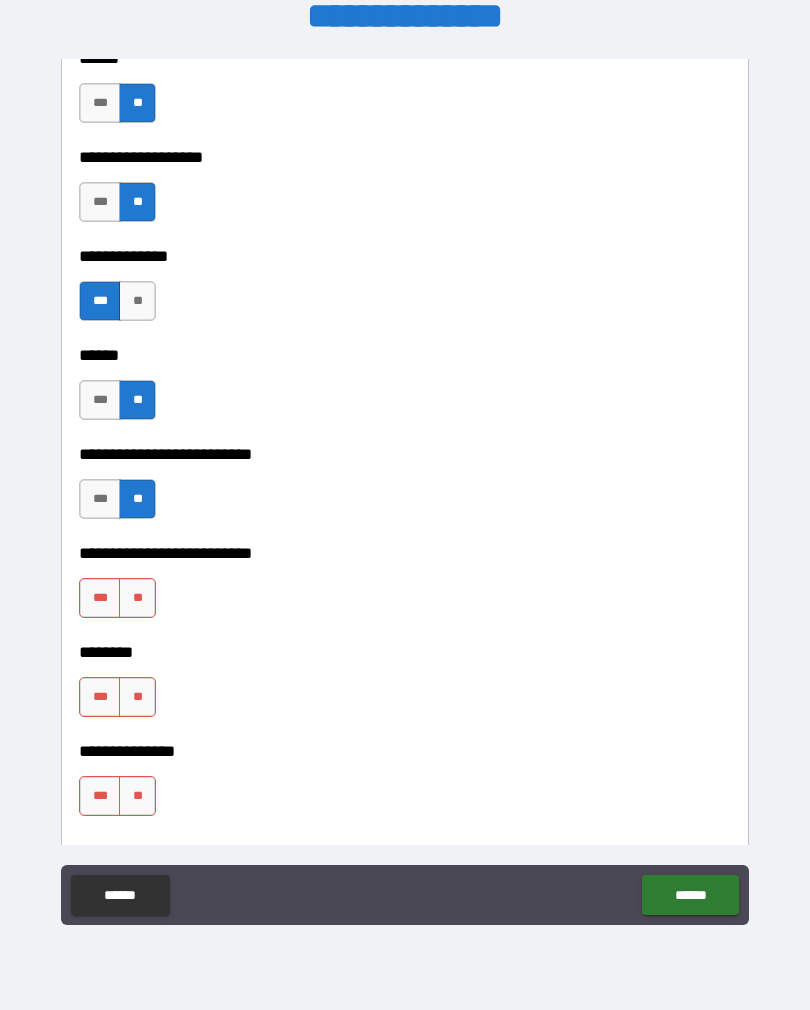 click on "**" at bounding box center (137, 598) 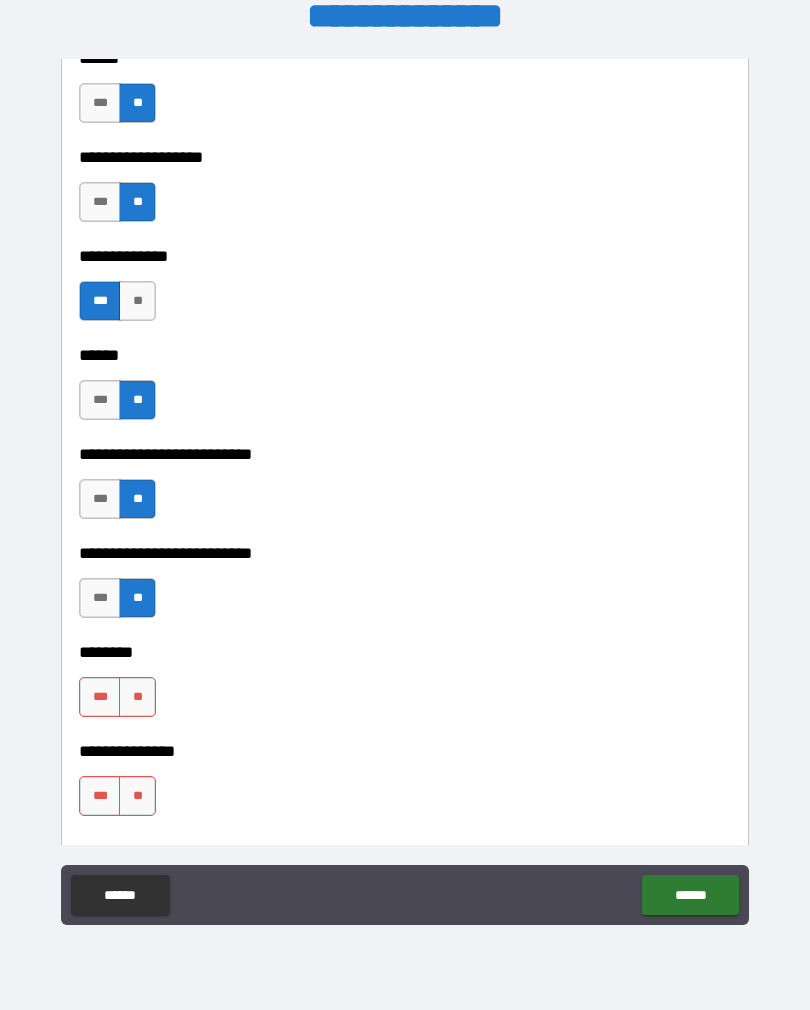 click on "**" at bounding box center [137, 697] 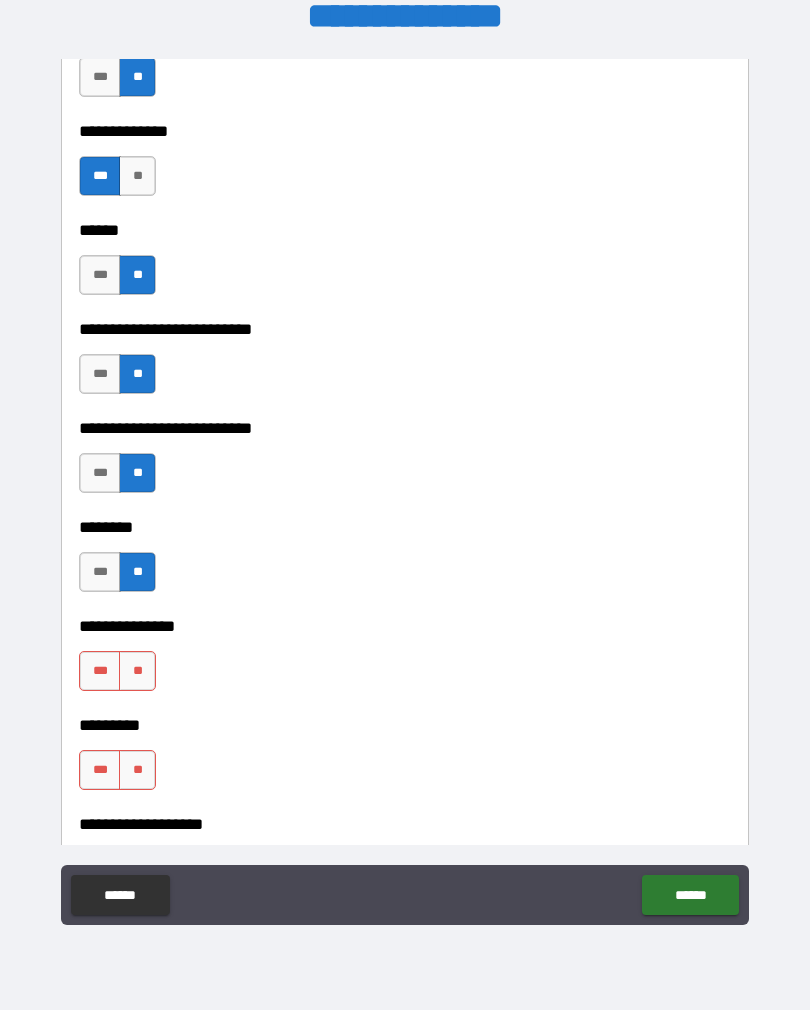 scroll, scrollTop: 3674, scrollLeft: 0, axis: vertical 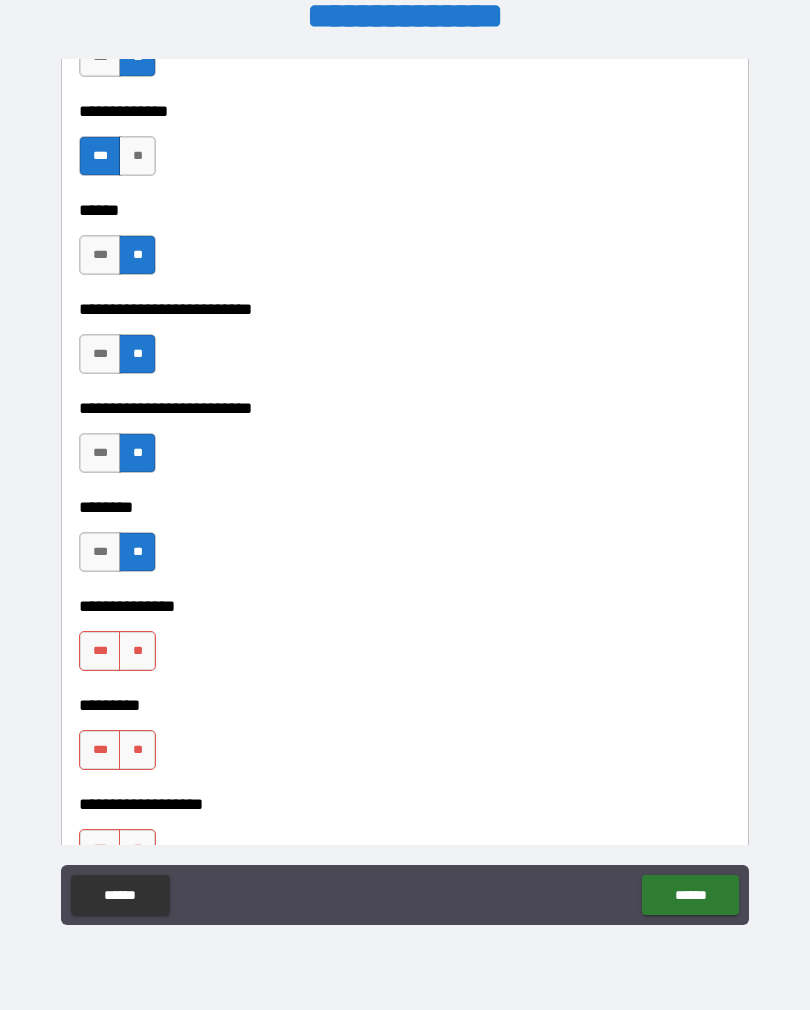 click on "**" at bounding box center [137, 651] 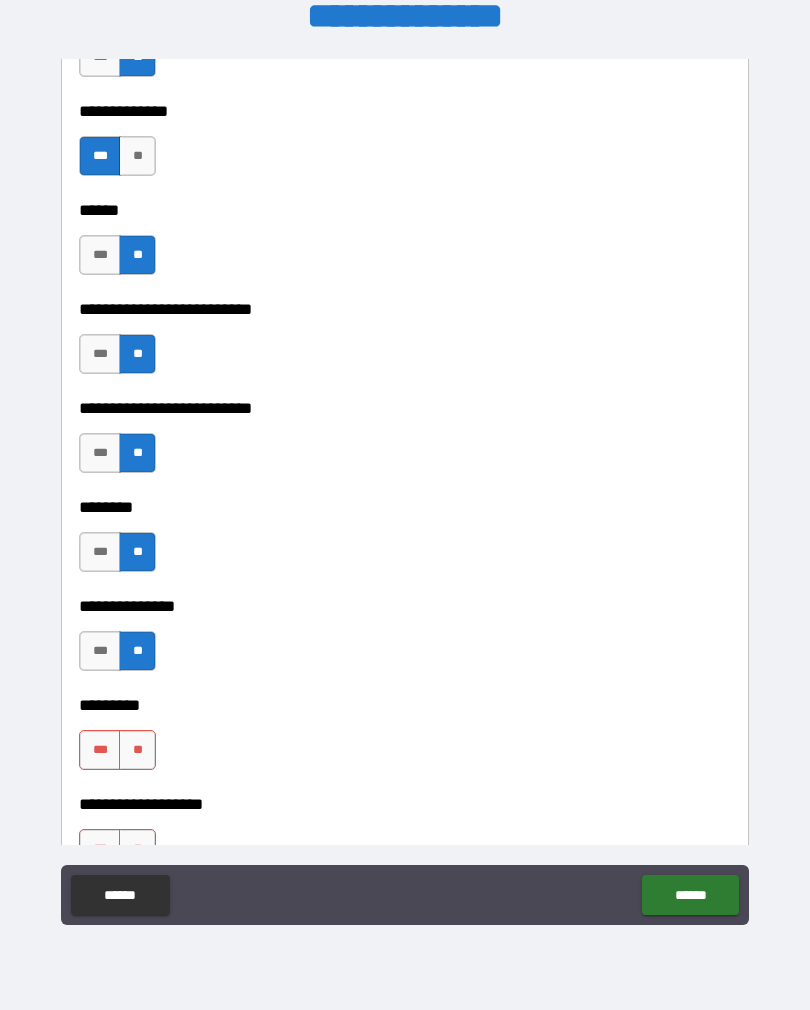 click on "**" at bounding box center (137, 750) 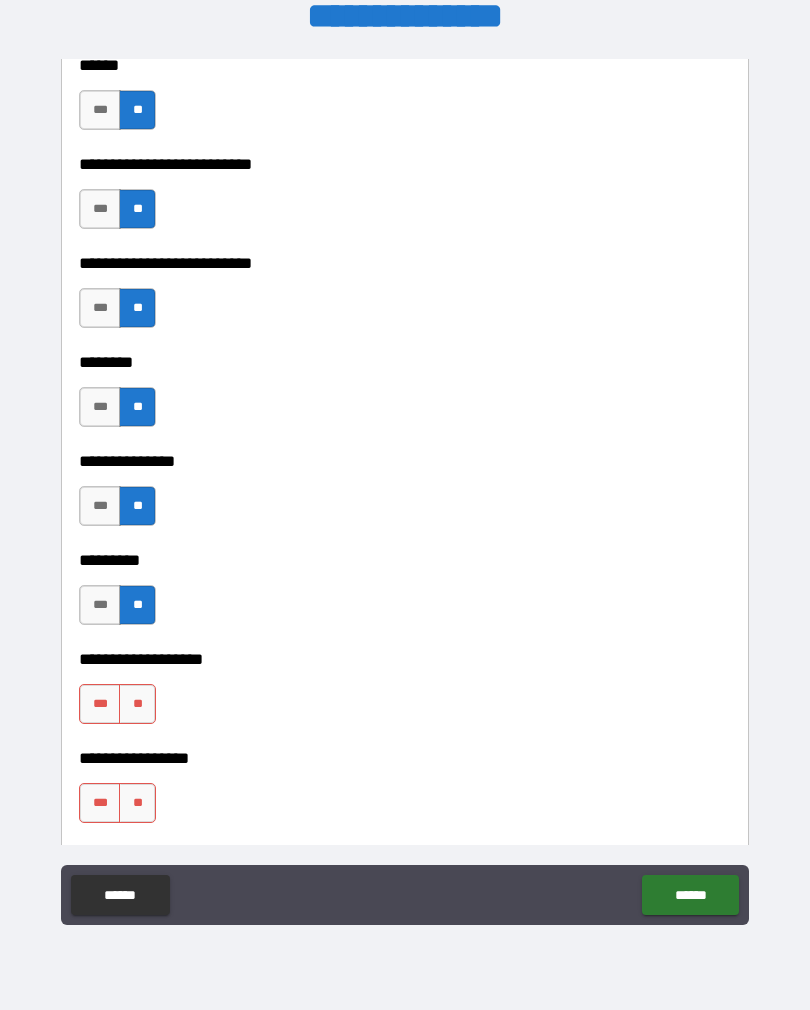 scroll, scrollTop: 3849, scrollLeft: 0, axis: vertical 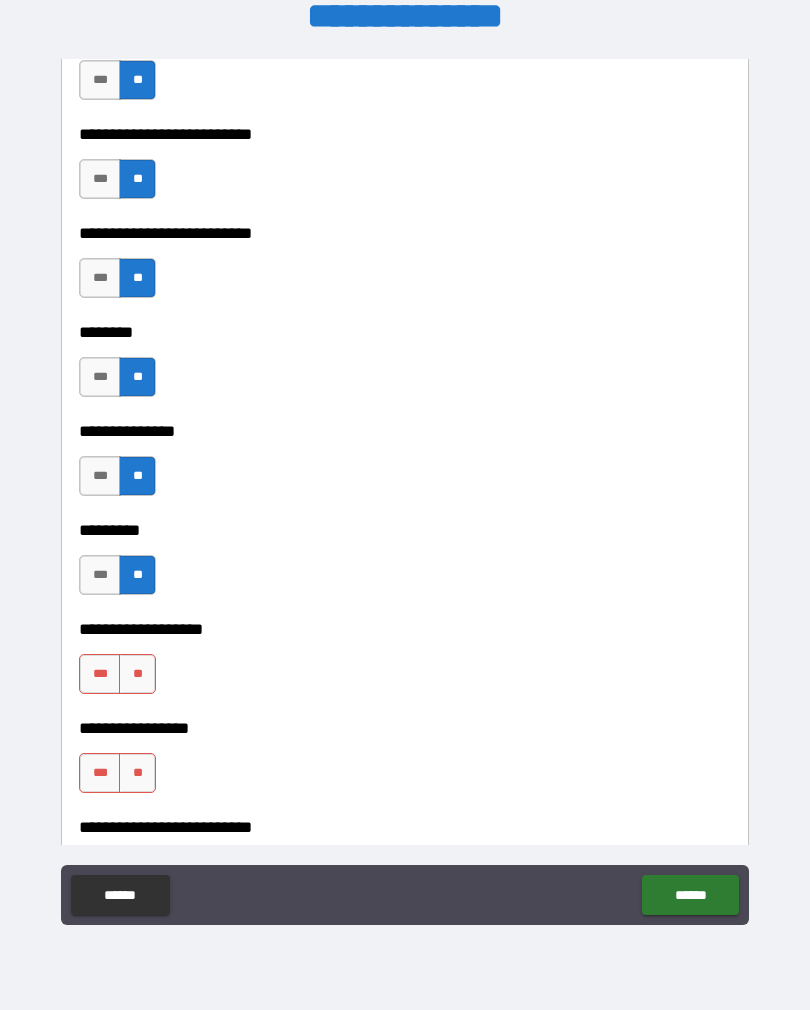 click on "**" at bounding box center [137, 674] 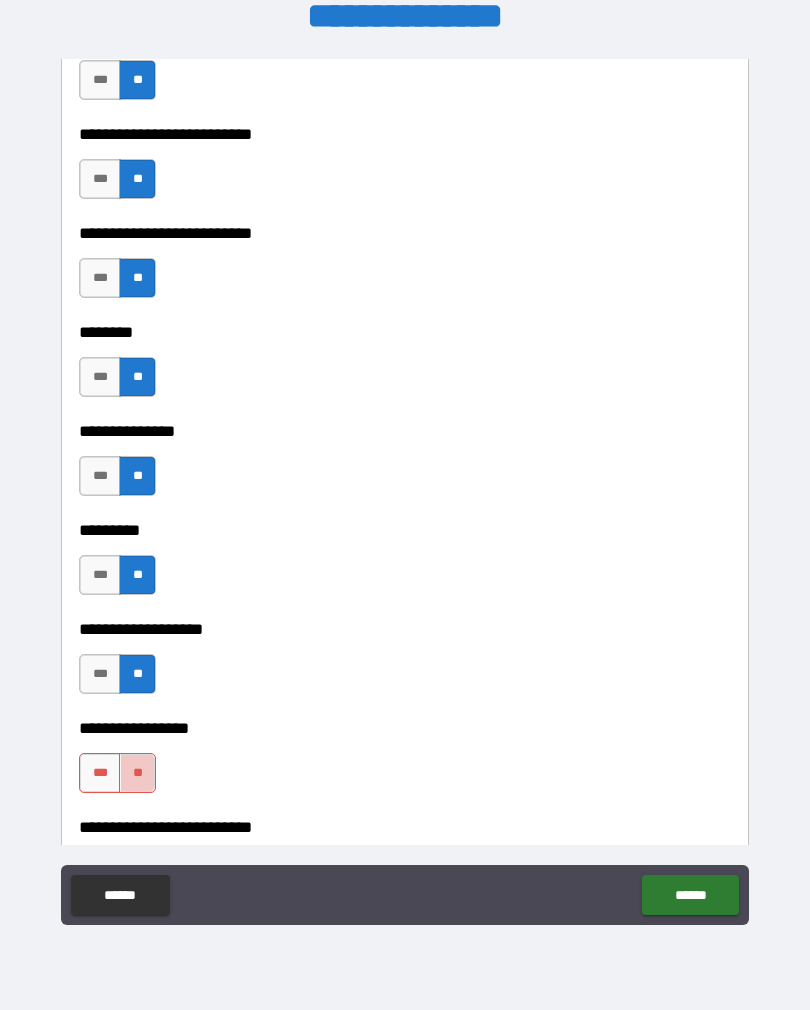 click on "**" at bounding box center [137, 773] 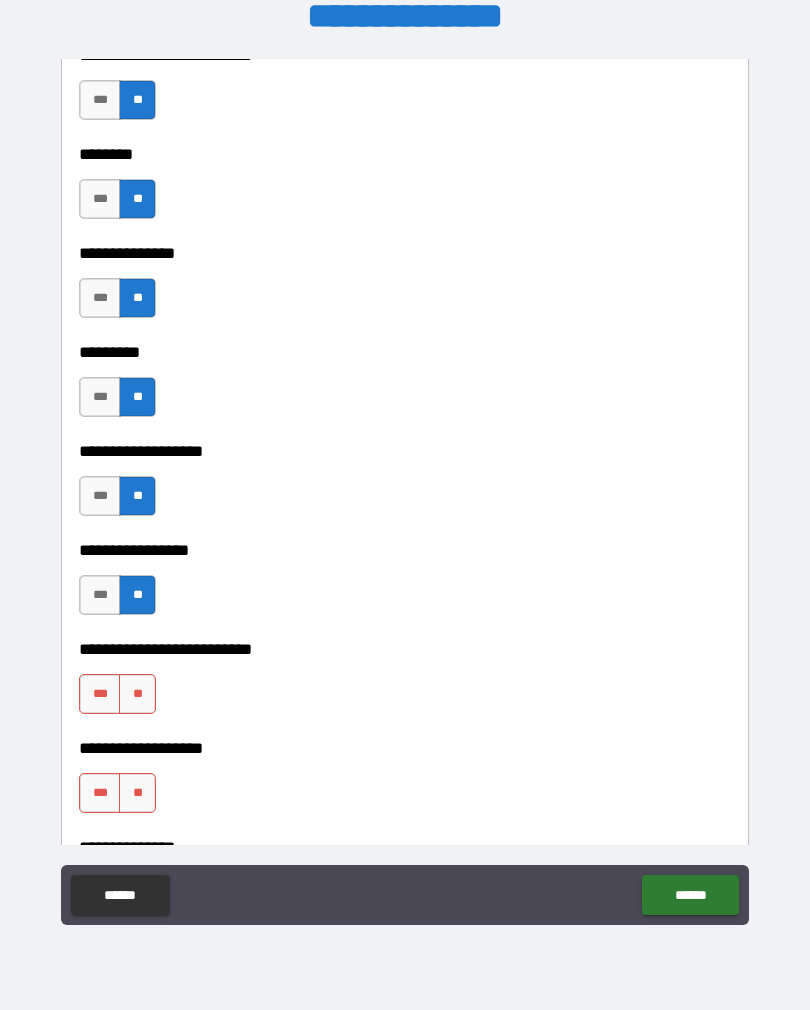 scroll, scrollTop: 4041, scrollLeft: 0, axis: vertical 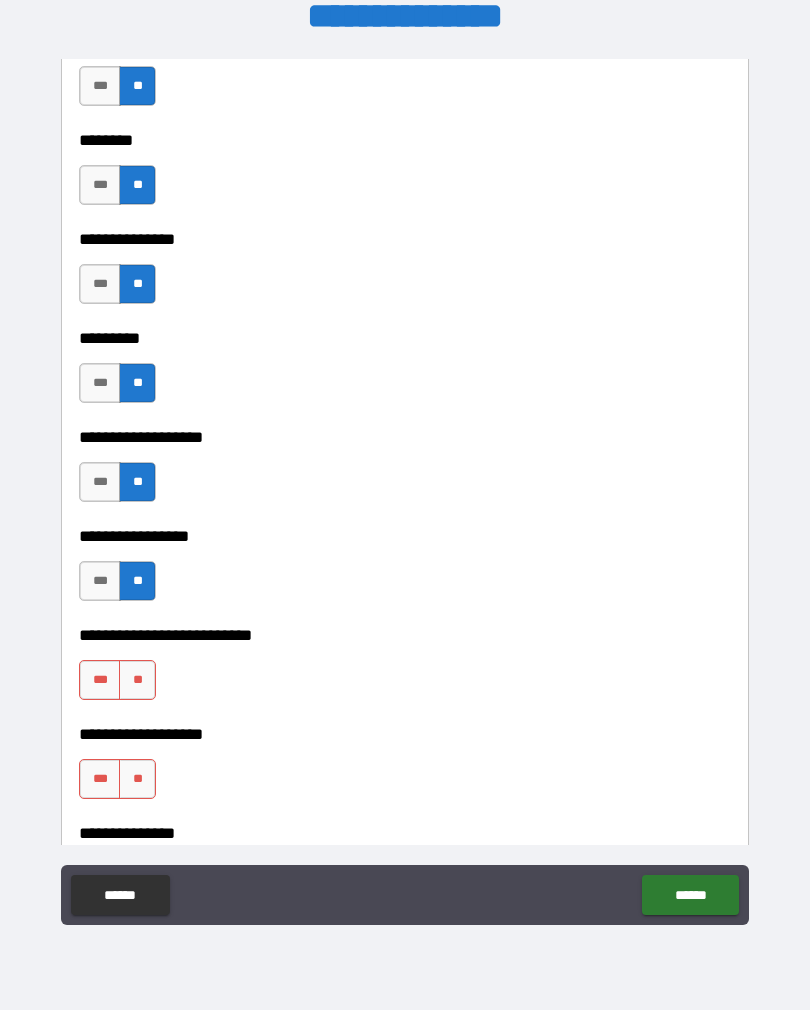 click on "**" at bounding box center (137, 680) 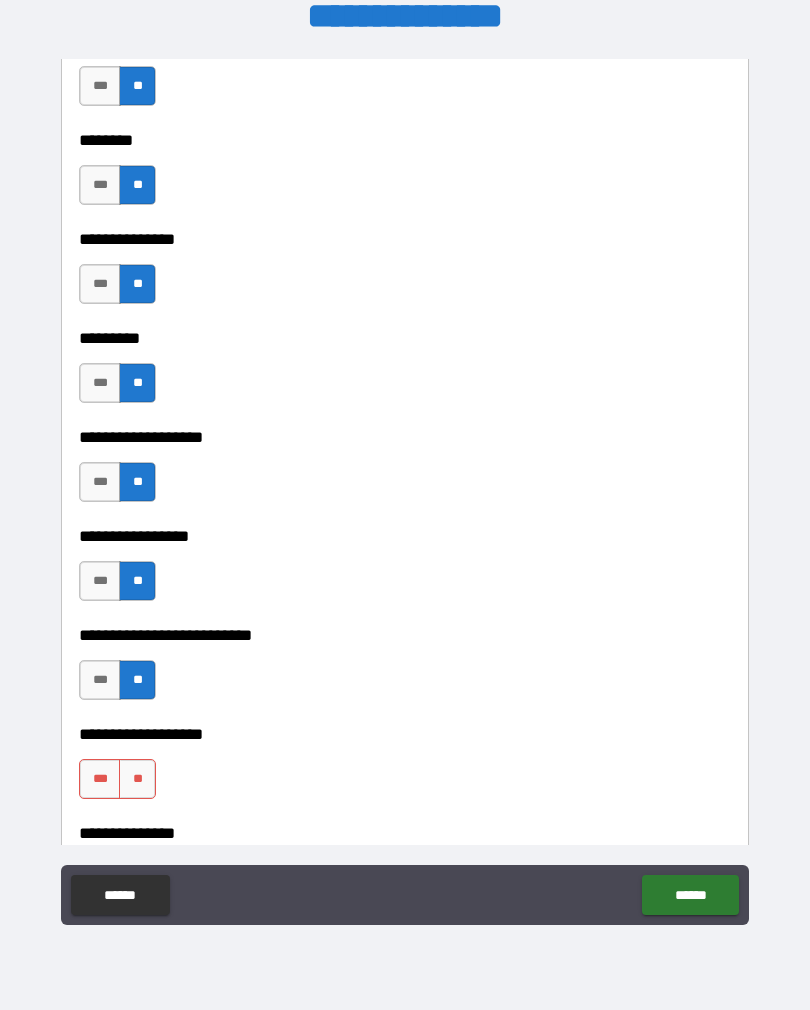 click on "**" at bounding box center (137, 779) 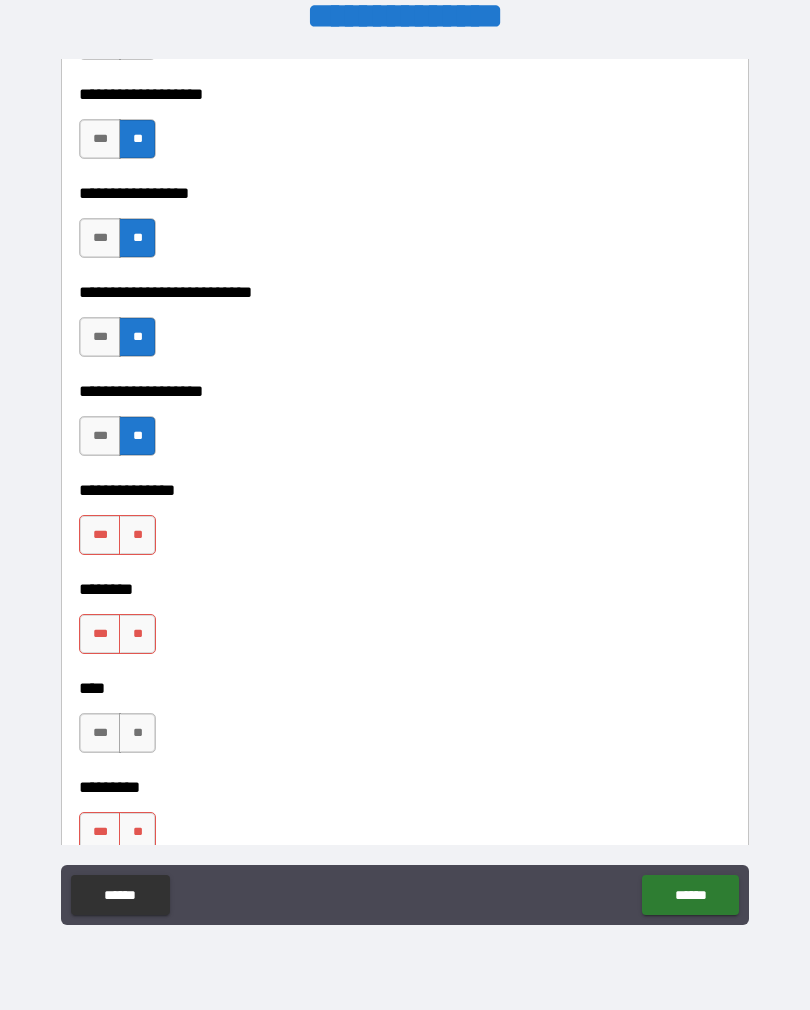 scroll, scrollTop: 4385, scrollLeft: 0, axis: vertical 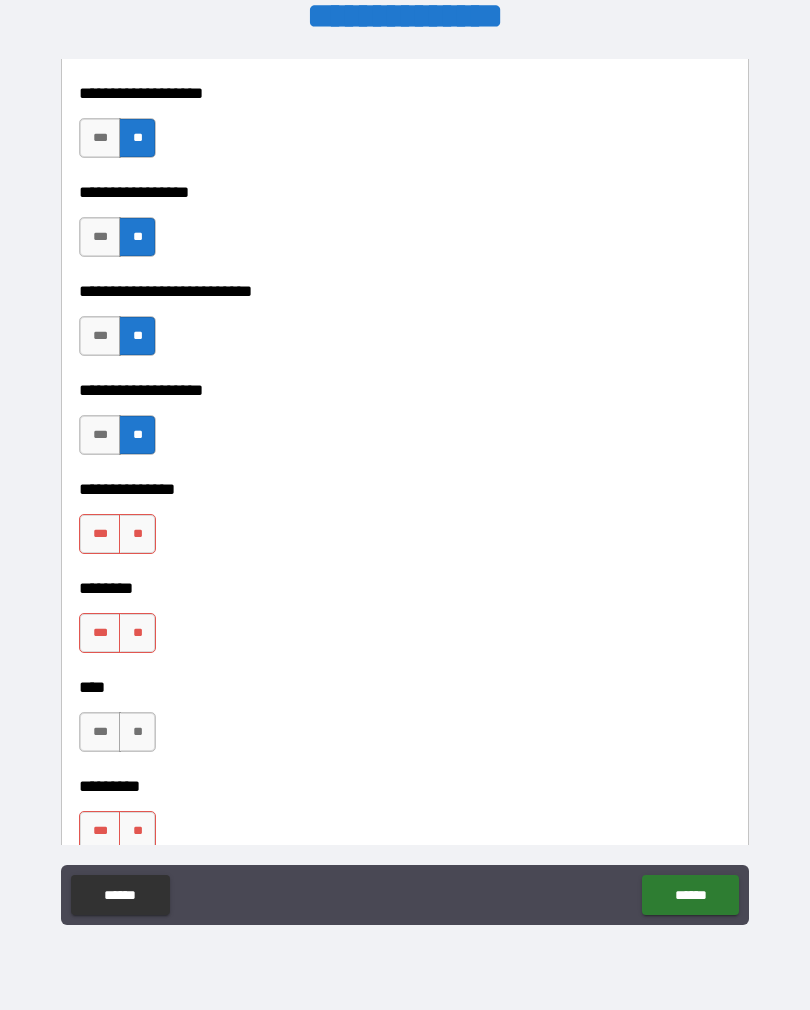 click on "**" at bounding box center (137, 534) 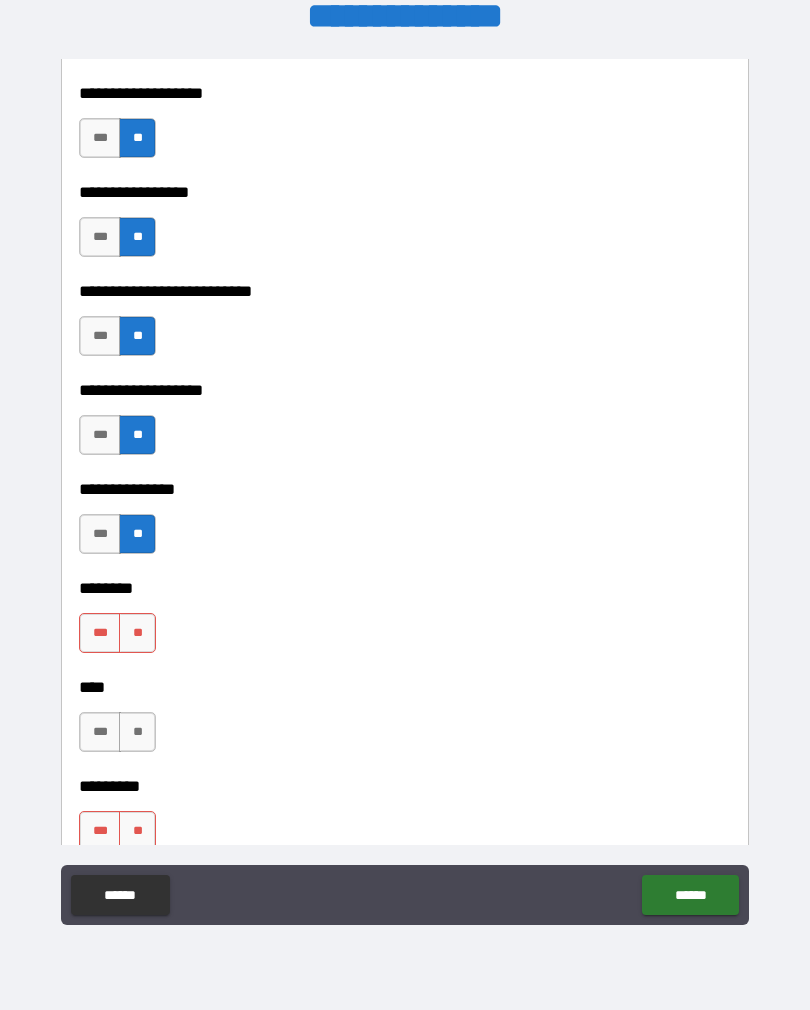 click on "**" at bounding box center [137, 633] 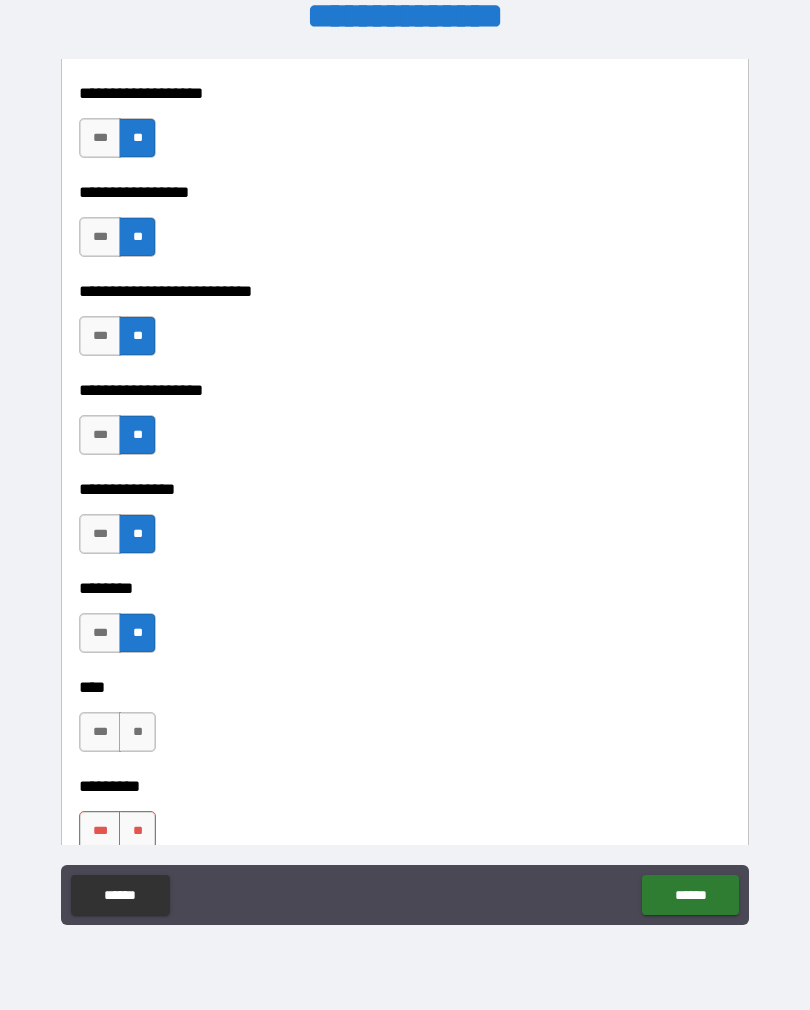 click on "**" at bounding box center [137, 732] 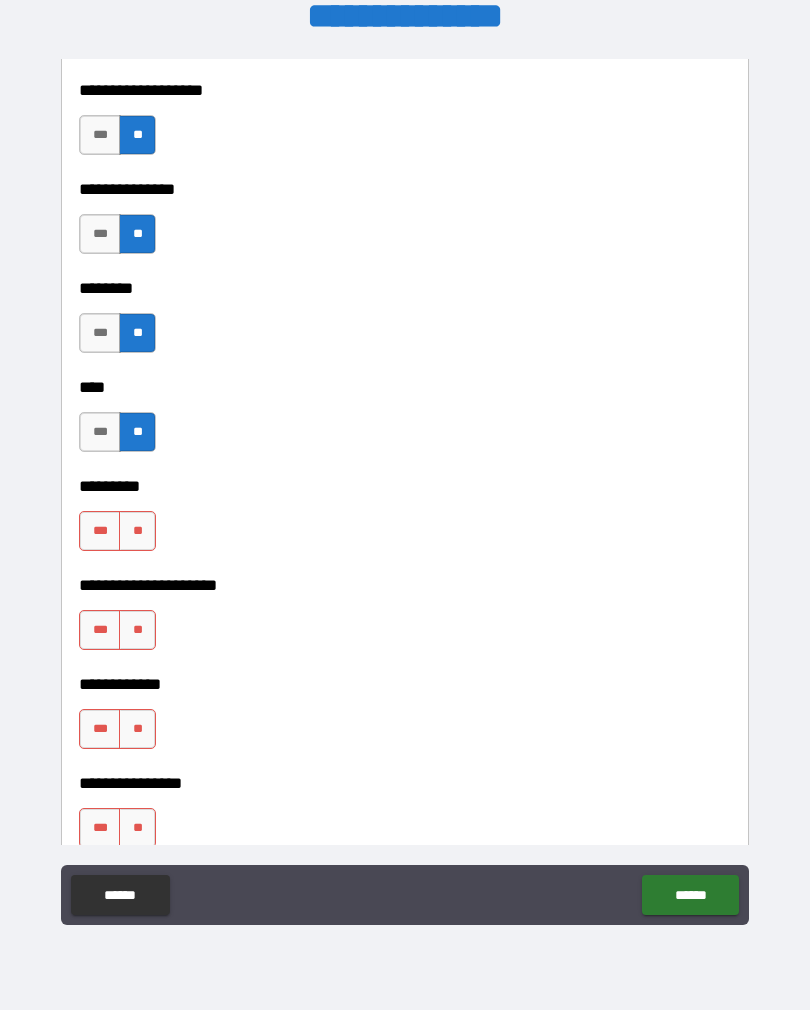 scroll, scrollTop: 4686, scrollLeft: 0, axis: vertical 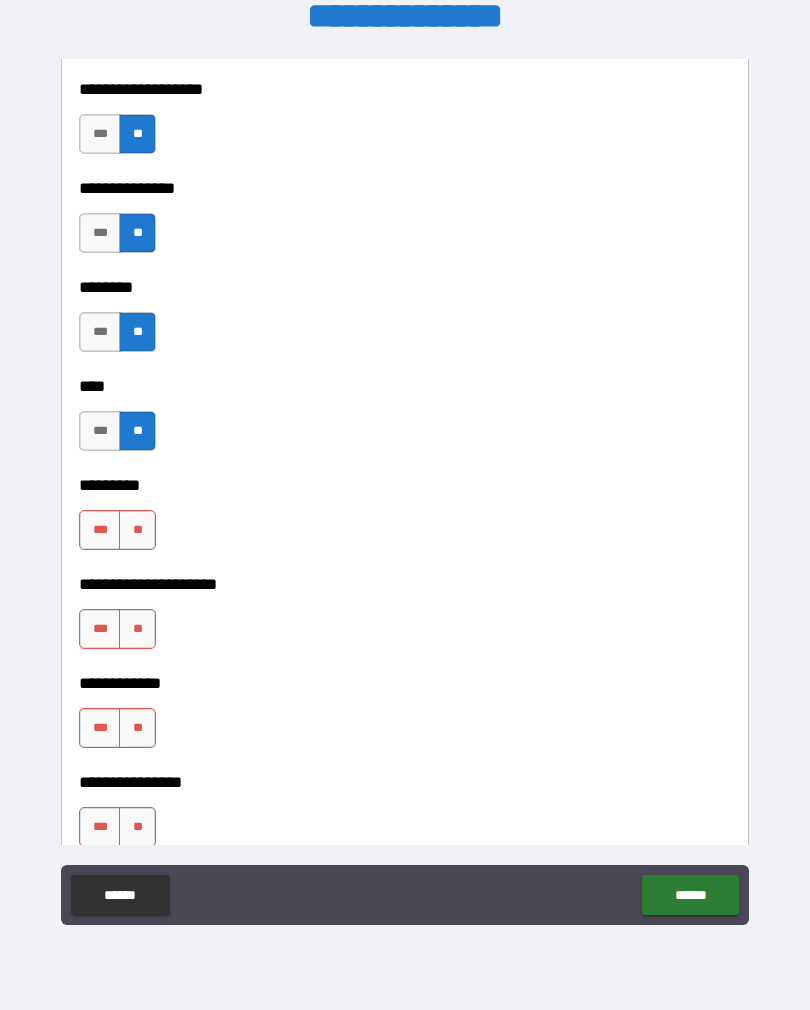 click on "**" at bounding box center [137, 530] 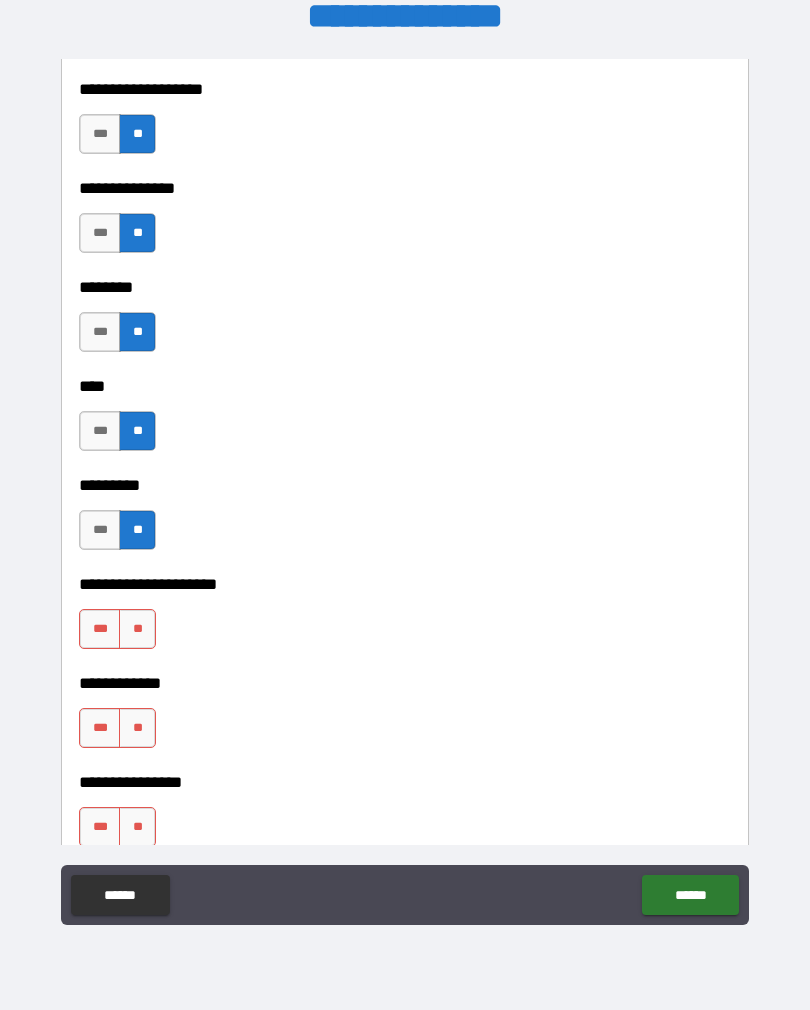 click on "**" at bounding box center (137, 629) 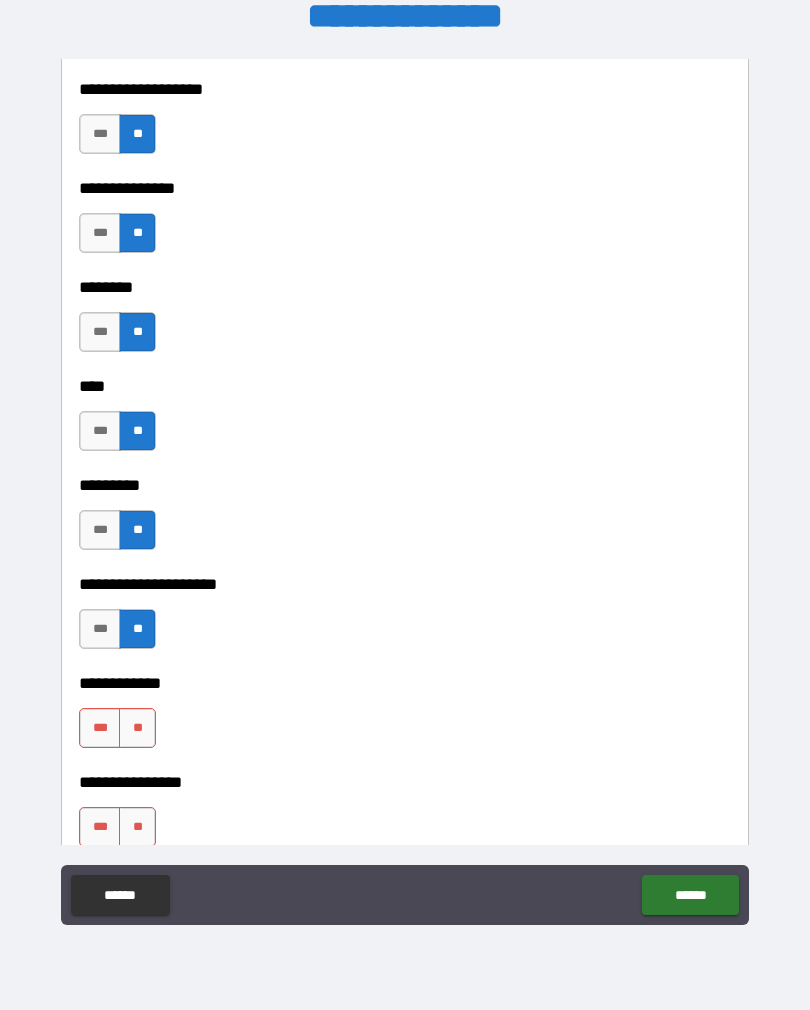 click on "**" at bounding box center (137, 728) 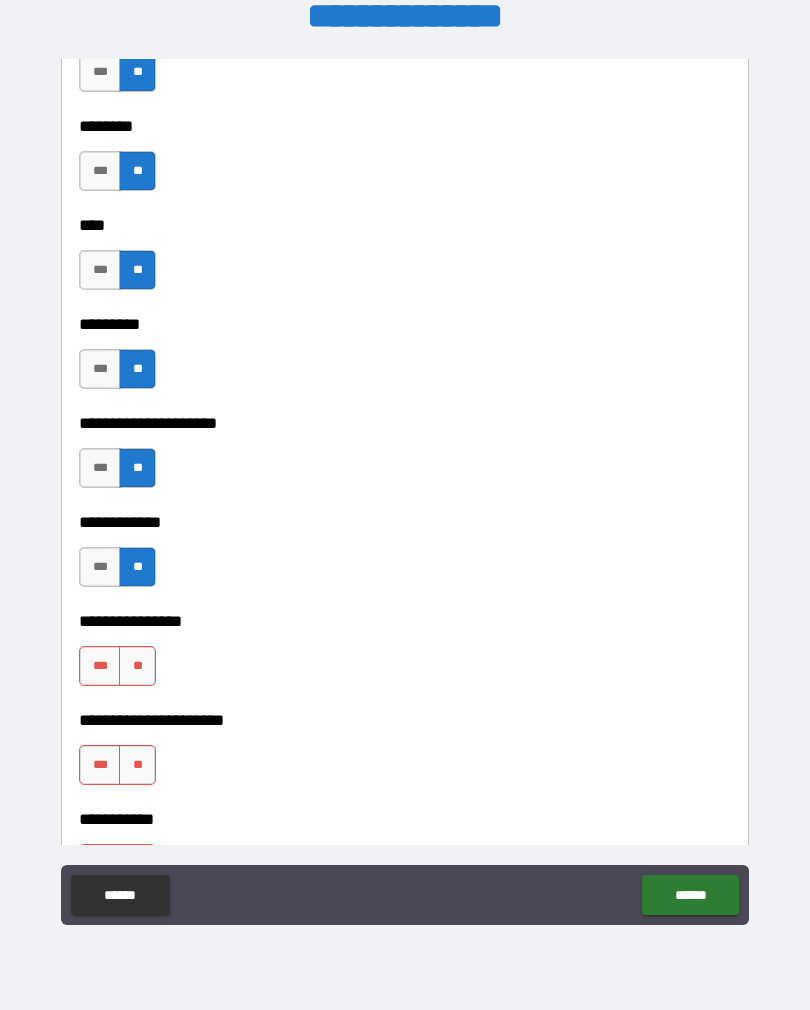 scroll, scrollTop: 4851, scrollLeft: 0, axis: vertical 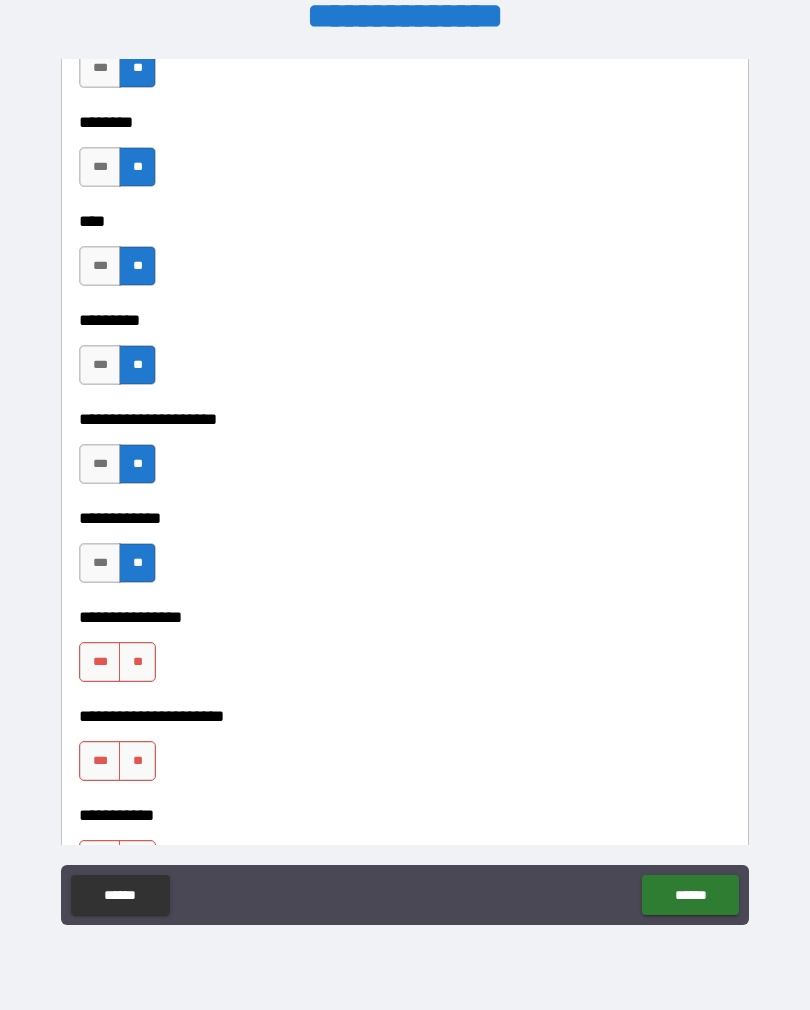 click on "**" at bounding box center (137, 662) 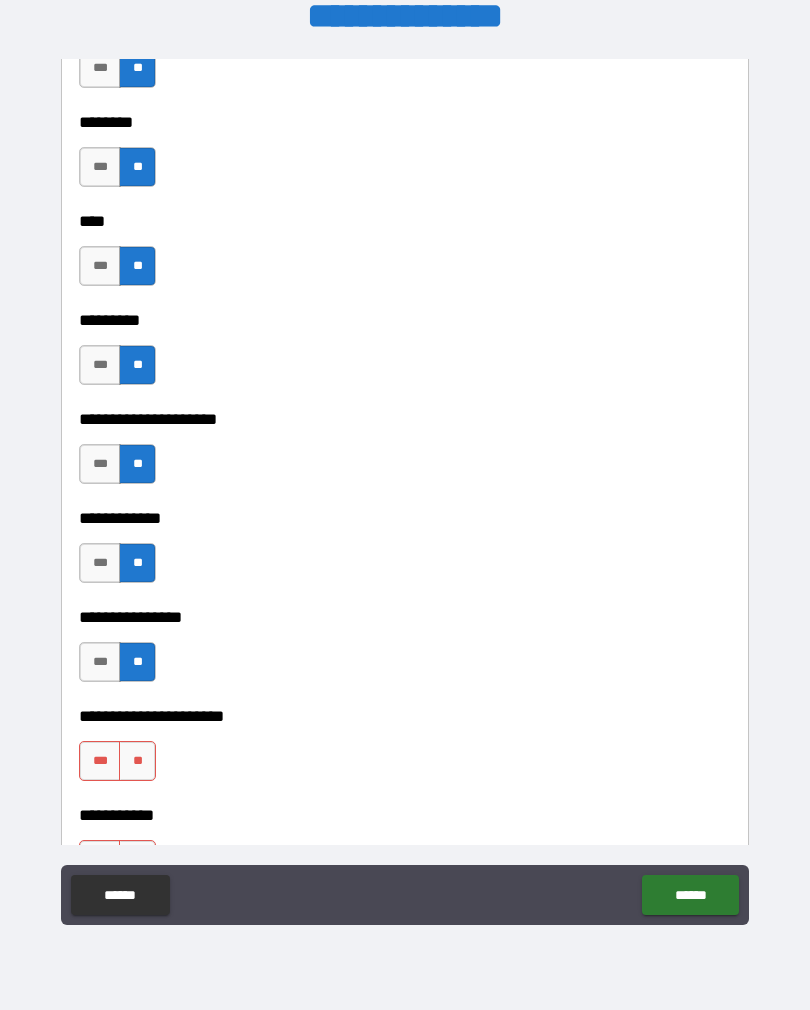 click on "**" at bounding box center [137, 761] 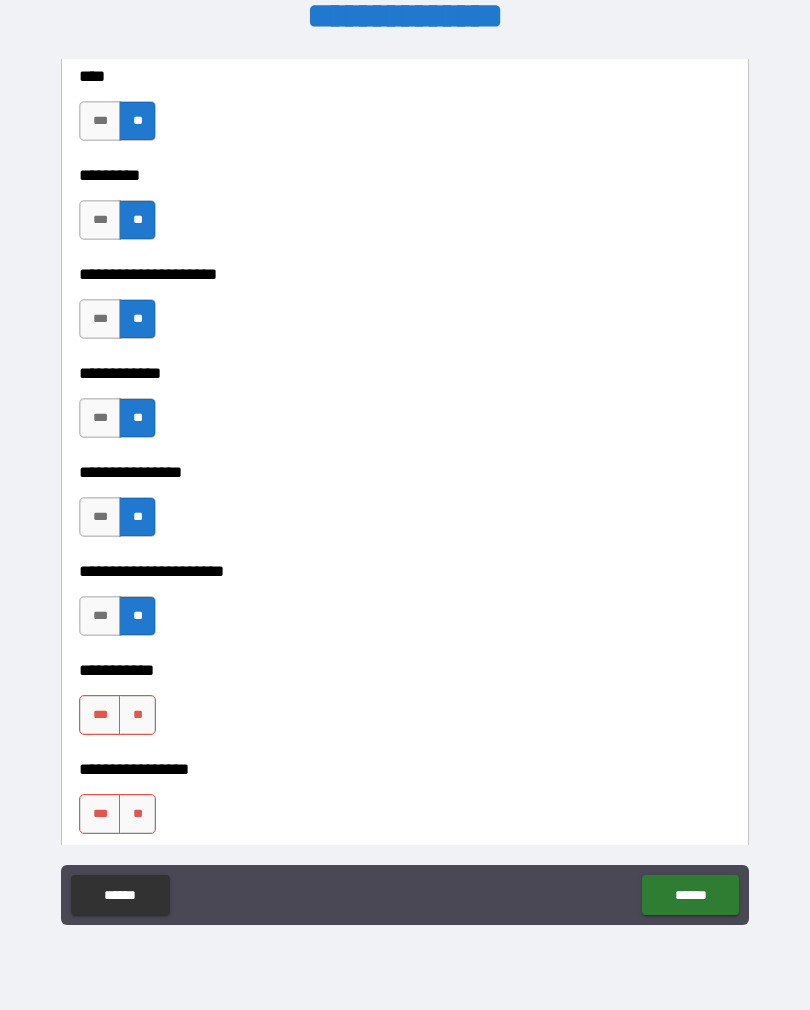 scroll, scrollTop: 5002, scrollLeft: 0, axis: vertical 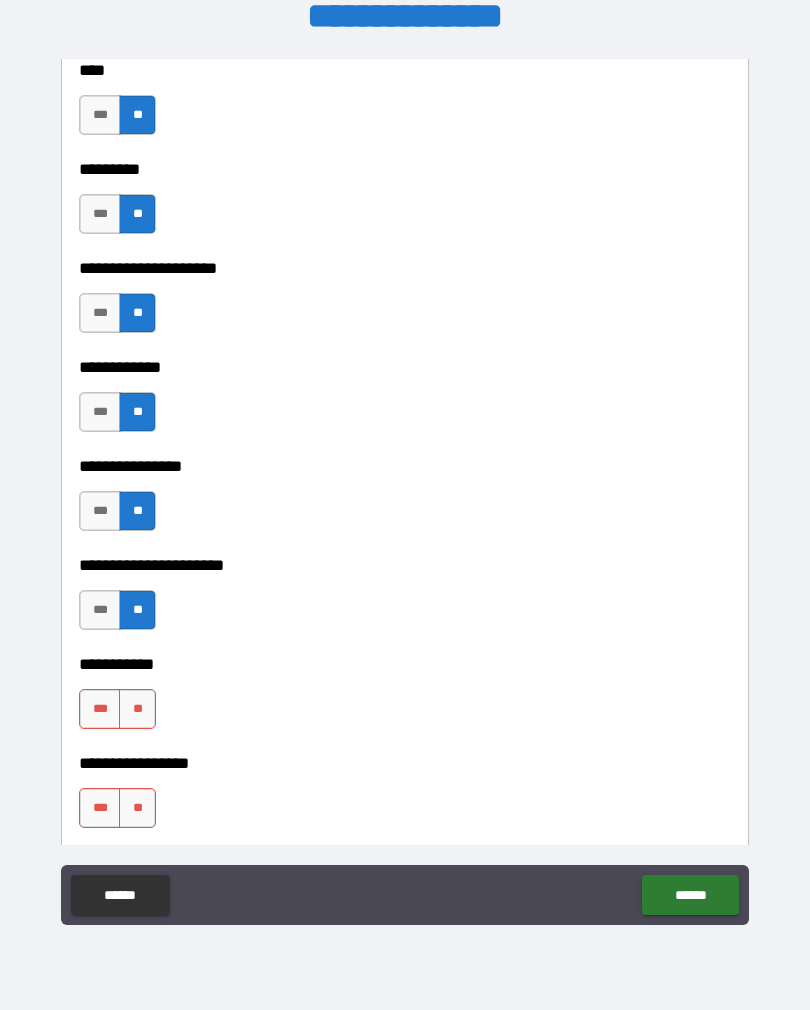 click on "**" at bounding box center [137, 709] 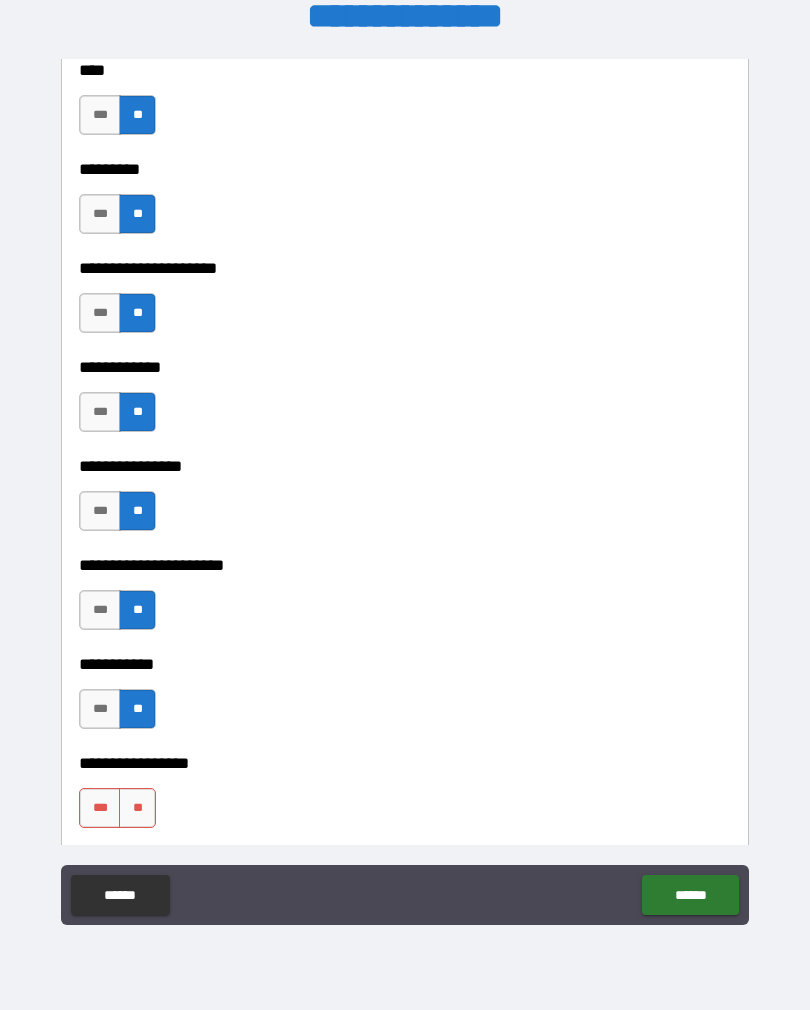 click on "**" at bounding box center (137, 808) 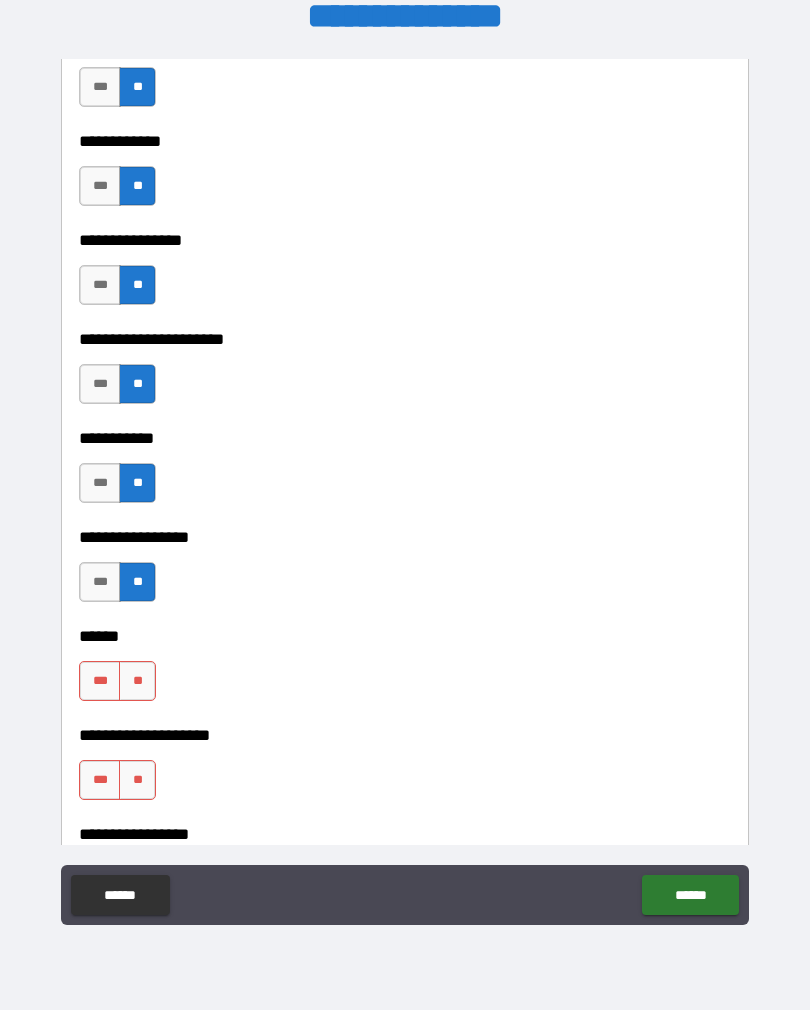 scroll, scrollTop: 5230, scrollLeft: 0, axis: vertical 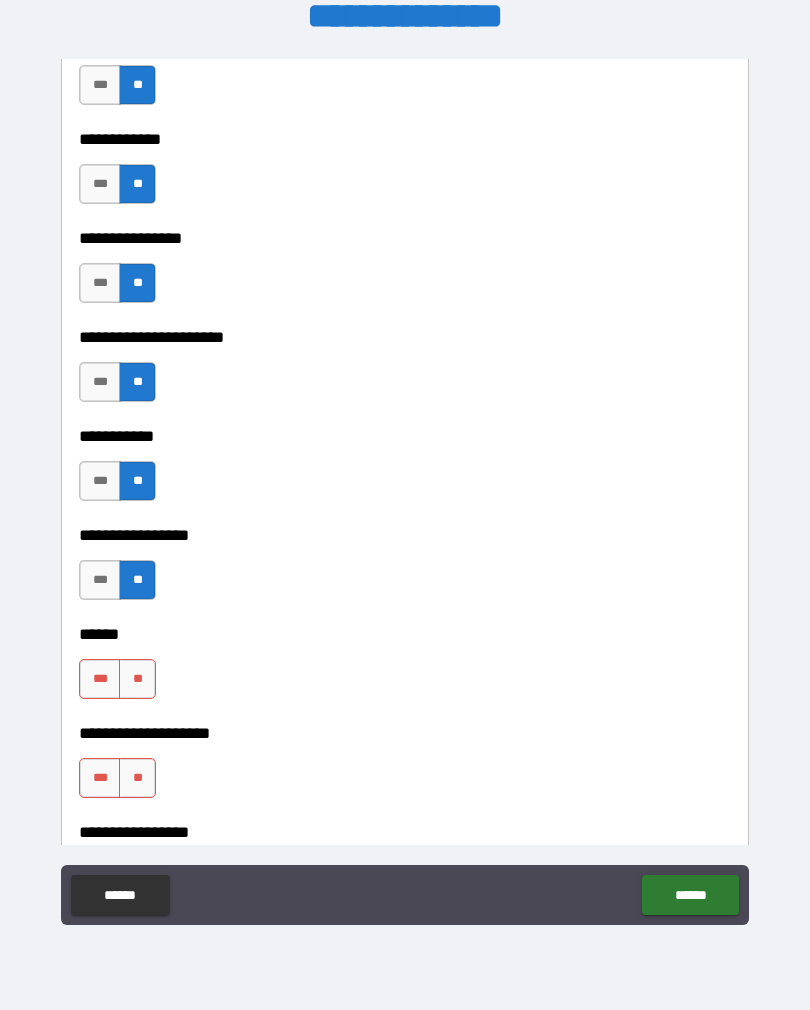 click on "**" at bounding box center (137, 679) 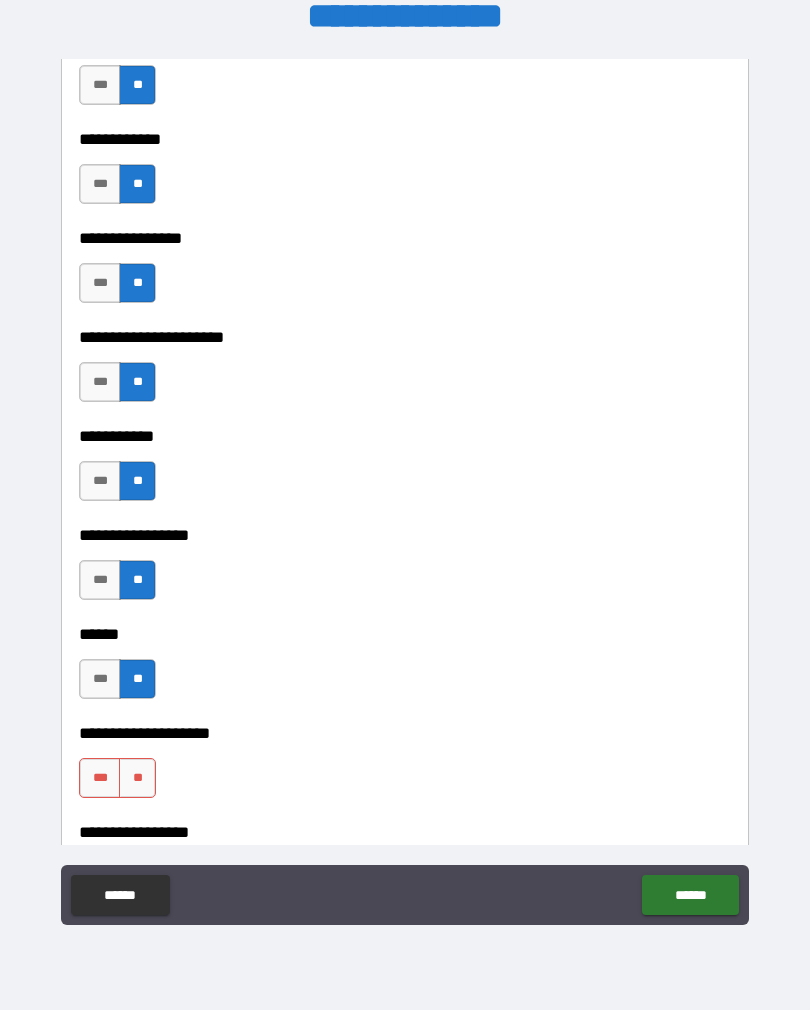 click on "**" at bounding box center [137, 778] 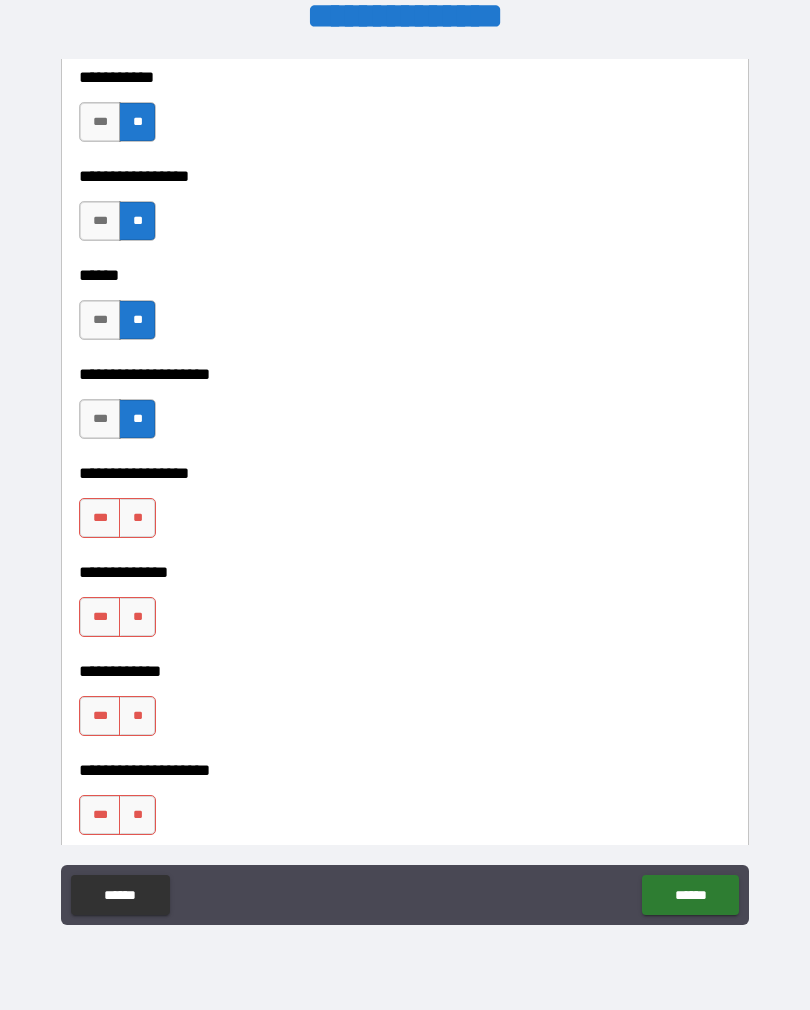 scroll, scrollTop: 5594, scrollLeft: 0, axis: vertical 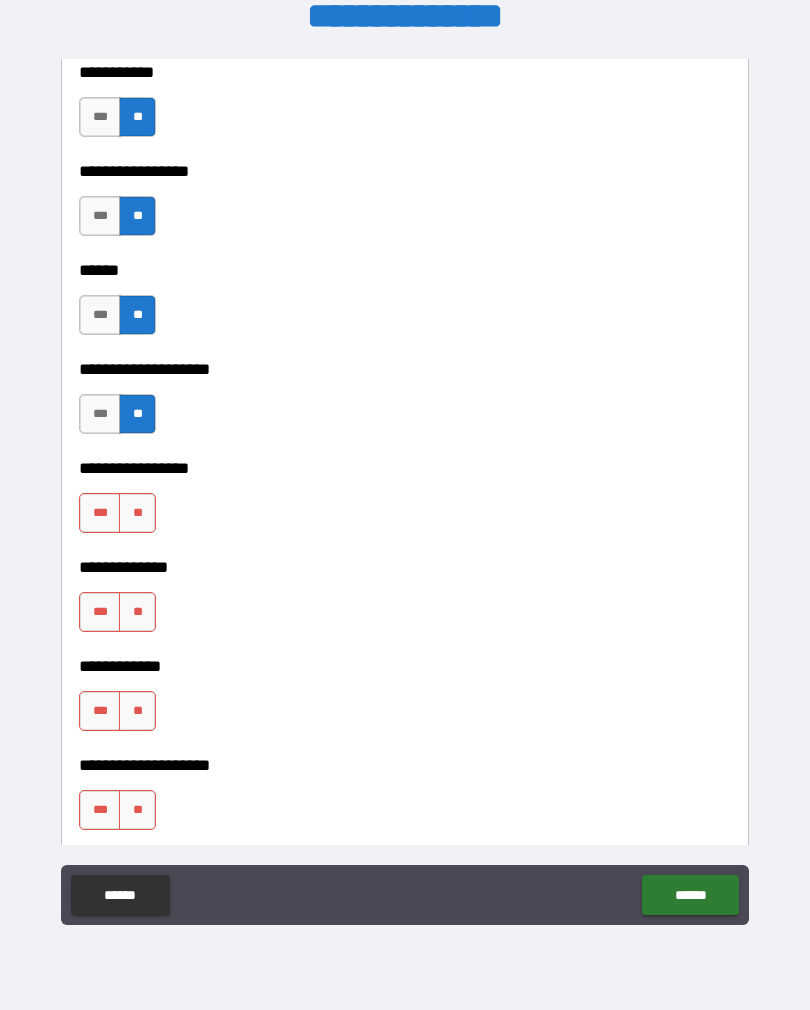 click on "**" at bounding box center (137, 513) 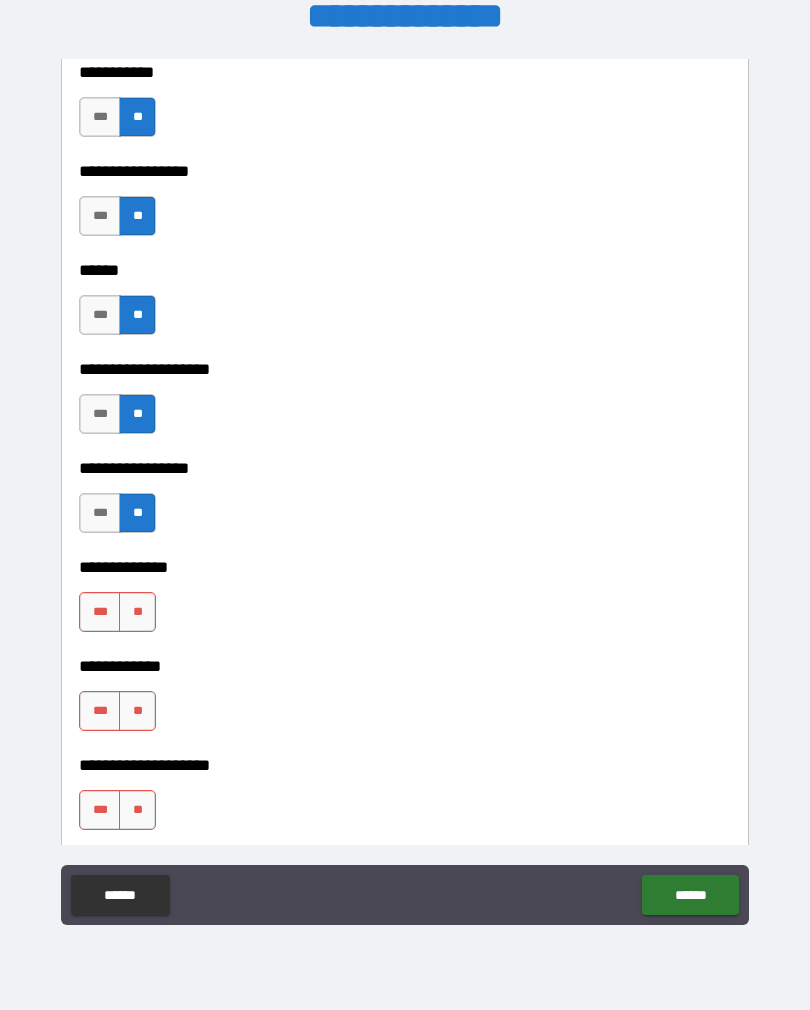 click on "**" at bounding box center (137, 612) 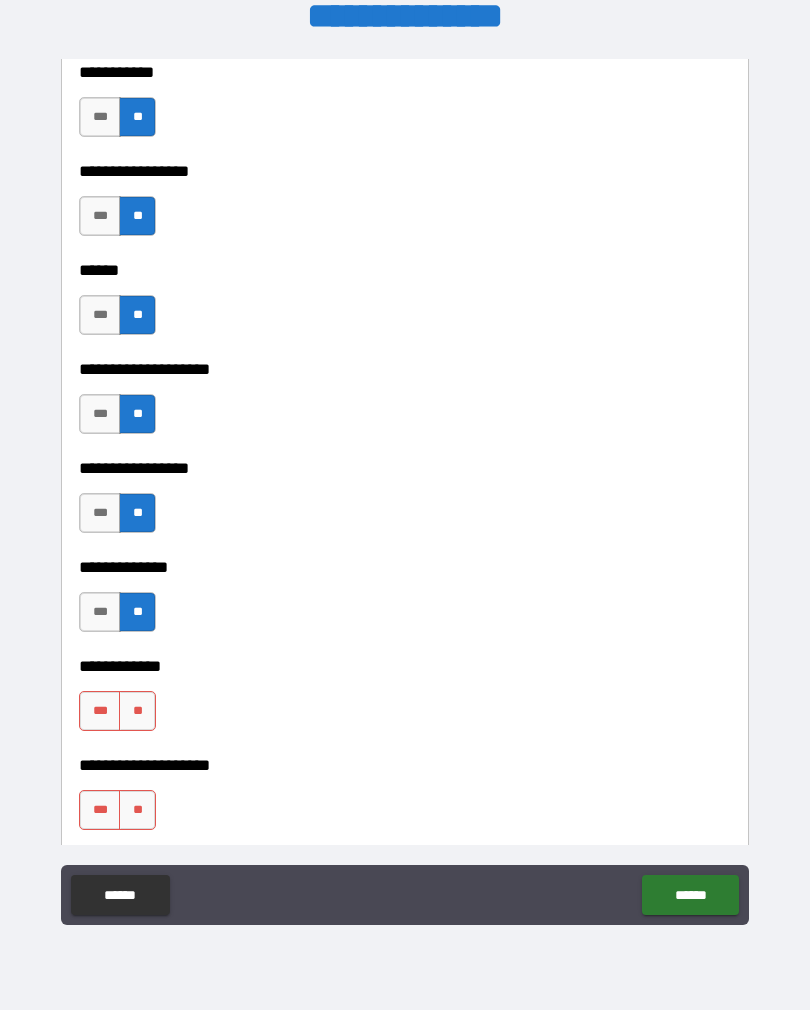 click on "**" at bounding box center [137, 711] 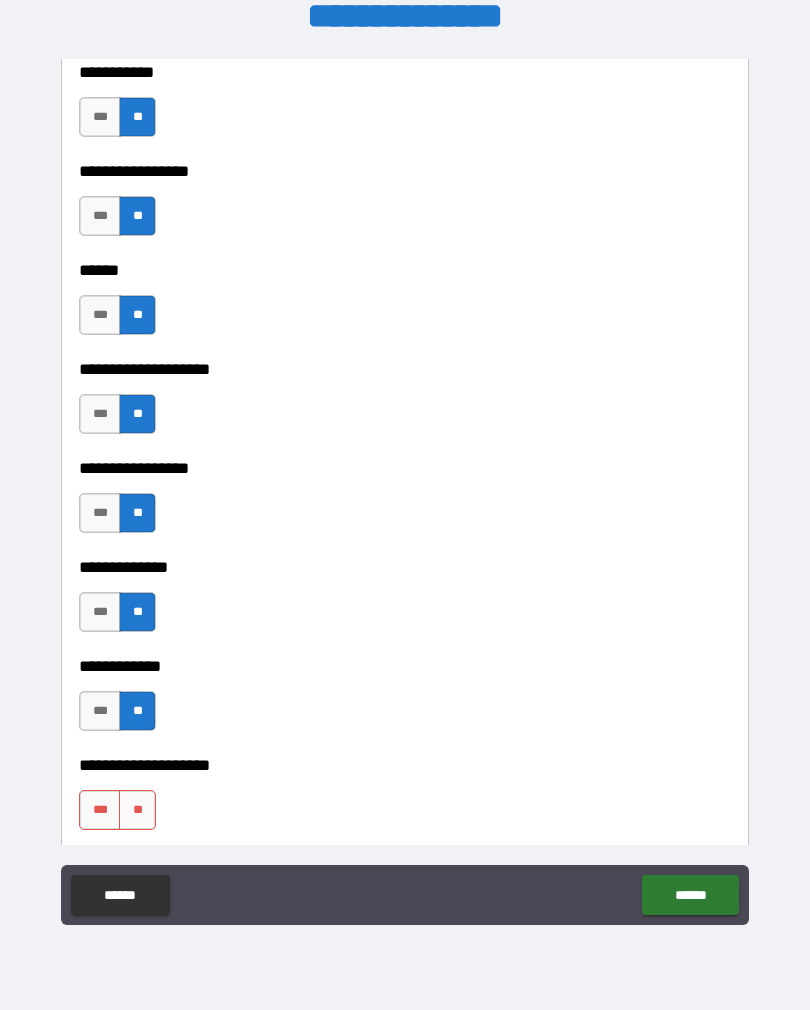 click on "**" at bounding box center (137, 810) 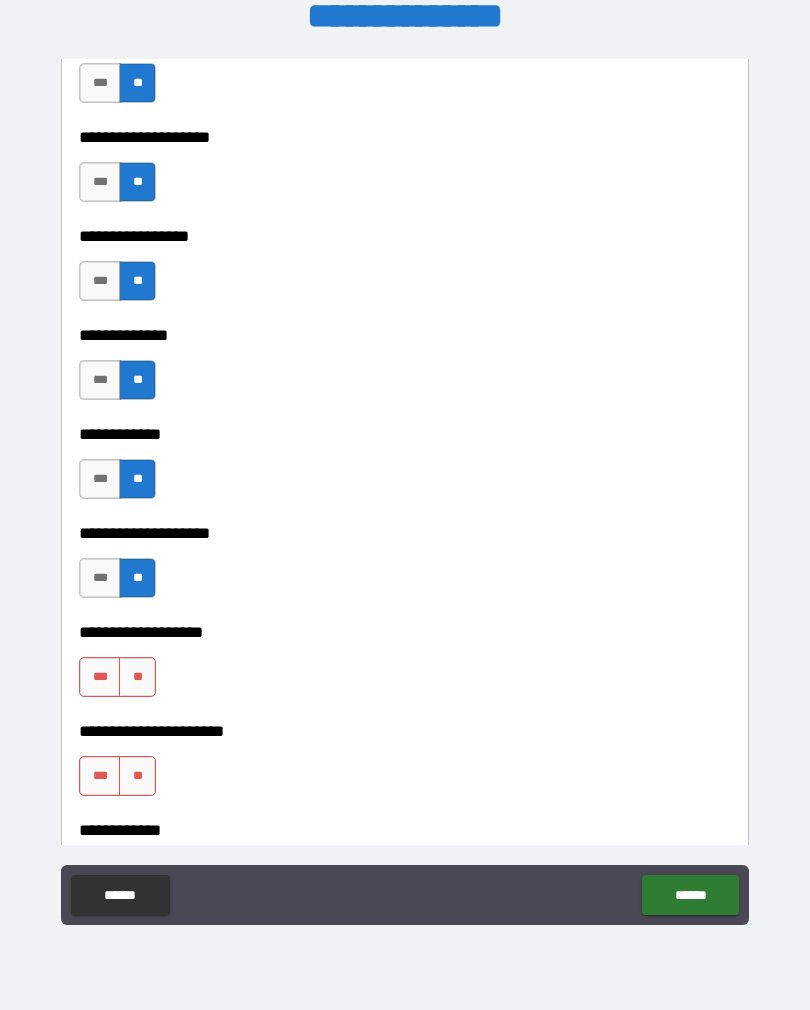 scroll, scrollTop: 5829, scrollLeft: 0, axis: vertical 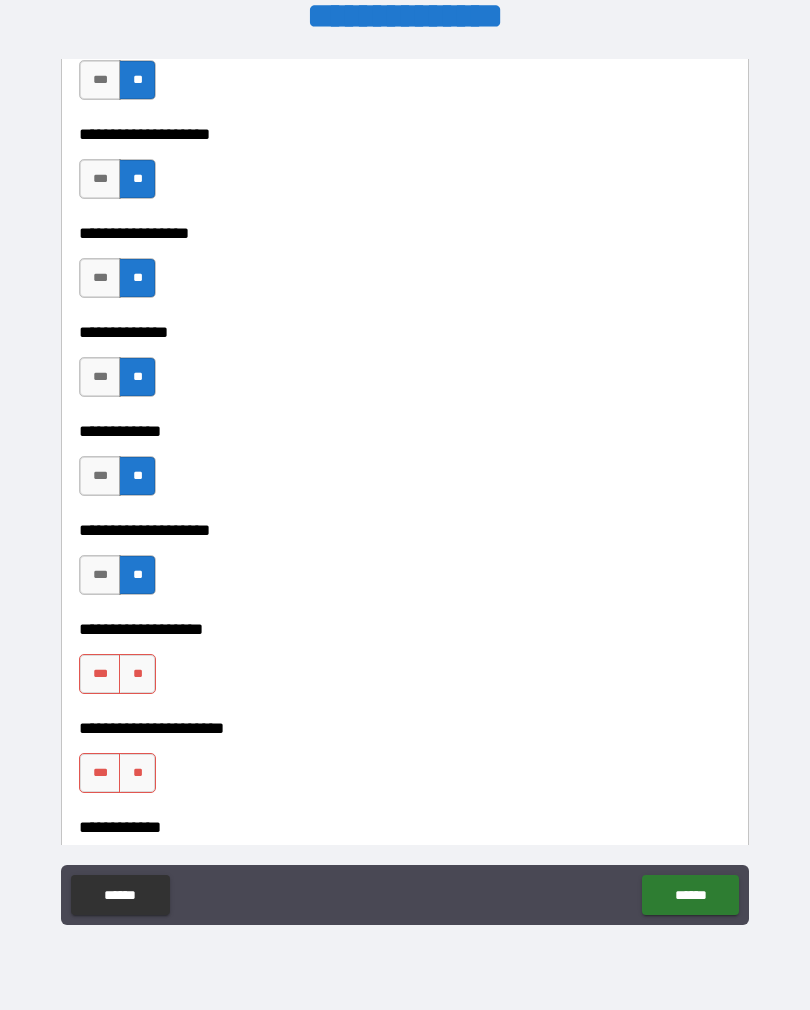 click on "**" at bounding box center (137, 674) 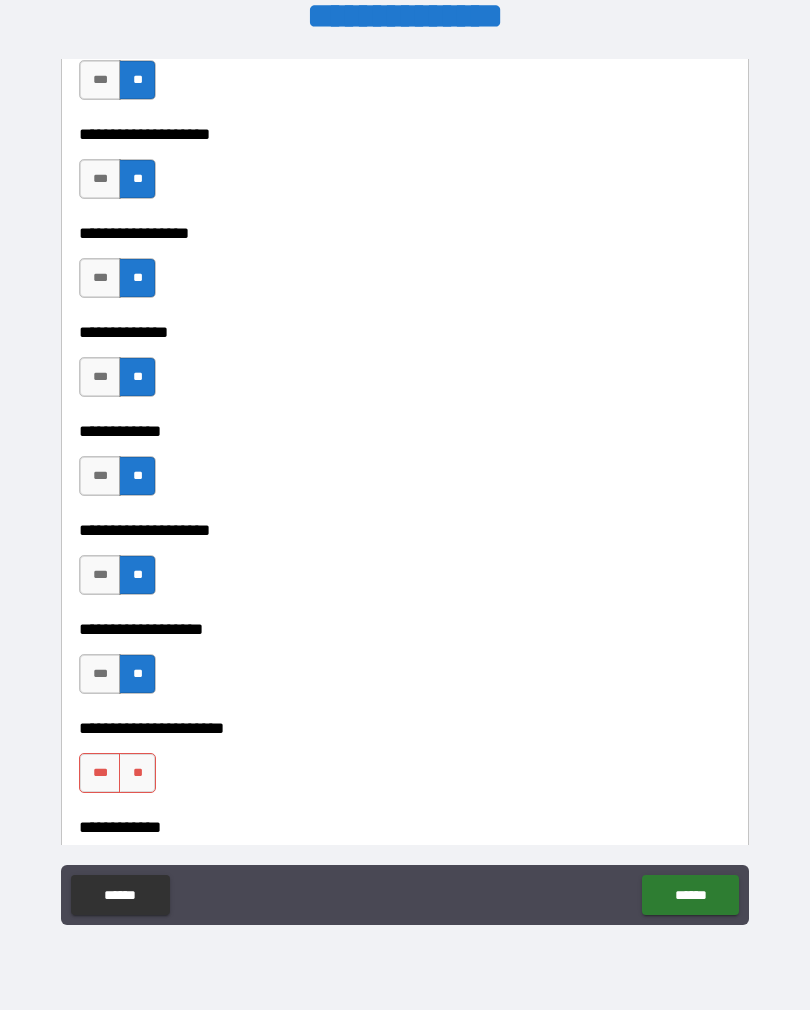 click on "**" at bounding box center (137, 773) 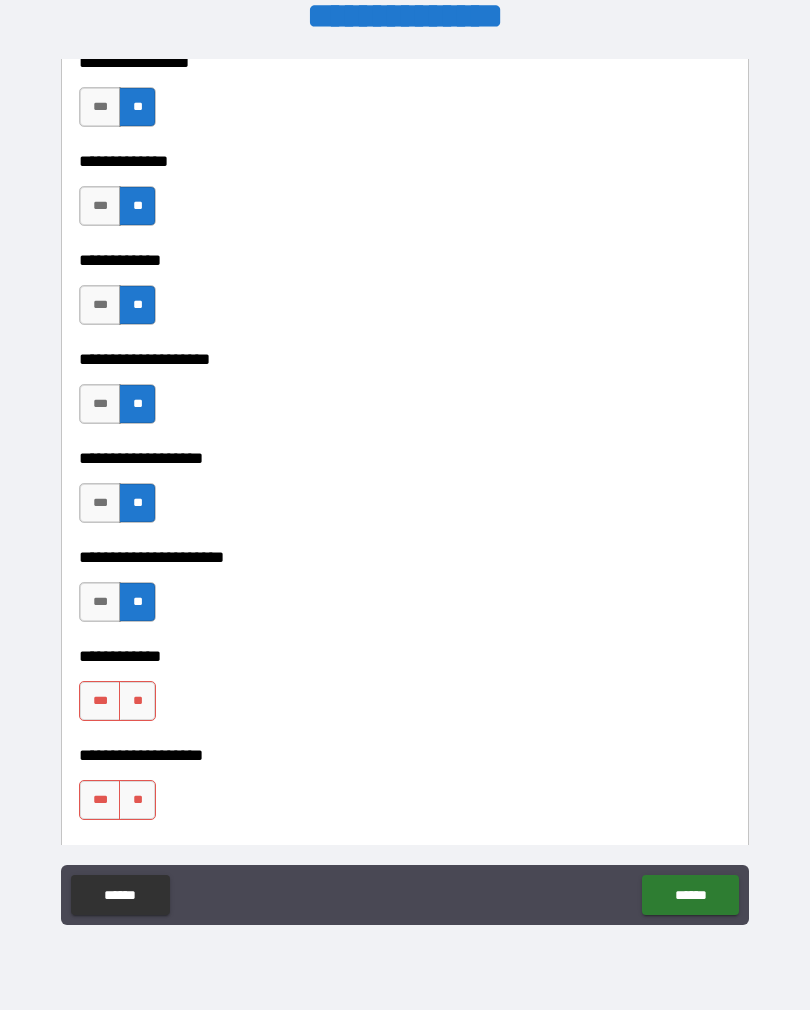 scroll, scrollTop: 6036, scrollLeft: 0, axis: vertical 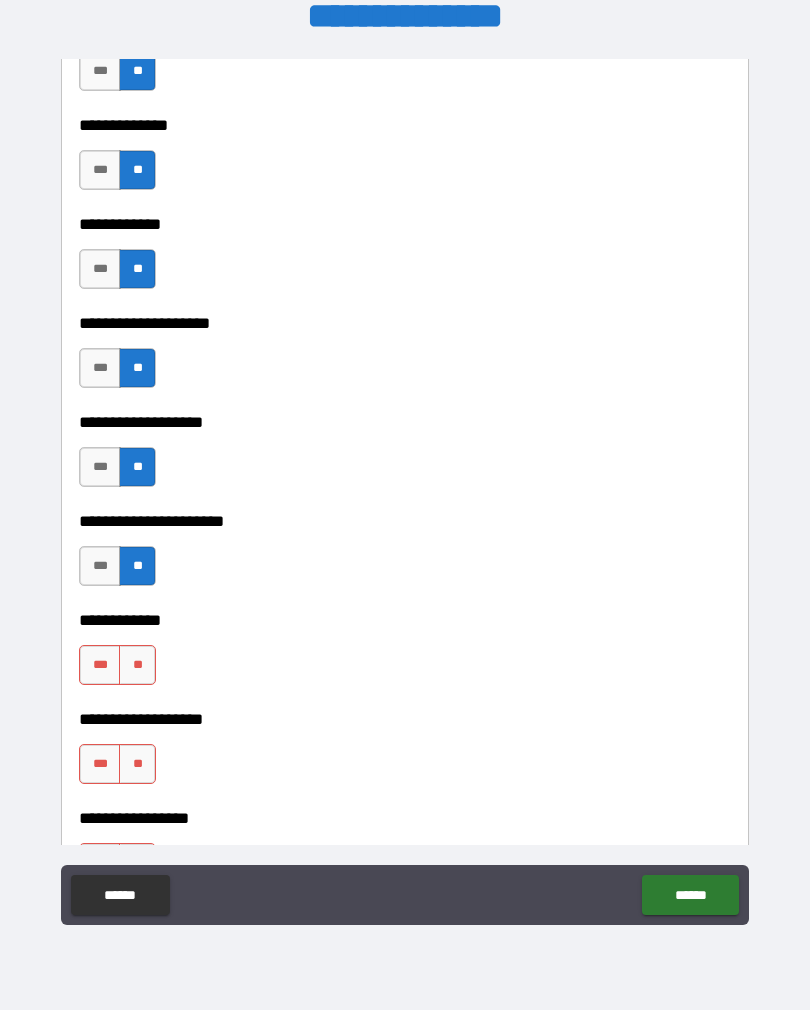 click on "**" at bounding box center [137, 665] 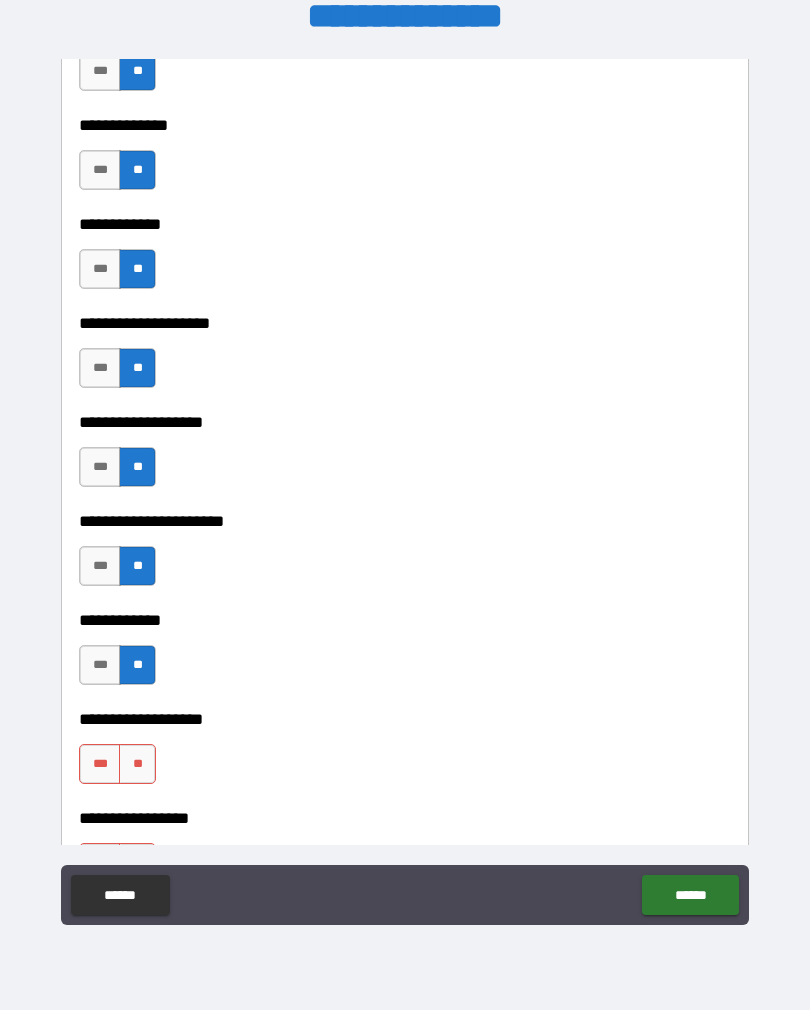 click on "**" at bounding box center (137, 764) 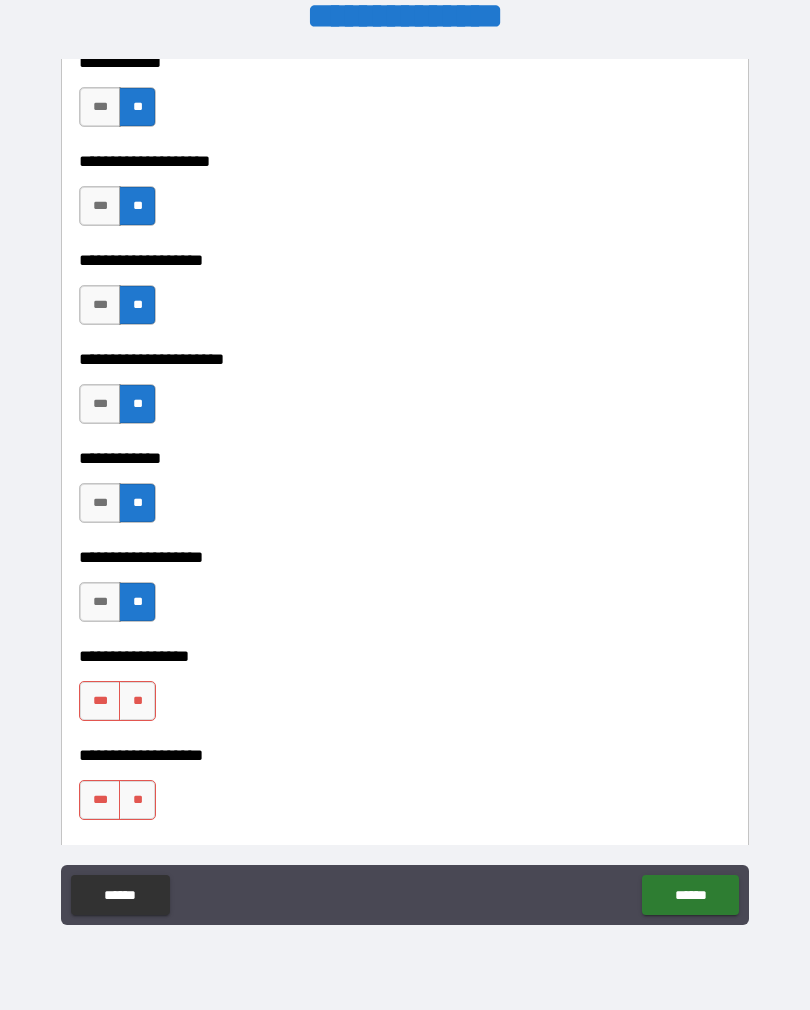 scroll, scrollTop: 6211, scrollLeft: 0, axis: vertical 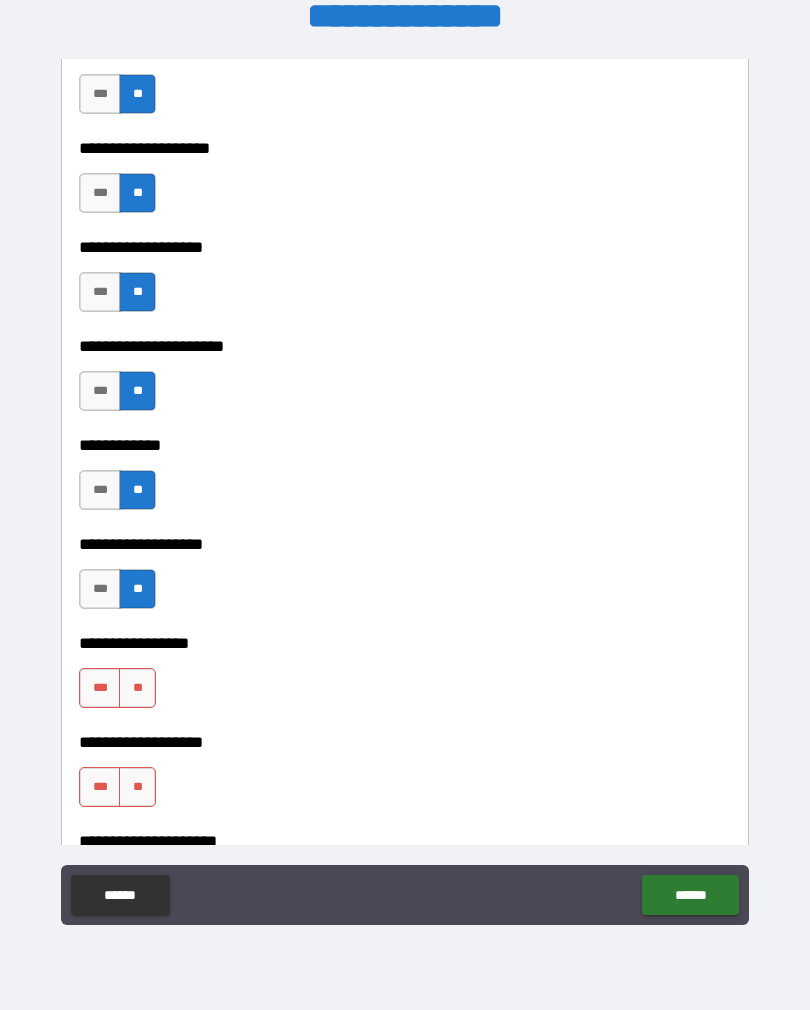 click on "**" at bounding box center (137, 688) 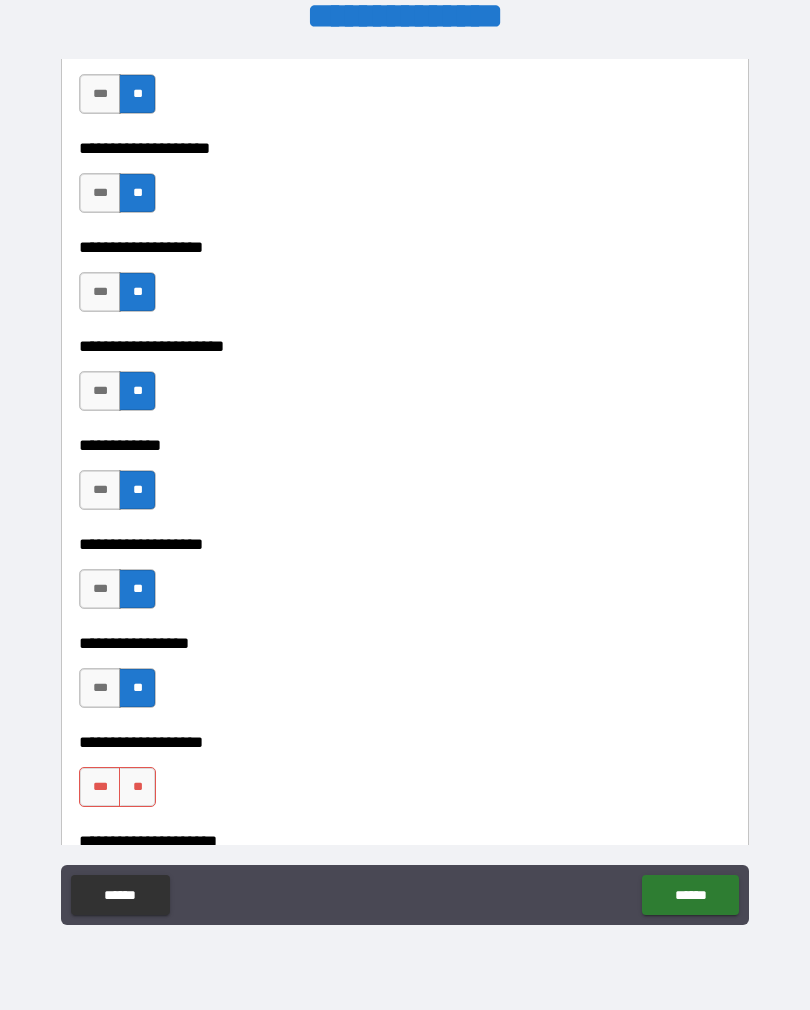 click on "**" at bounding box center [137, 787] 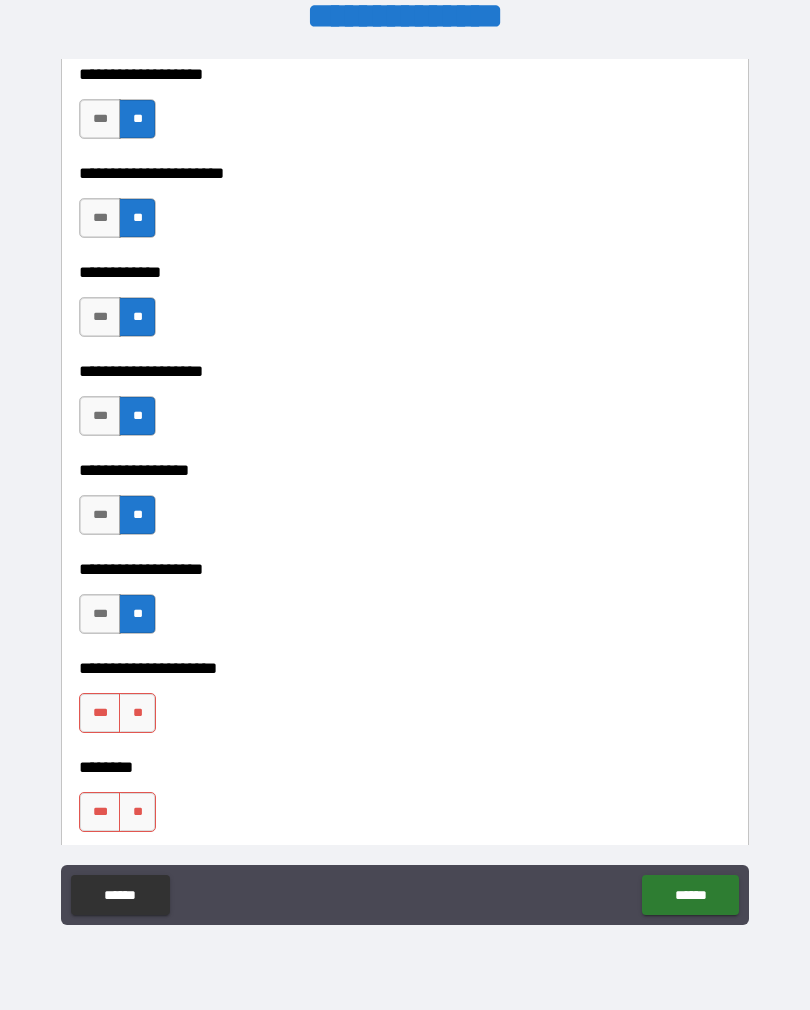 scroll, scrollTop: 6414, scrollLeft: 0, axis: vertical 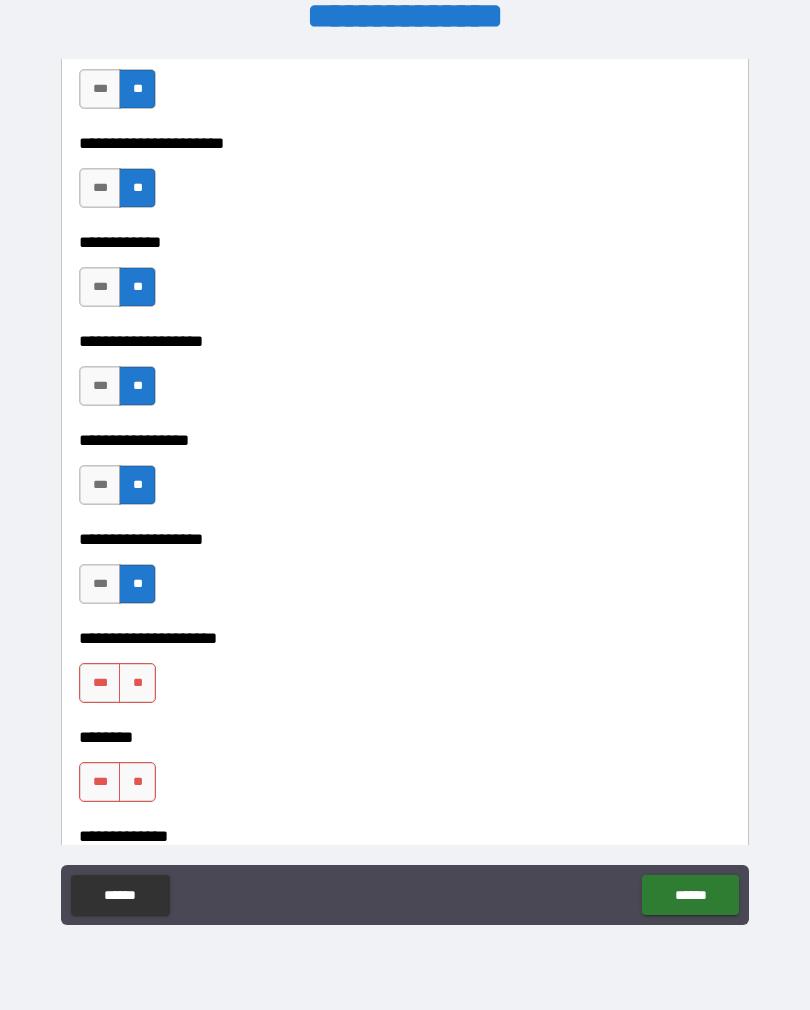 click on "**" at bounding box center (137, 683) 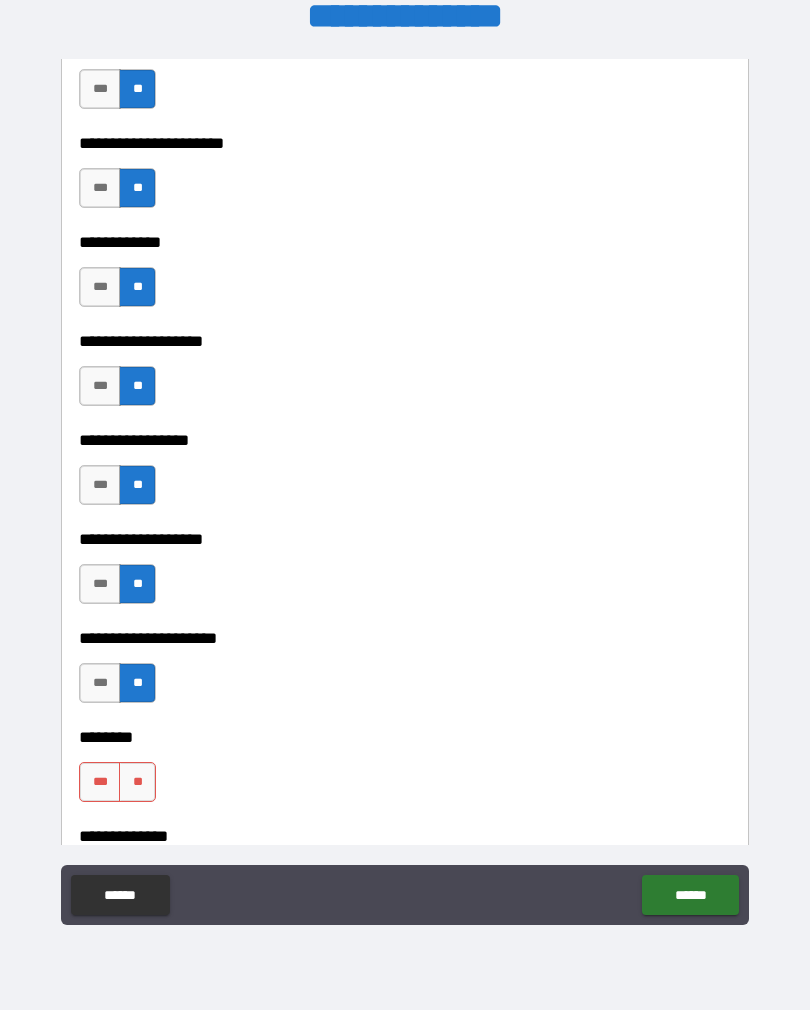 click on "**" at bounding box center (137, 782) 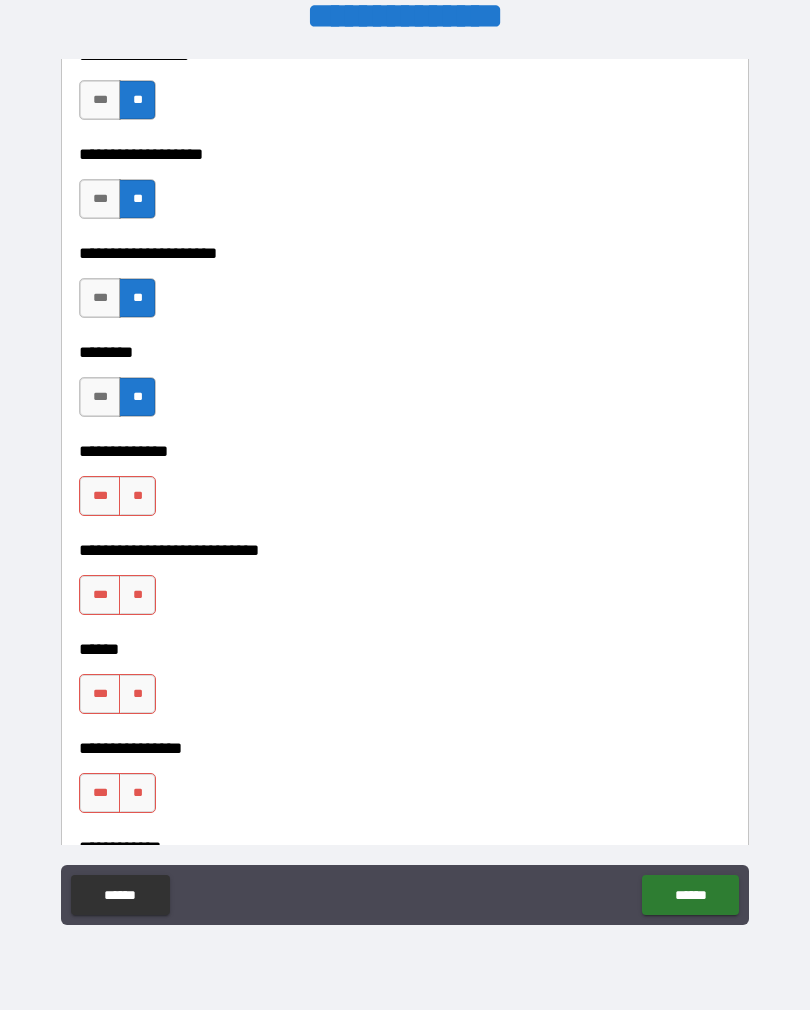 scroll, scrollTop: 6801, scrollLeft: 0, axis: vertical 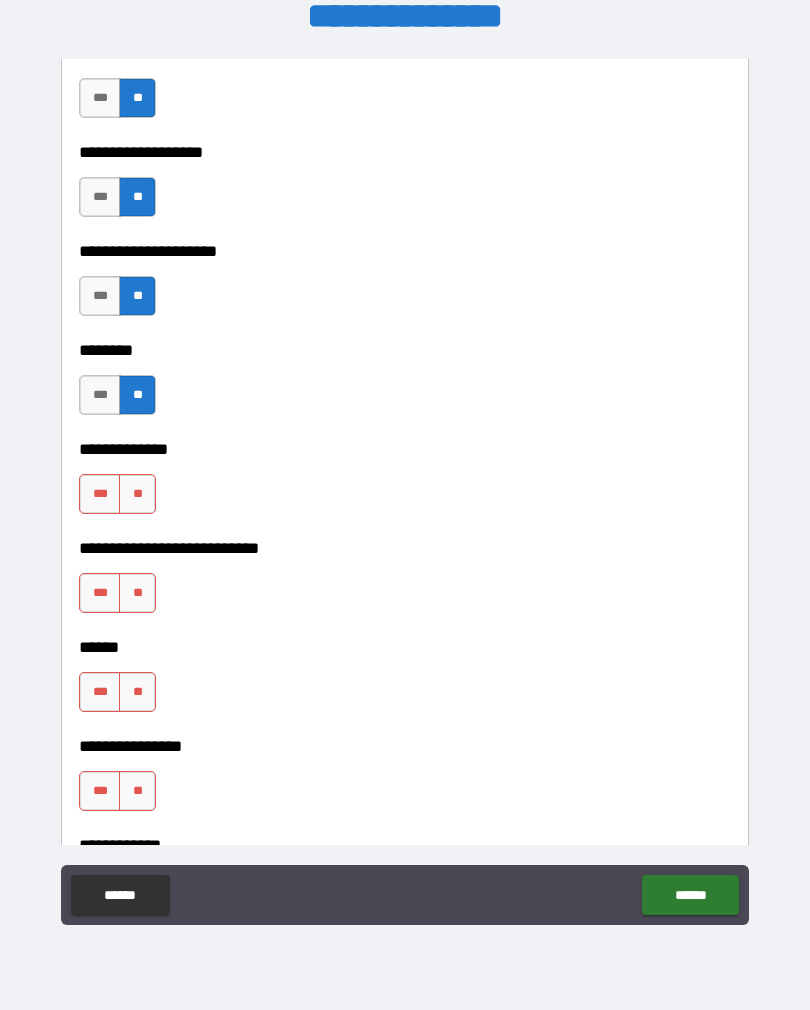 click on "**" at bounding box center (137, 494) 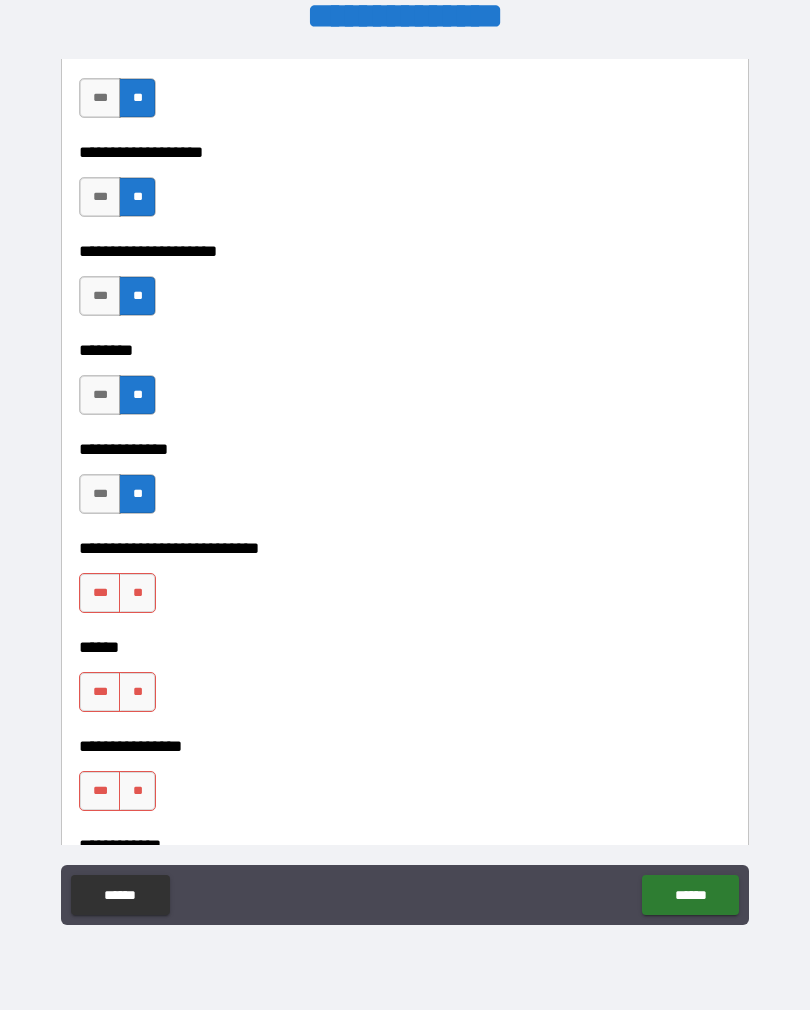click on "**" at bounding box center [137, 593] 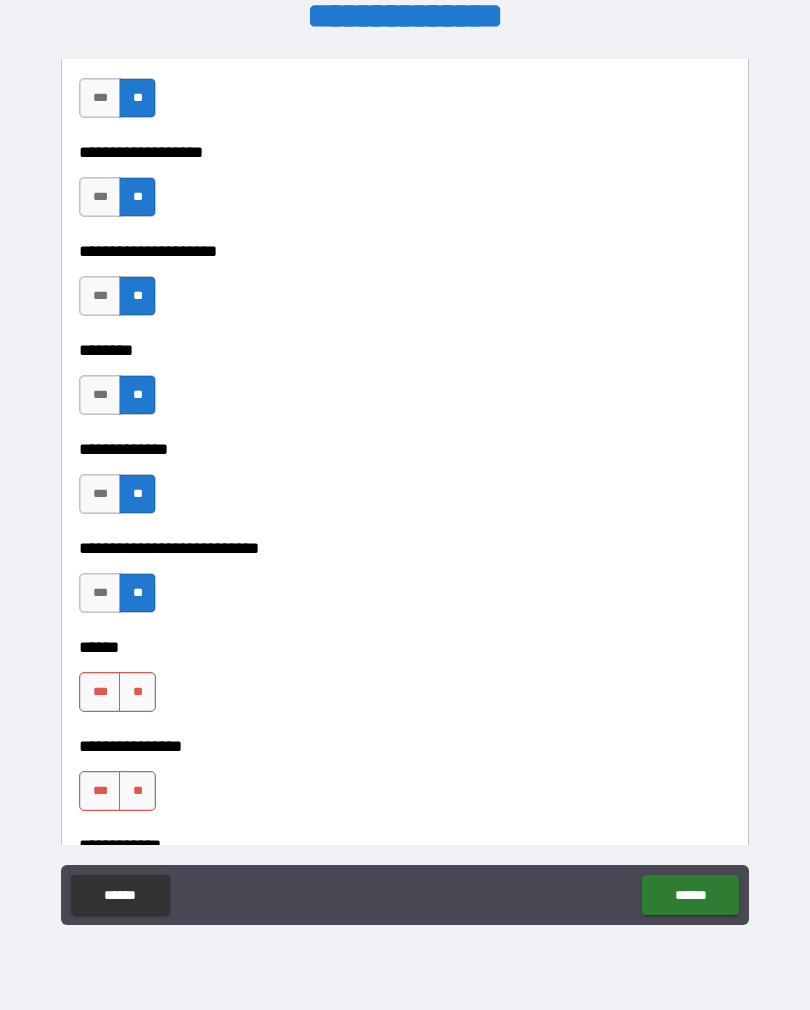 click on "**" at bounding box center [137, 692] 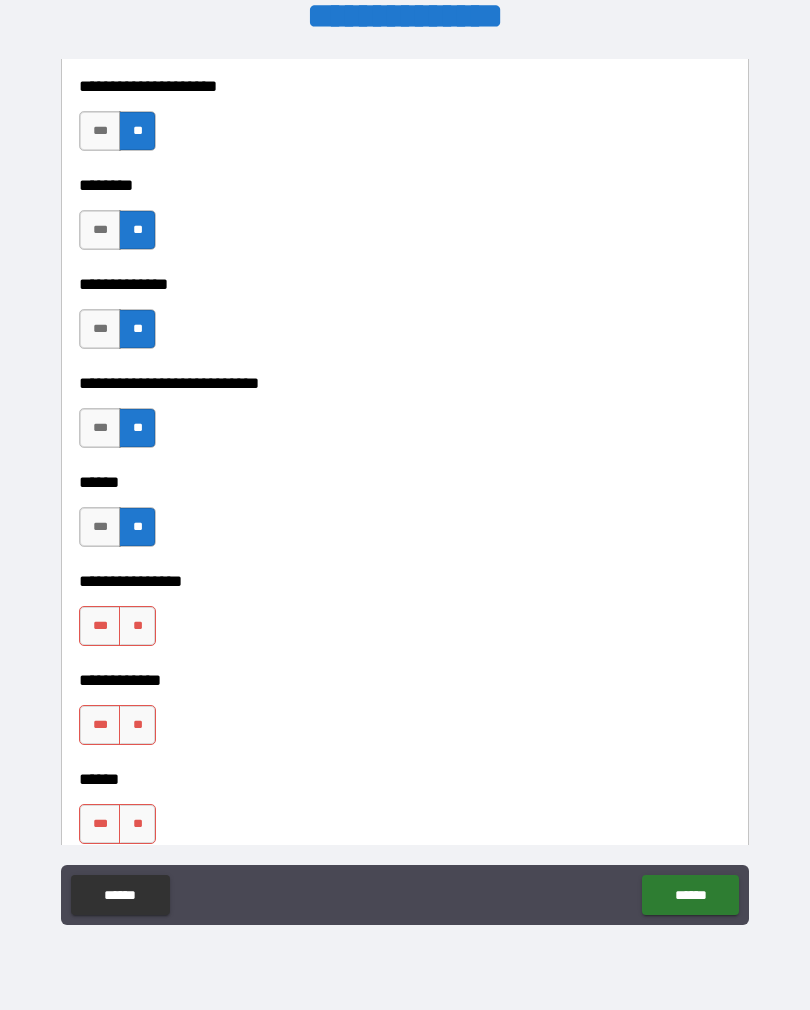 scroll, scrollTop: 7003, scrollLeft: 0, axis: vertical 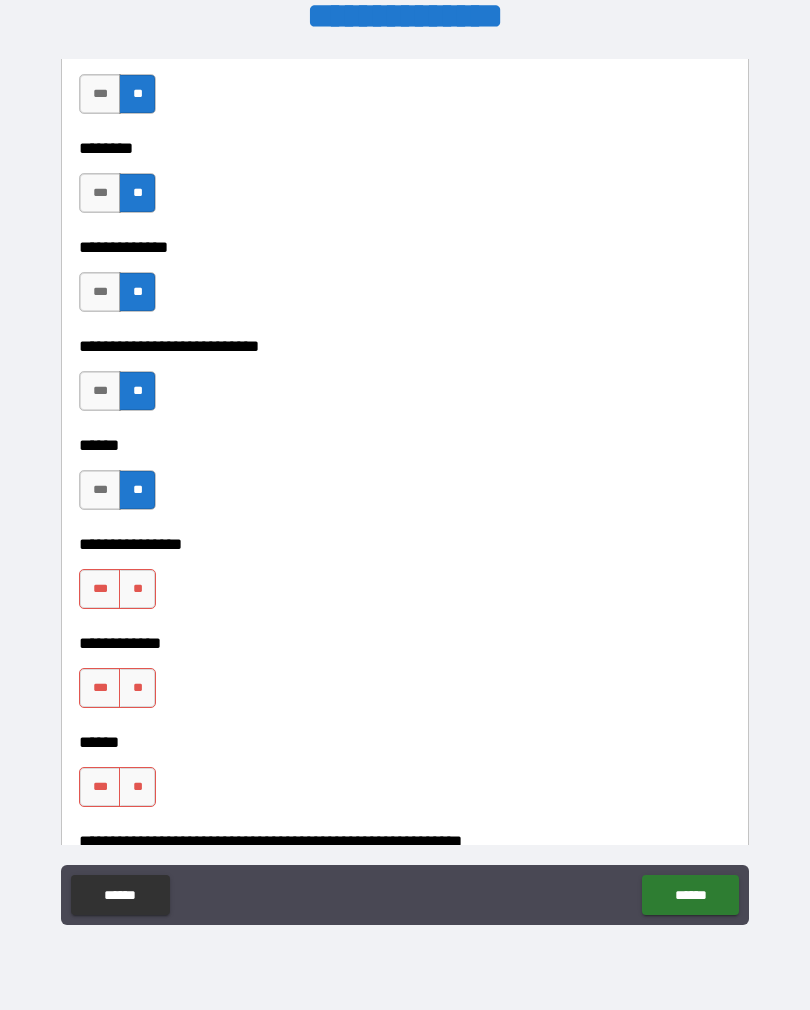 click on "**" at bounding box center [137, 589] 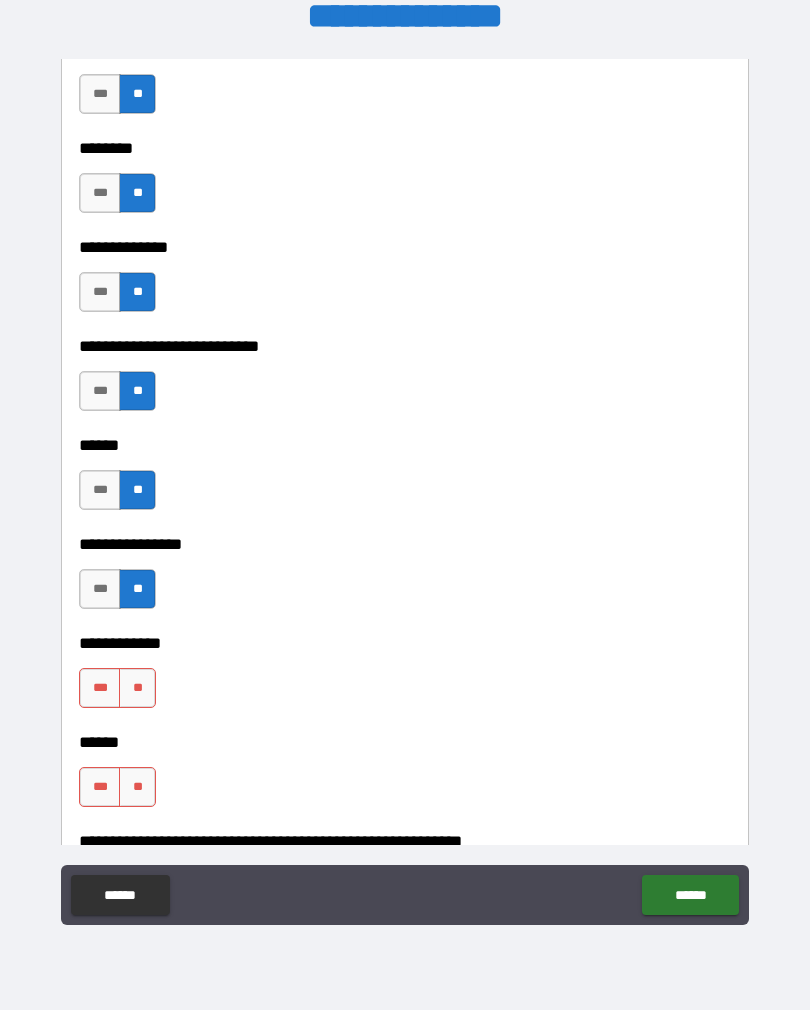 click on "**" at bounding box center [137, 688] 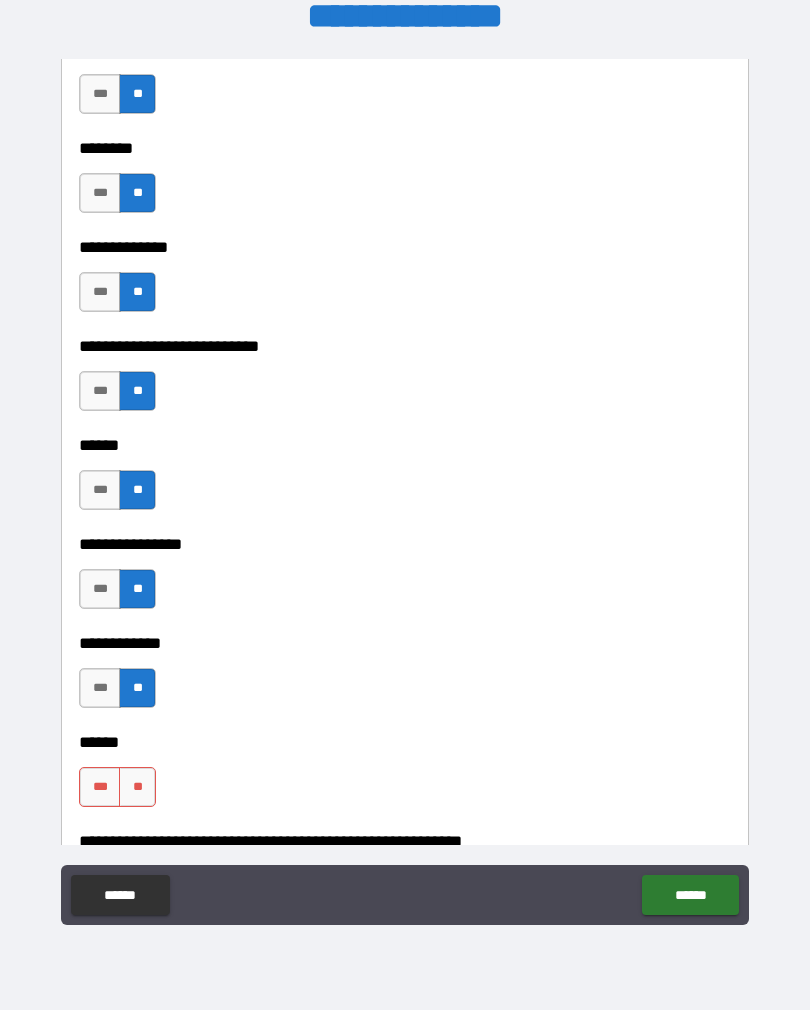 click on "**" at bounding box center (137, 787) 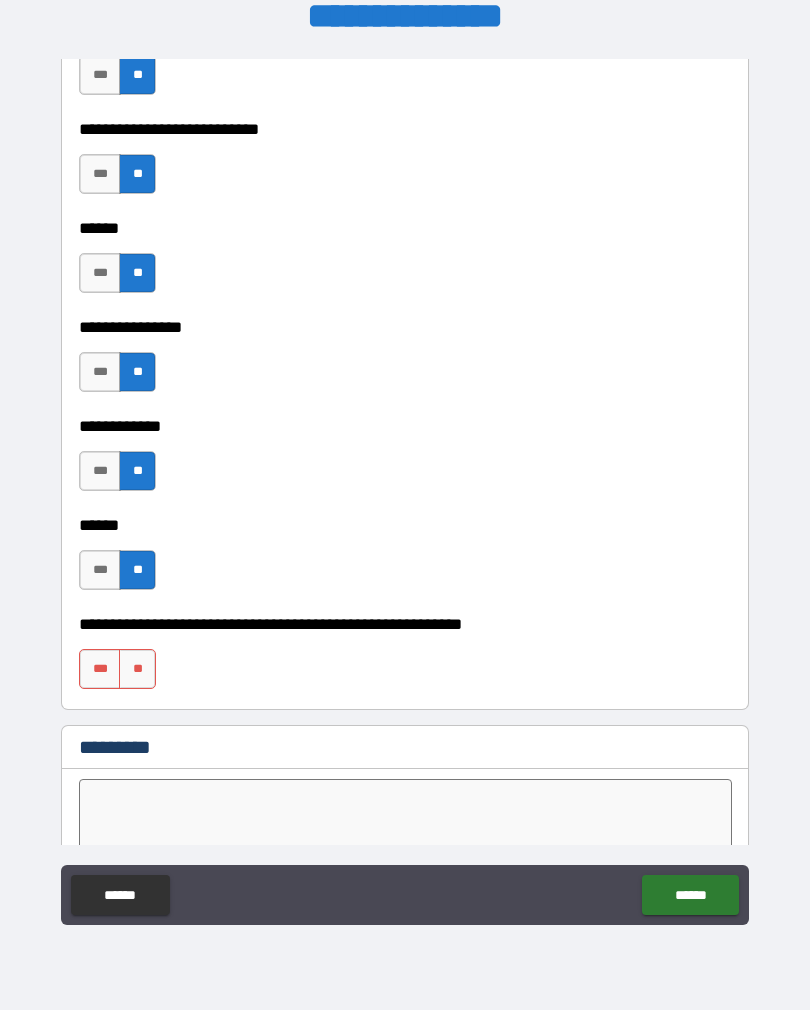 scroll, scrollTop: 7226, scrollLeft: 0, axis: vertical 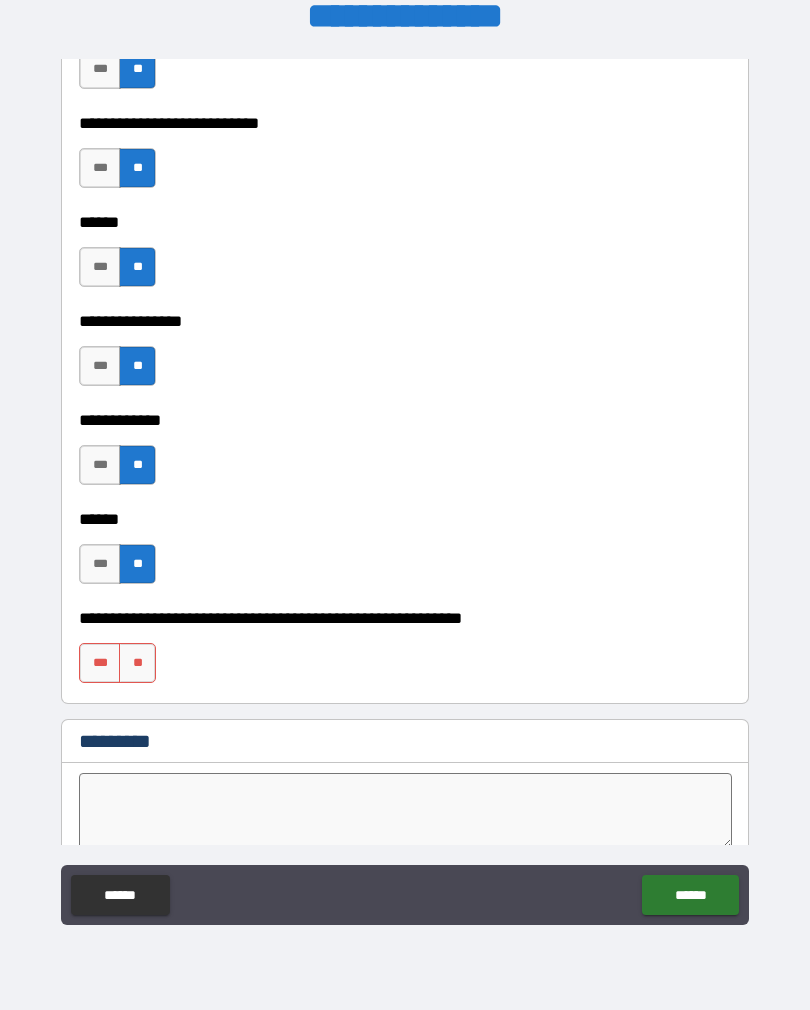 click on "**" at bounding box center [137, 663] 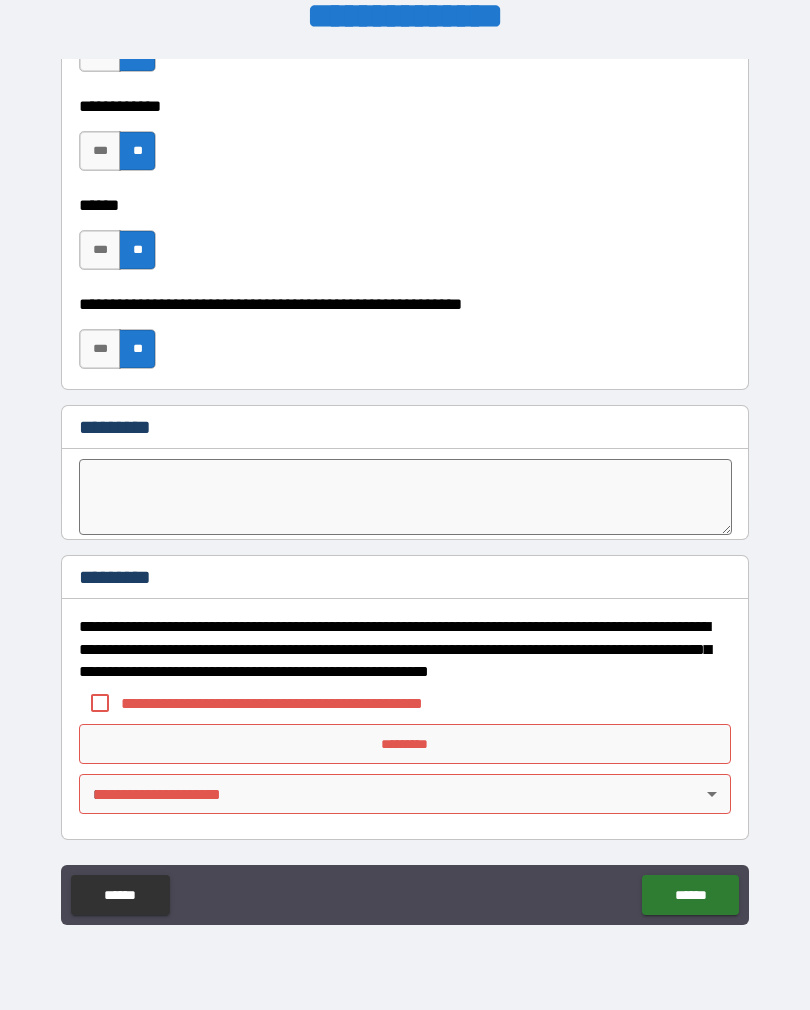scroll, scrollTop: 7540, scrollLeft: 0, axis: vertical 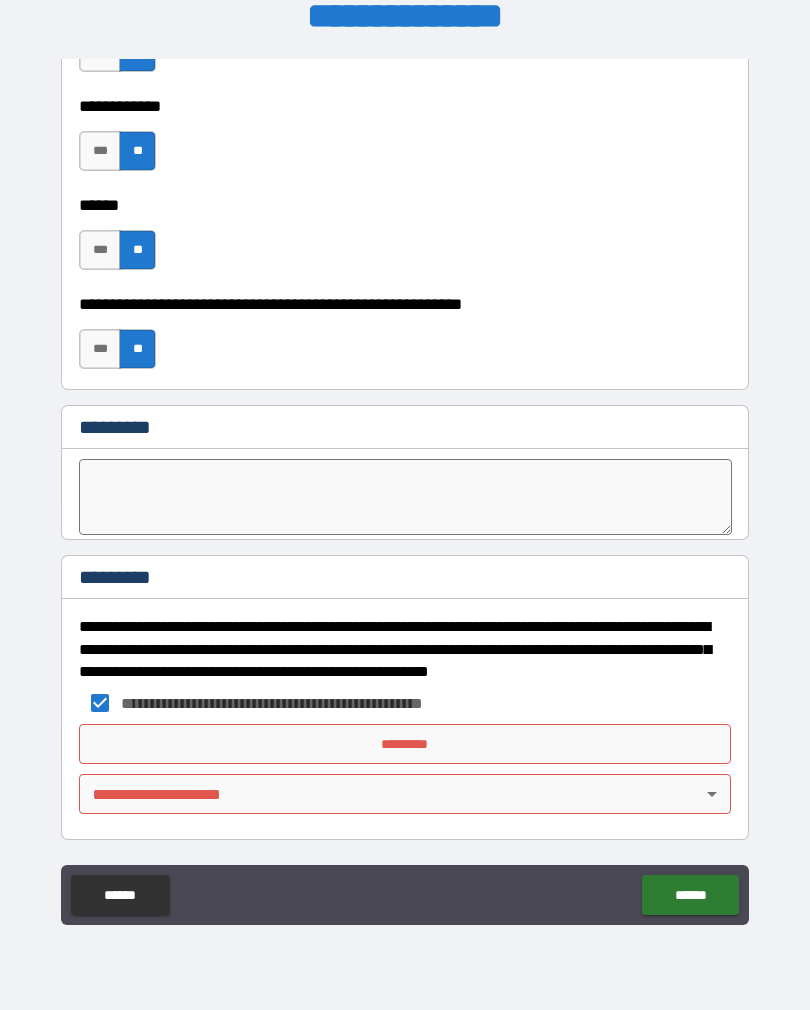 click on "*********" at bounding box center [405, 744] 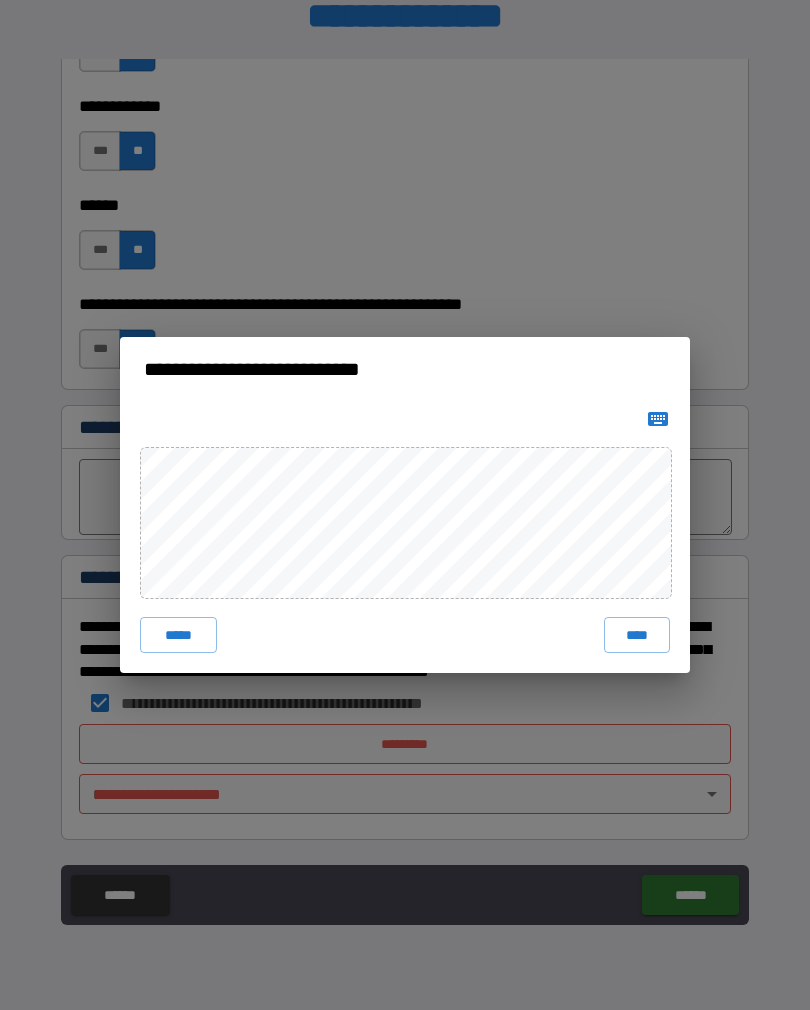 click on "****" at bounding box center [637, 635] 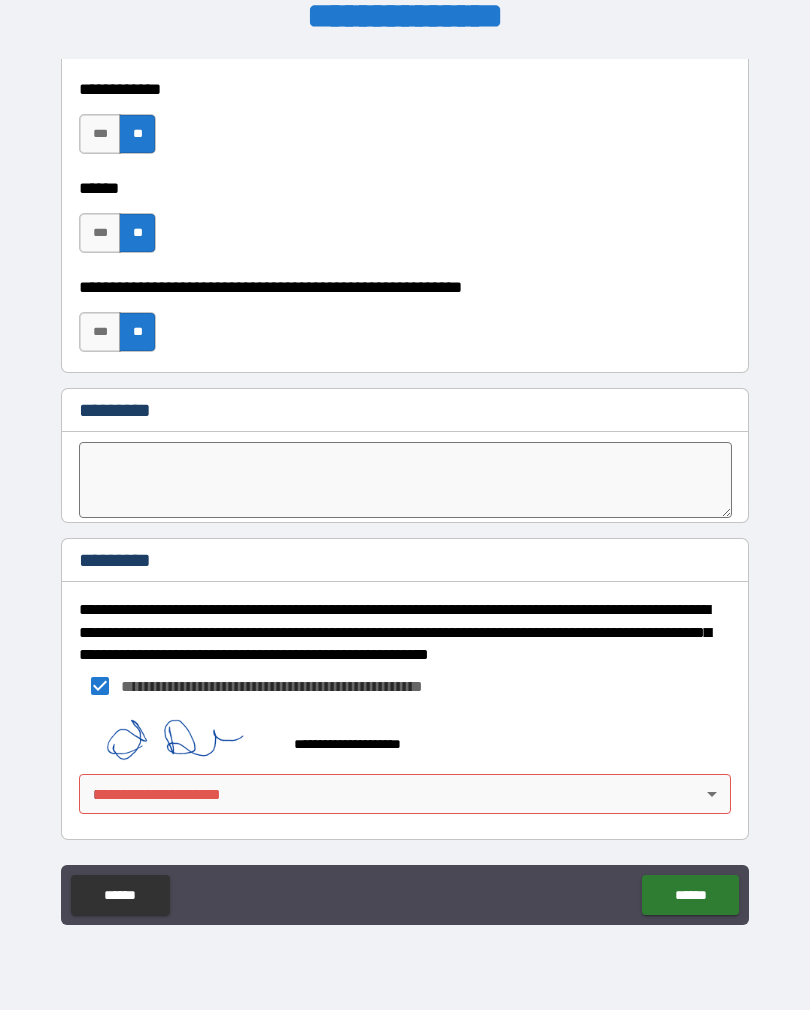 scroll, scrollTop: 7557, scrollLeft: 0, axis: vertical 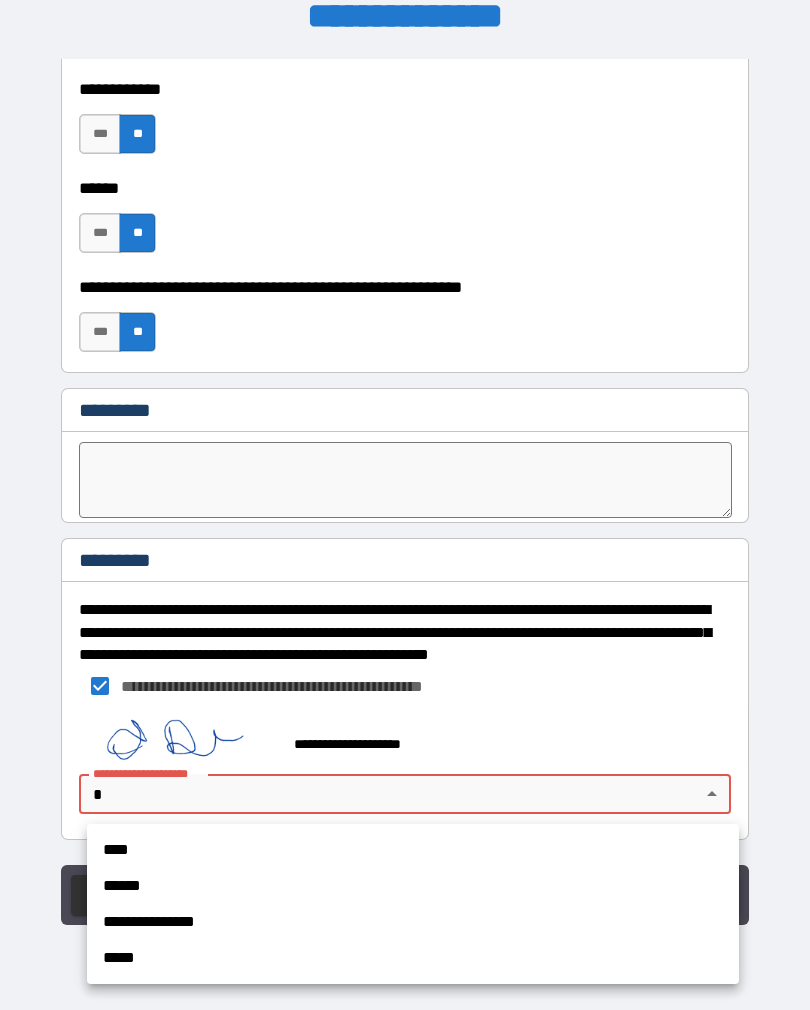 click on "****" at bounding box center (413, 850) 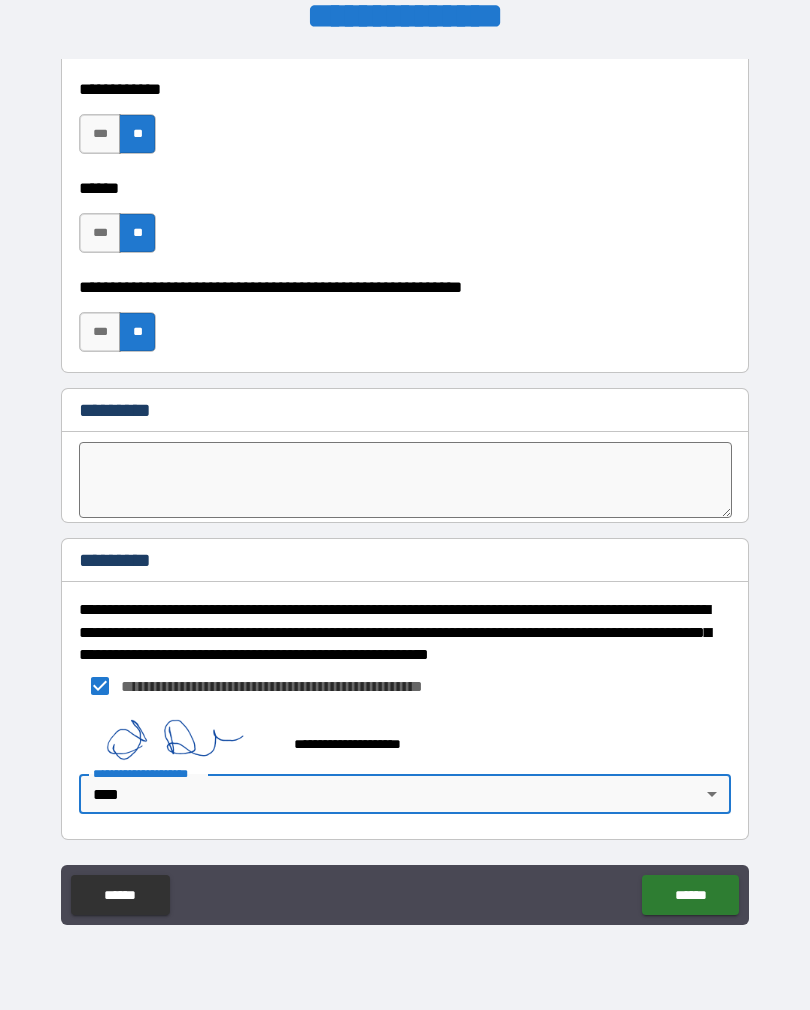 click on "******" at bounding box center [690, 895] 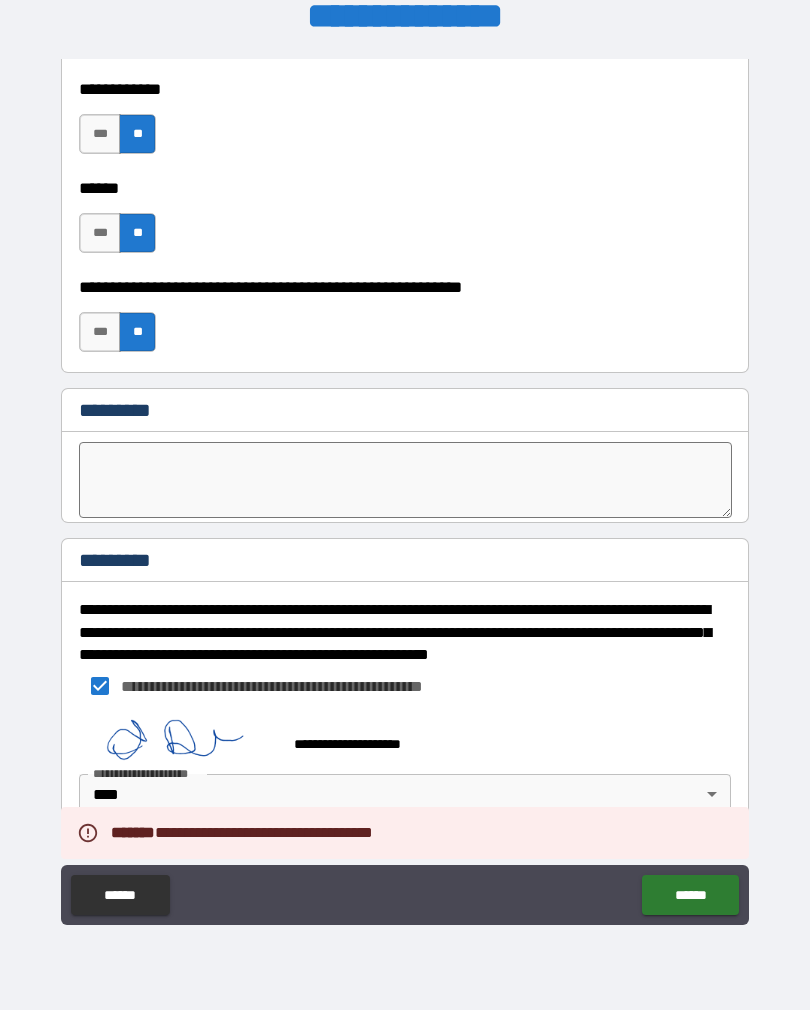 type on "*" 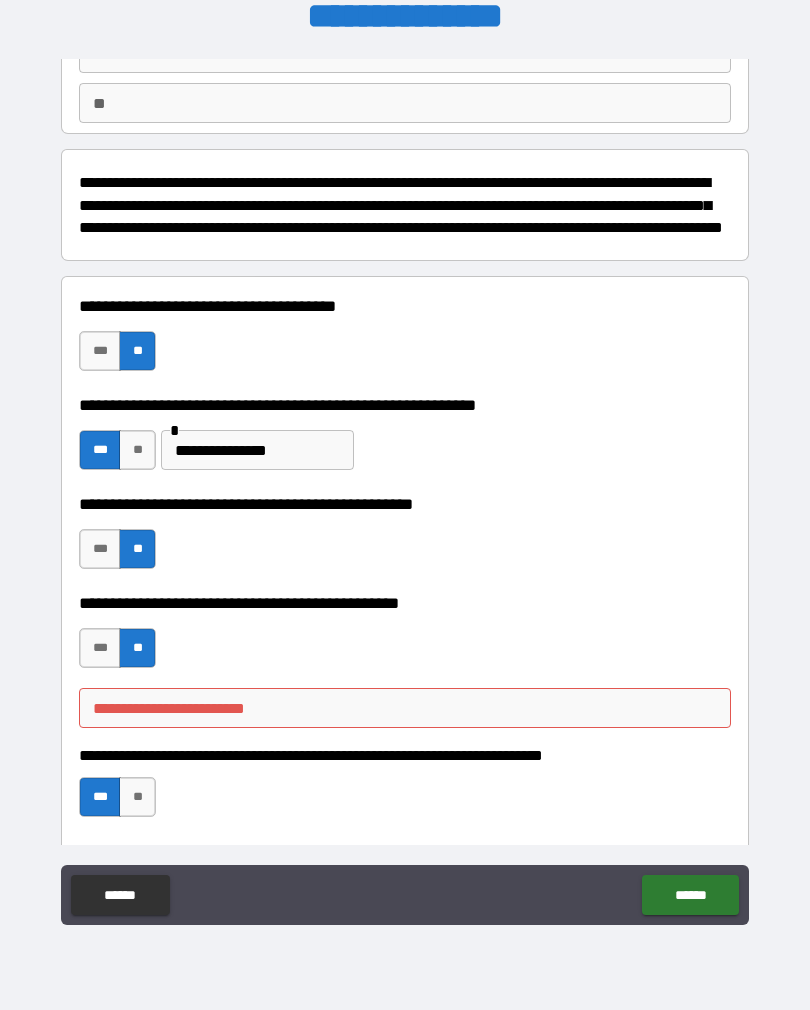 scroll, scrollTop: 170, scrollLeft: 0, axis: vertical 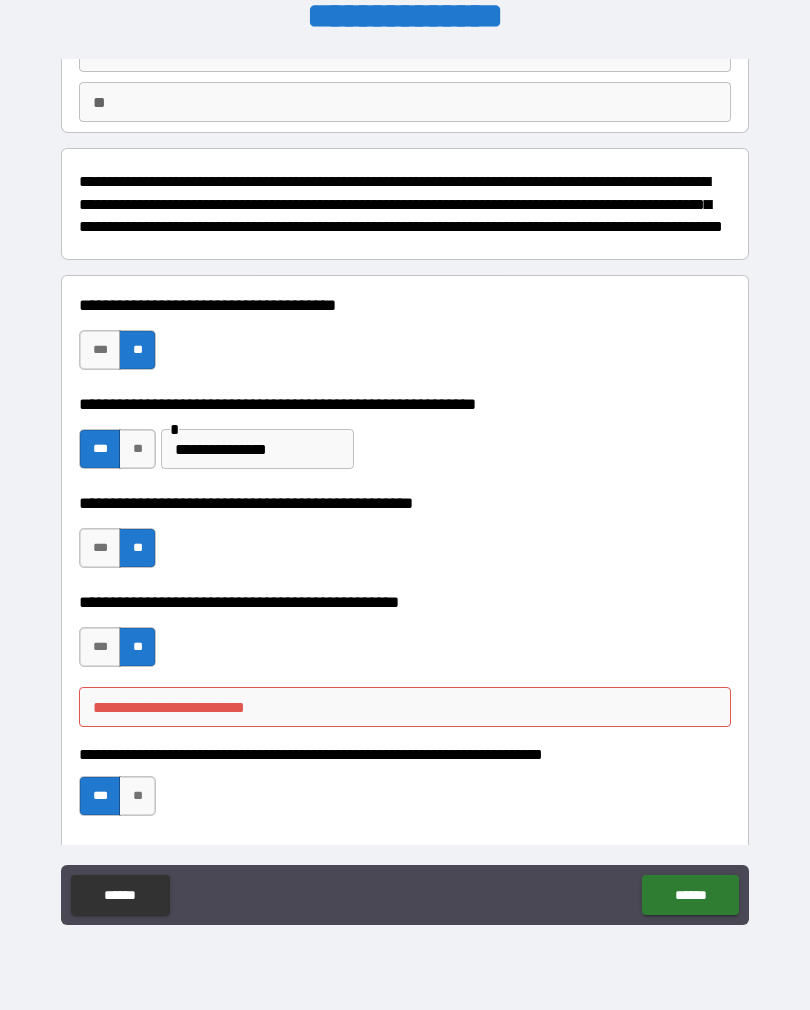 click on "**********" at bounding box center (405, 707) 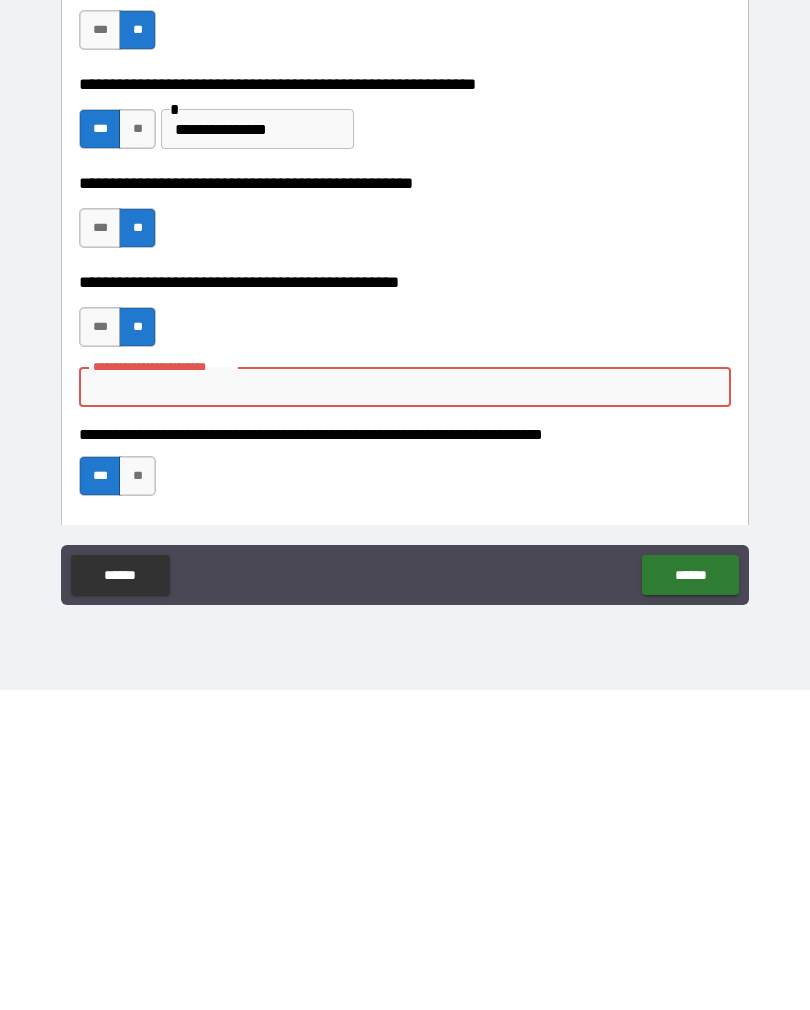 type on "*" 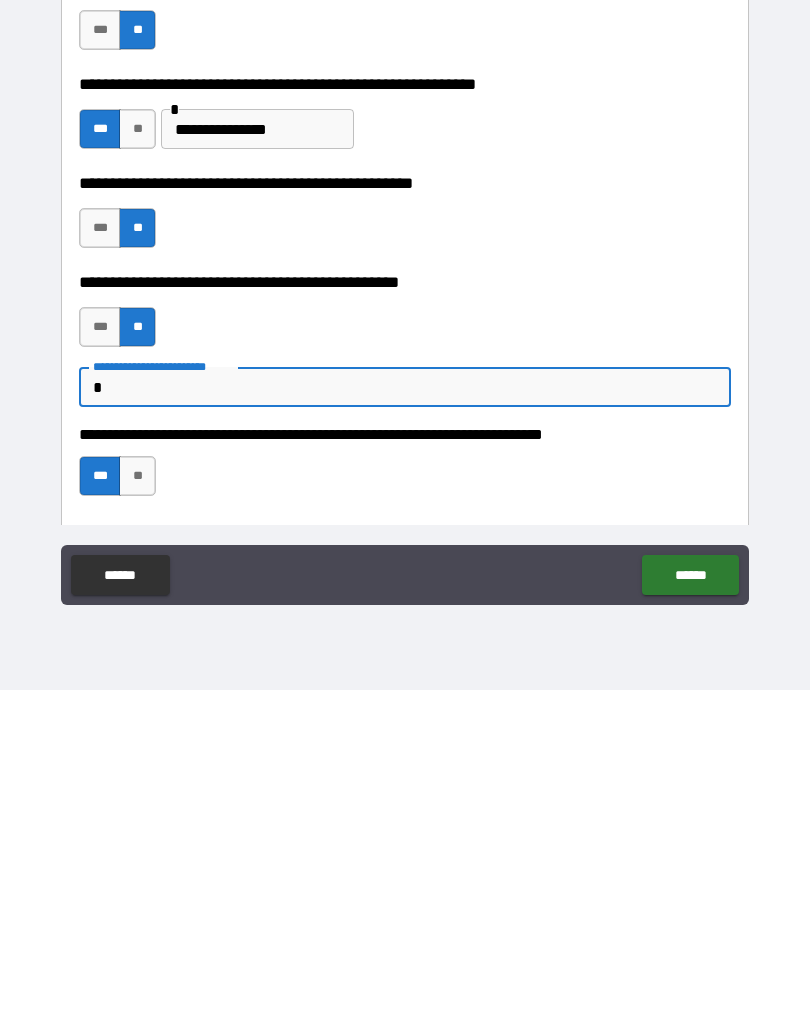 type on "*" 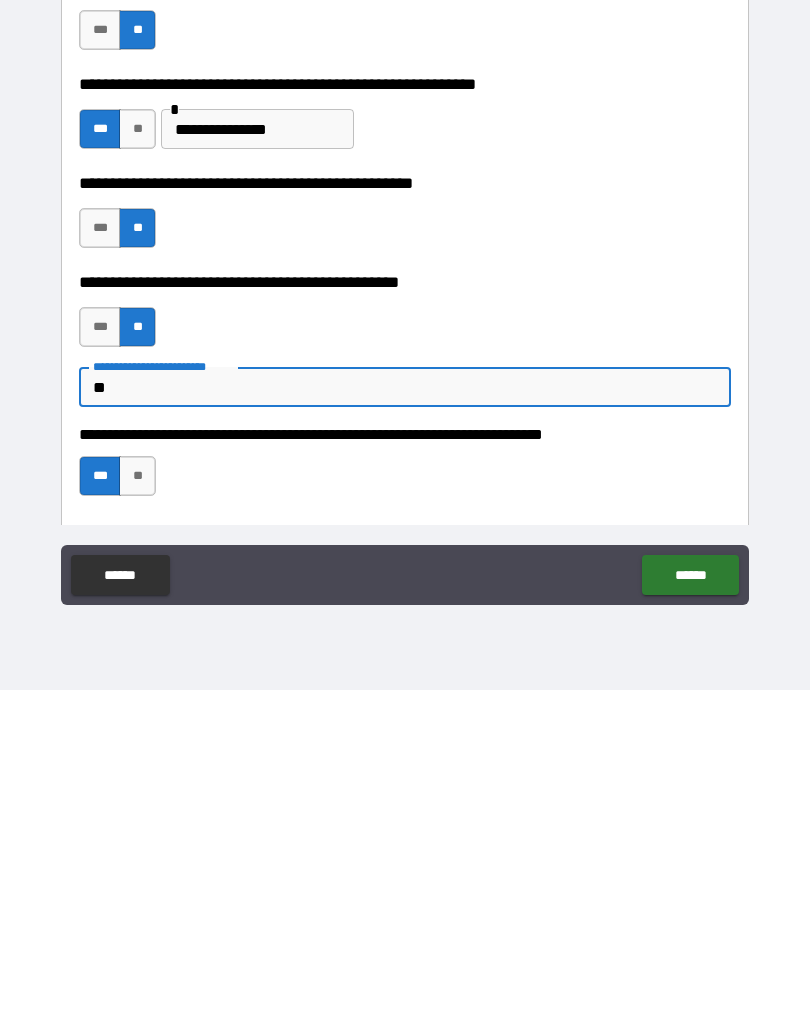 type on "*" 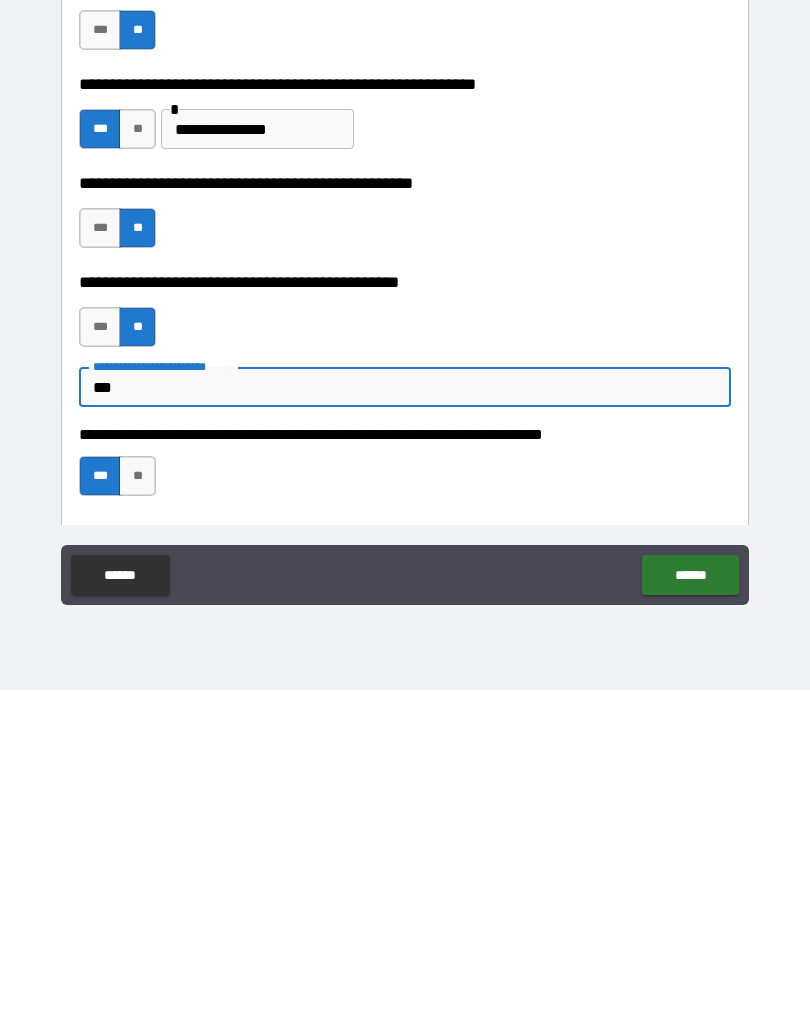 type on "*" 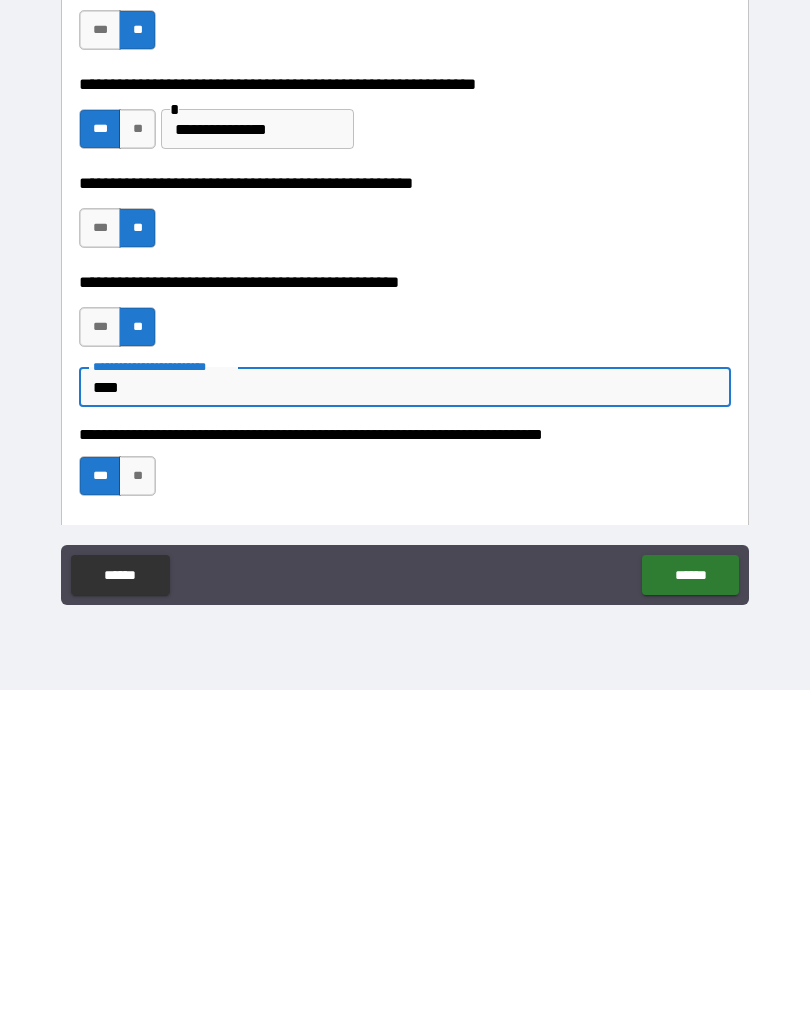 type on "*" 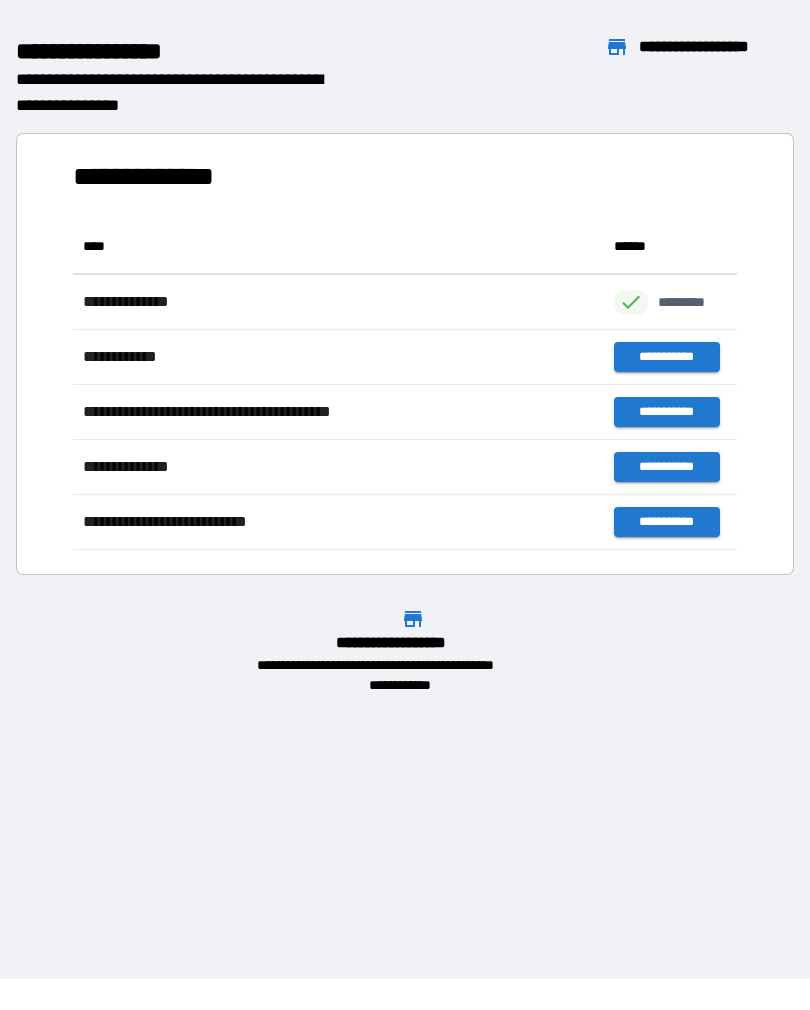 scroll, scrollTop: 1, scrollLeft: 1, axis: both 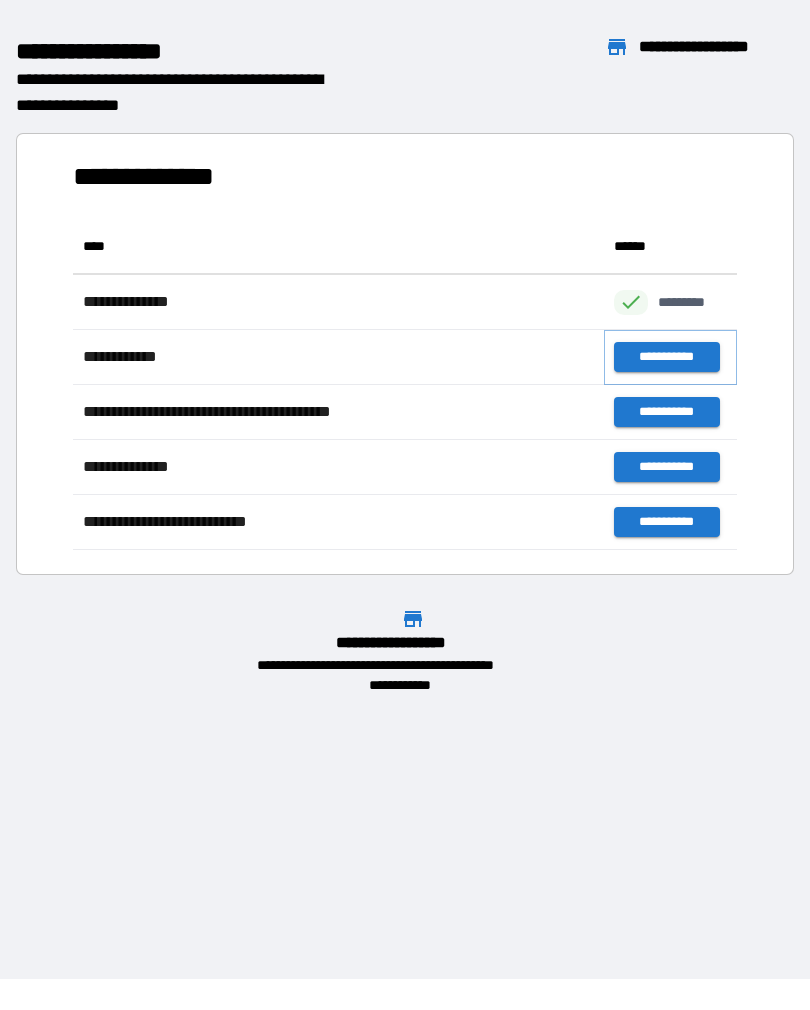 click on "**********" at bounding box center [666, 357] 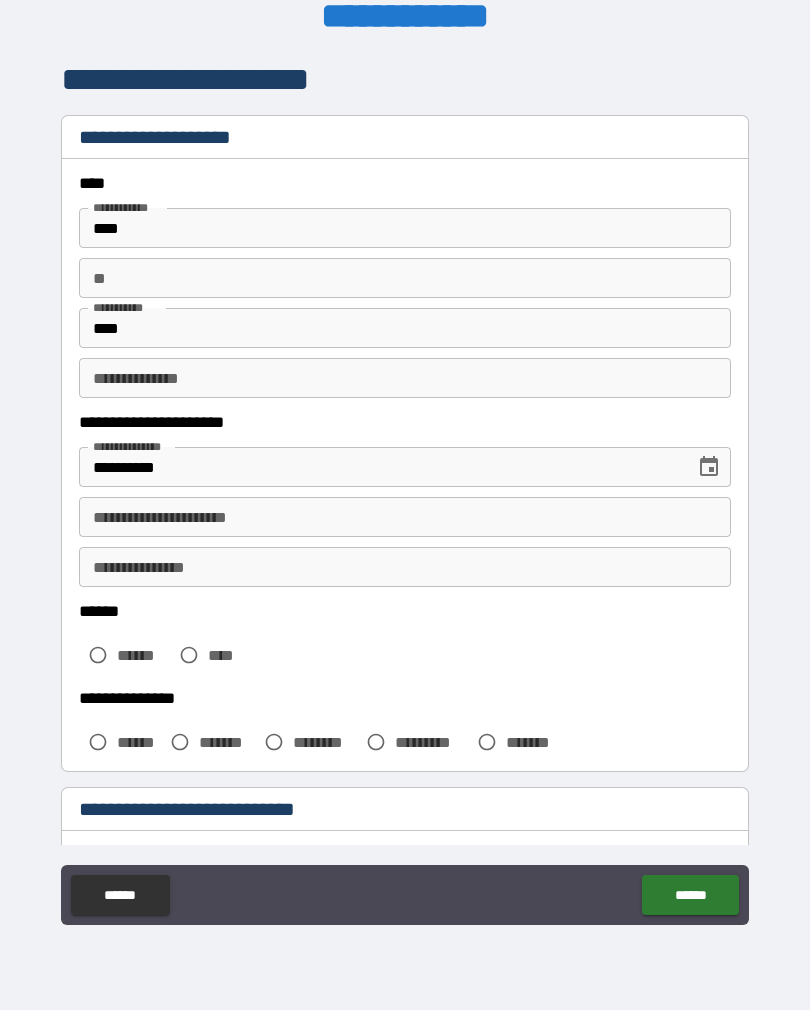 click on "**********" at bounding box center (405, 517) 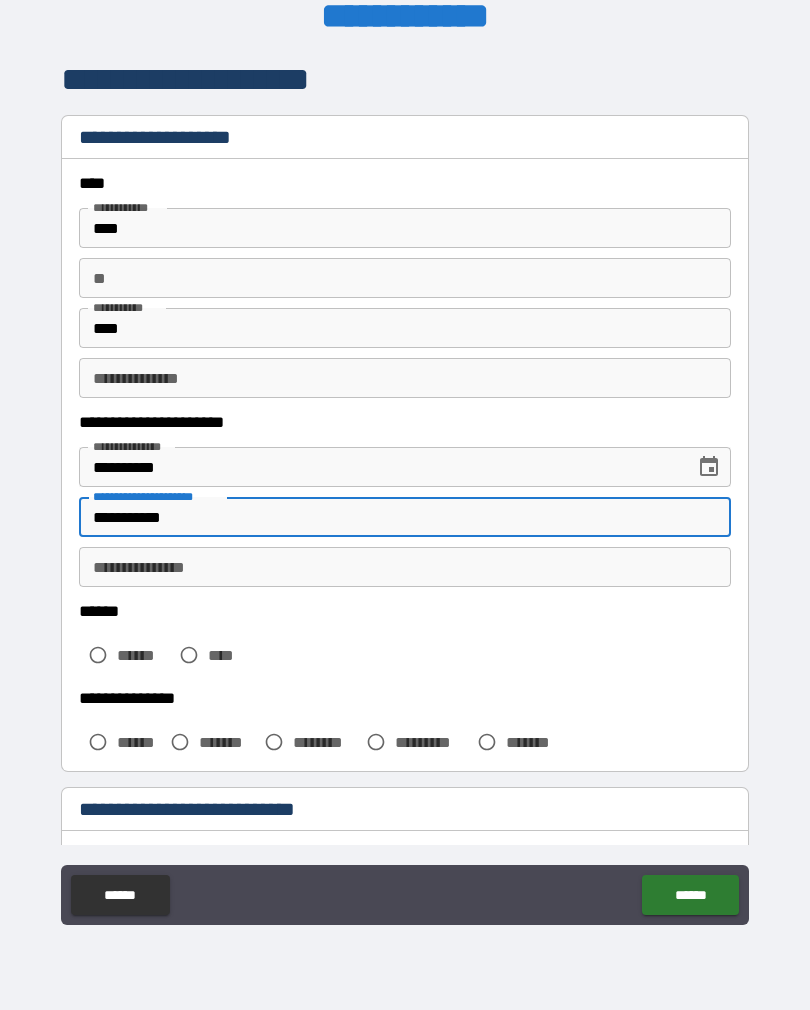 type on "**********" 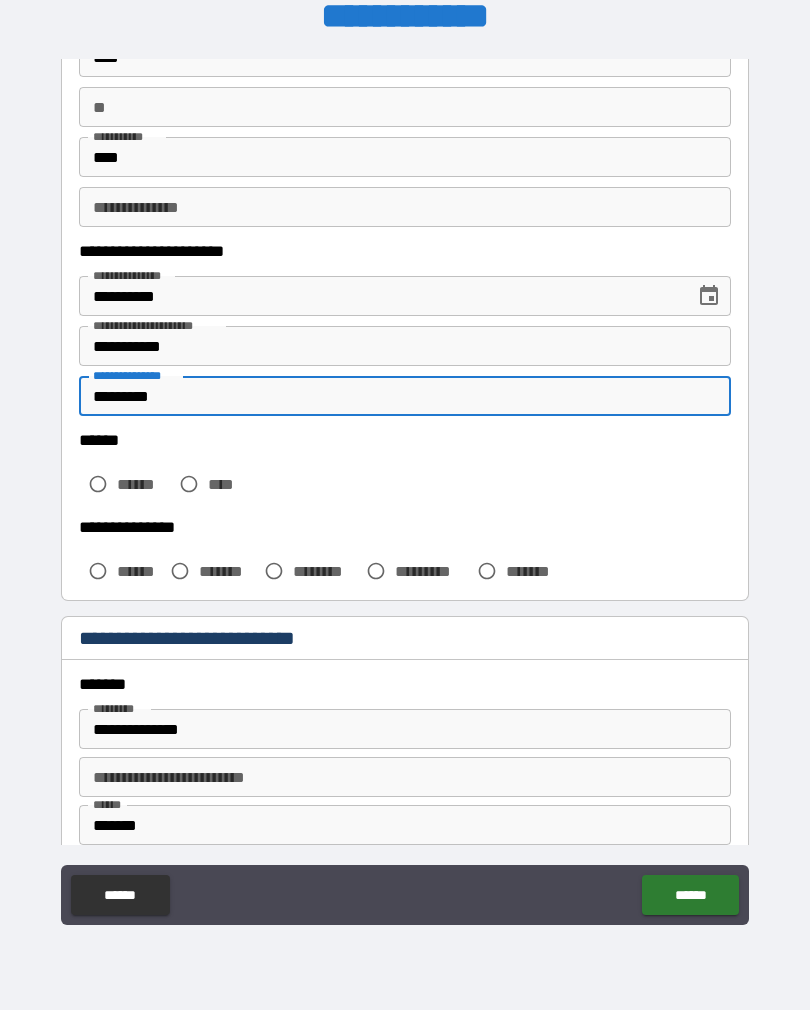 scroll, scrollTop: 177, scrollLeft: 0, axis: vertical 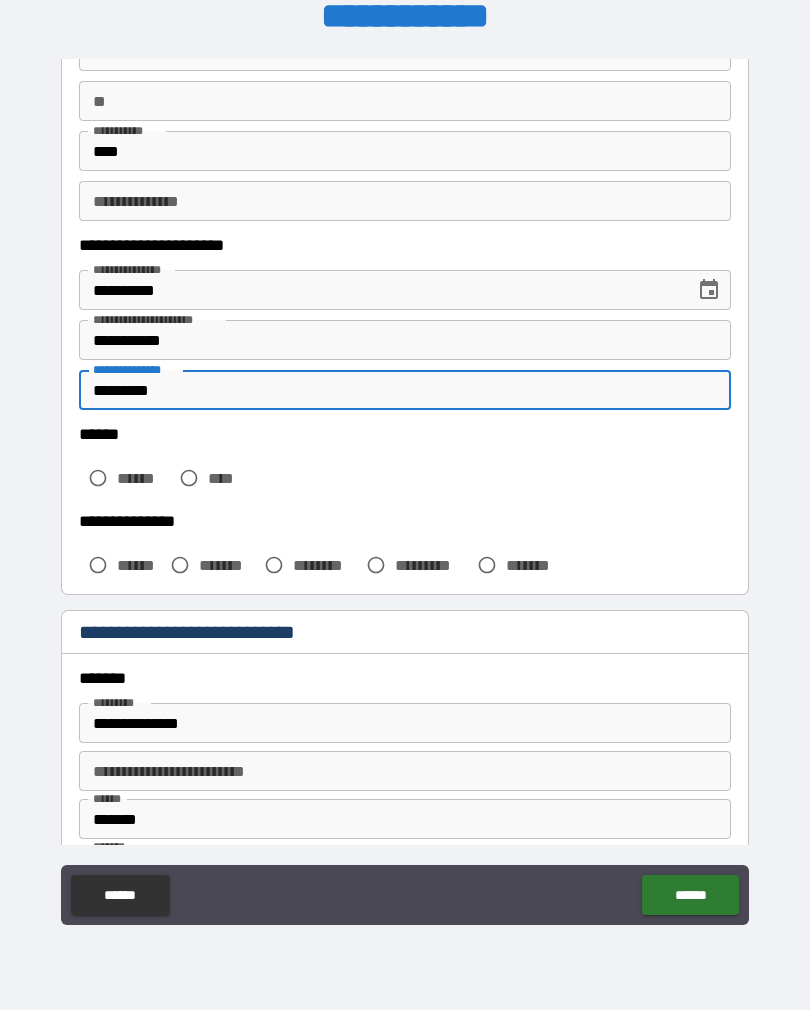 type on "*********" 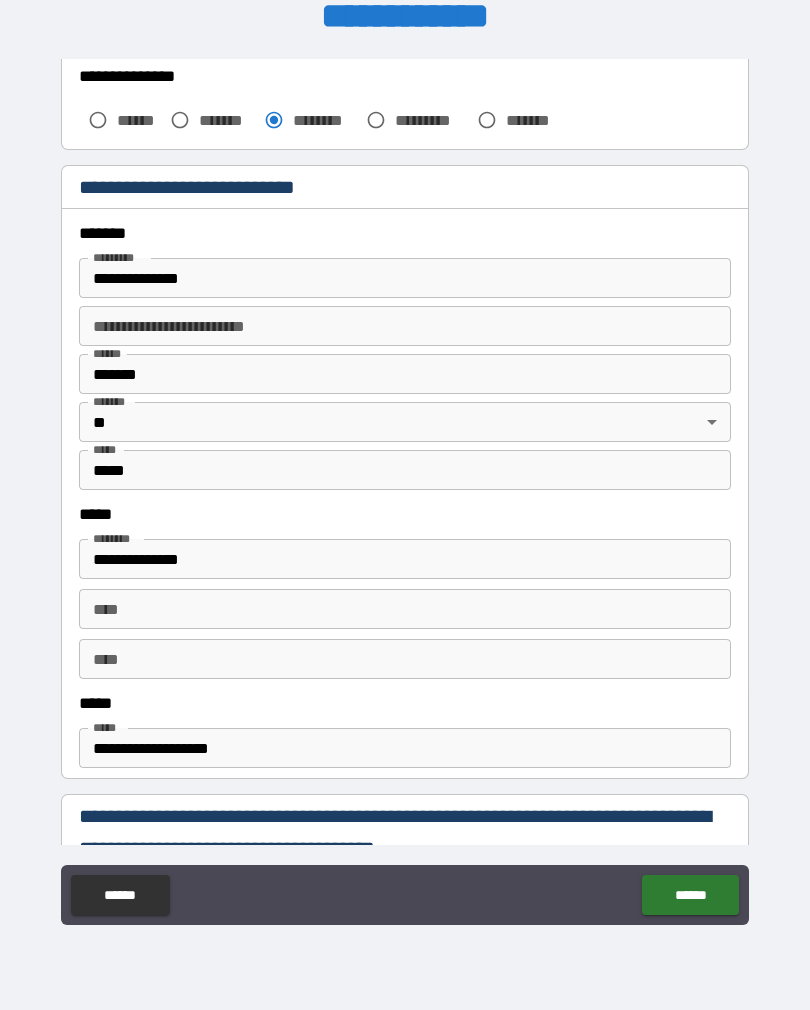 scroll, scrollTop: 634, scrollLeft: 0, axis: vertical 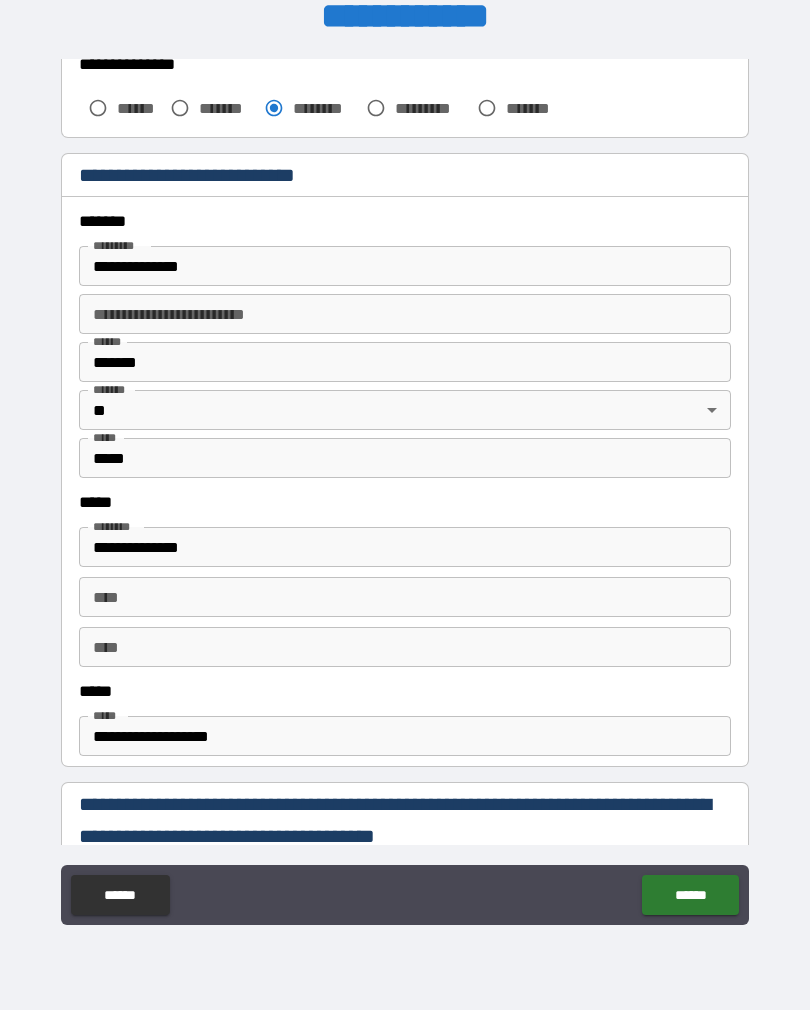 click on "****" at bounding box center [405, 647] 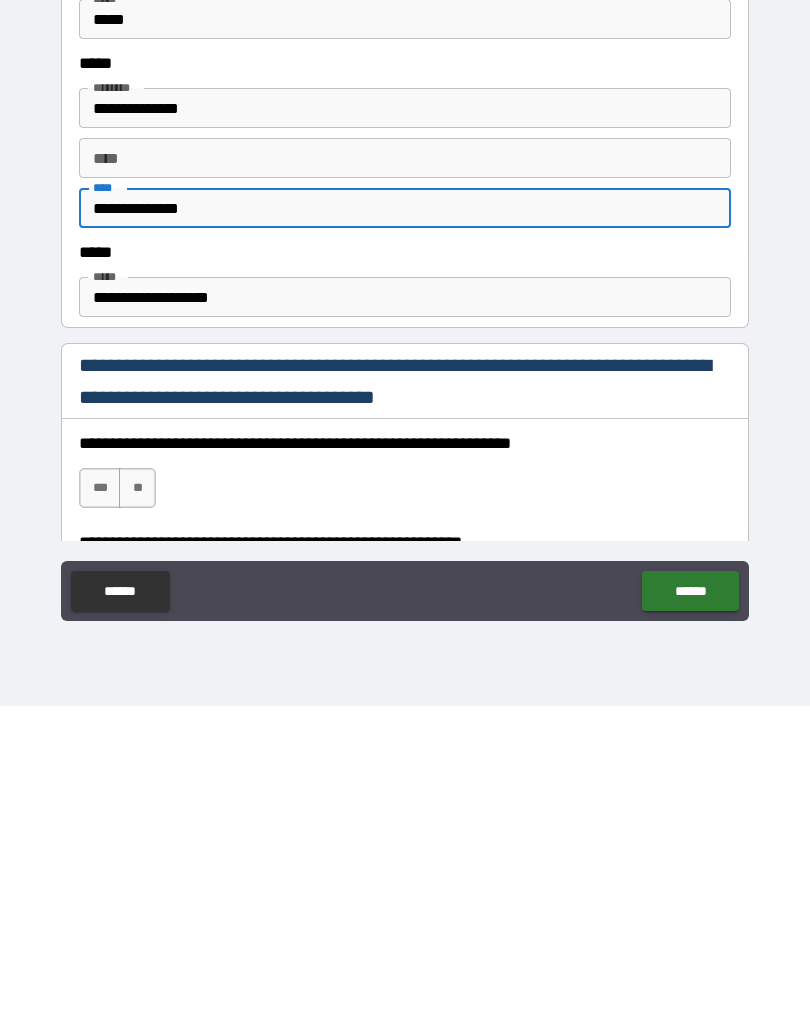 scroll, scrollTop: 776, scrollLeft: 0, axis: vertical 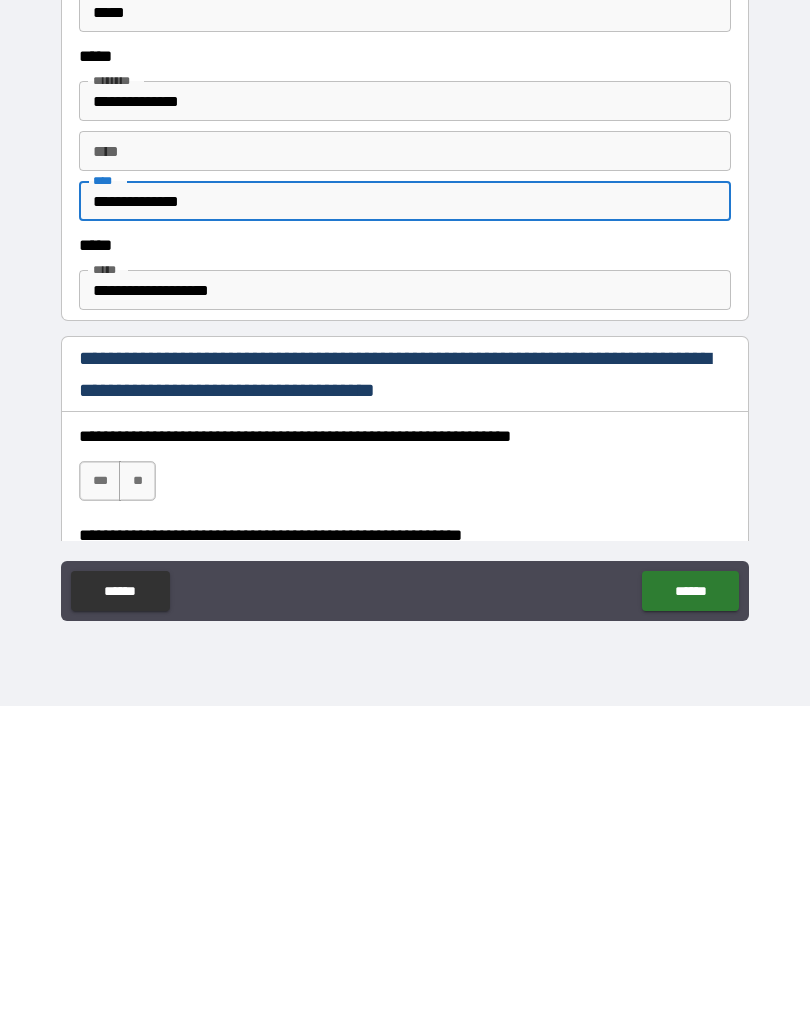 type on "**********" 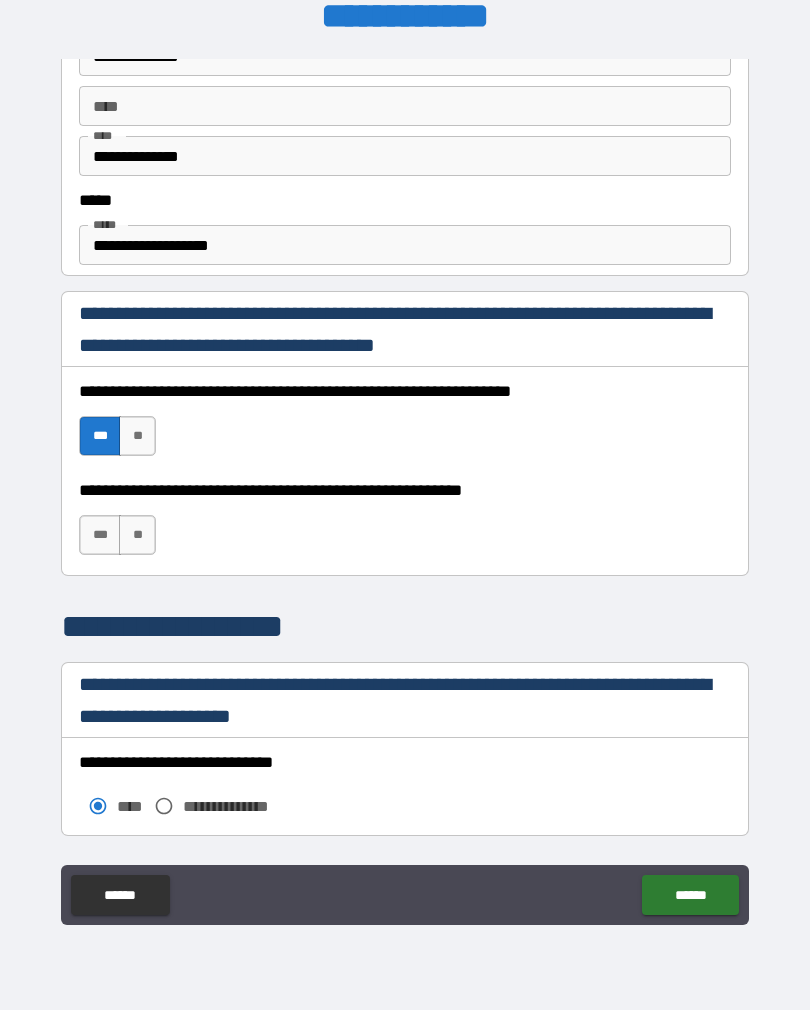 scroll, scrollTop: 1125, scrollLeft: 0, axis: vertical 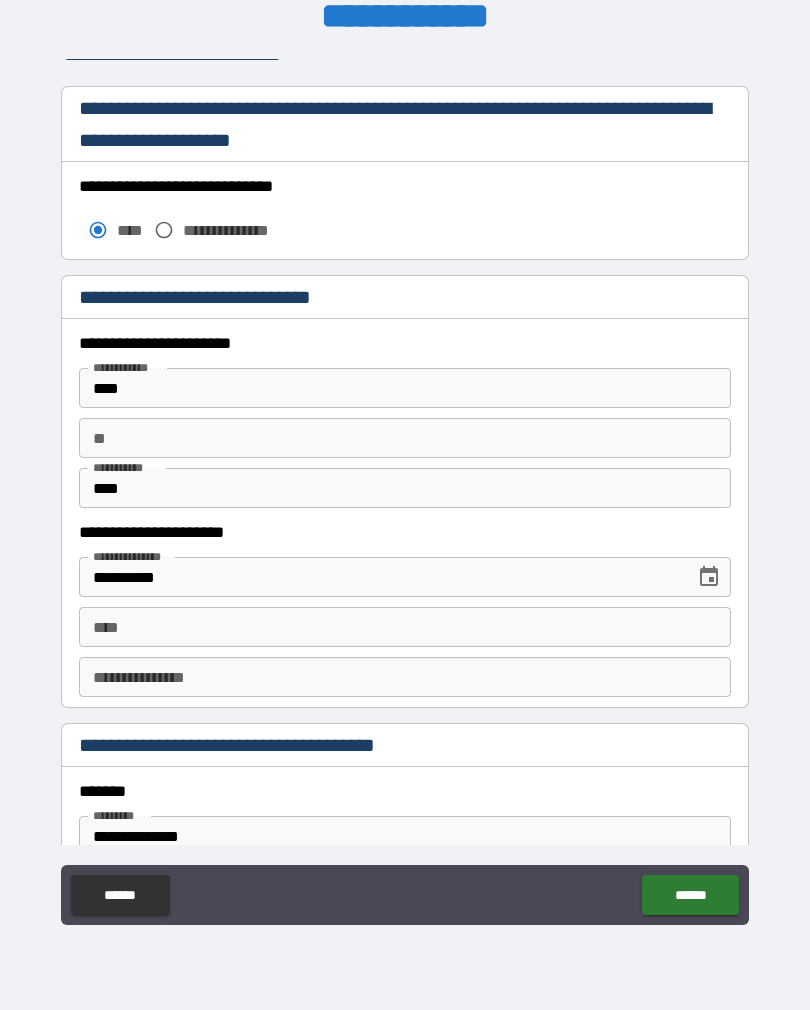 click on "****" at bounding box center (405, 627) 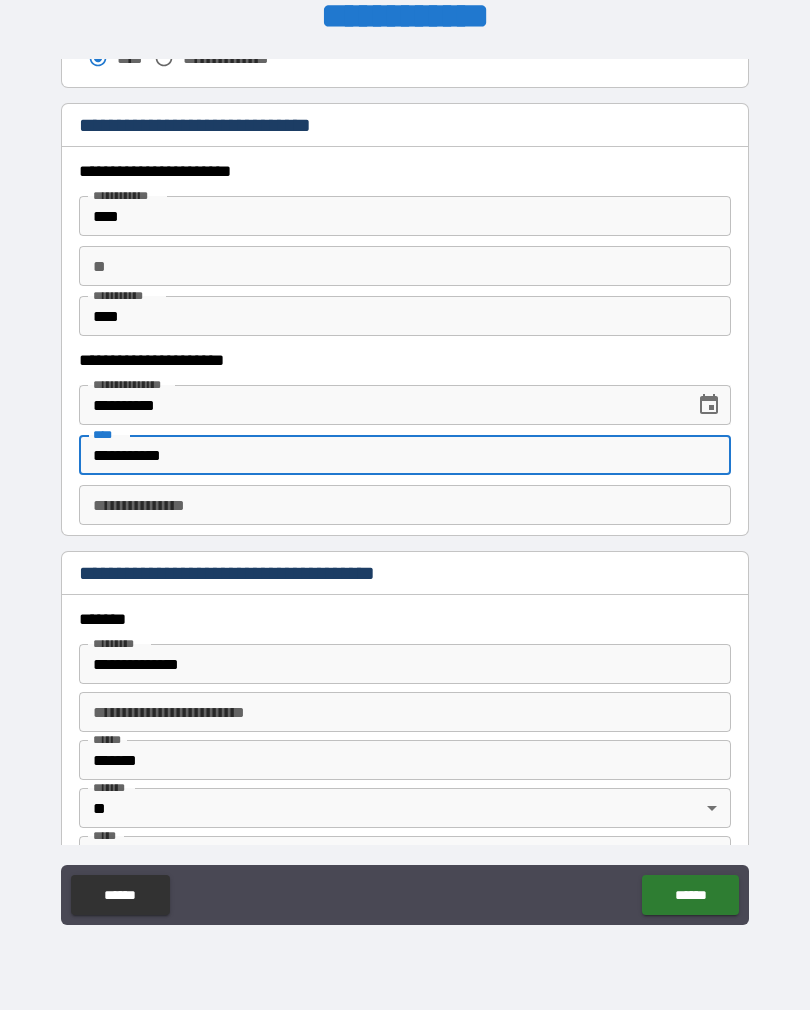 scroll, scrollTop: 1879, scrollLeft: 0, axis: vertical 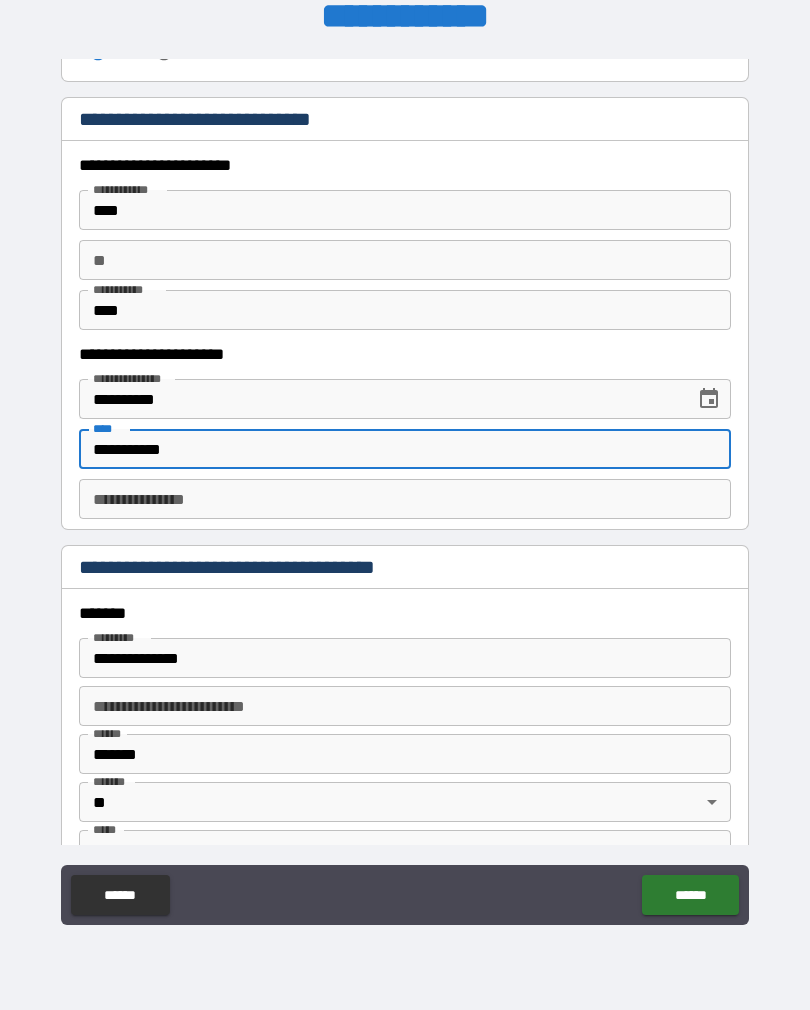 type on "**********" 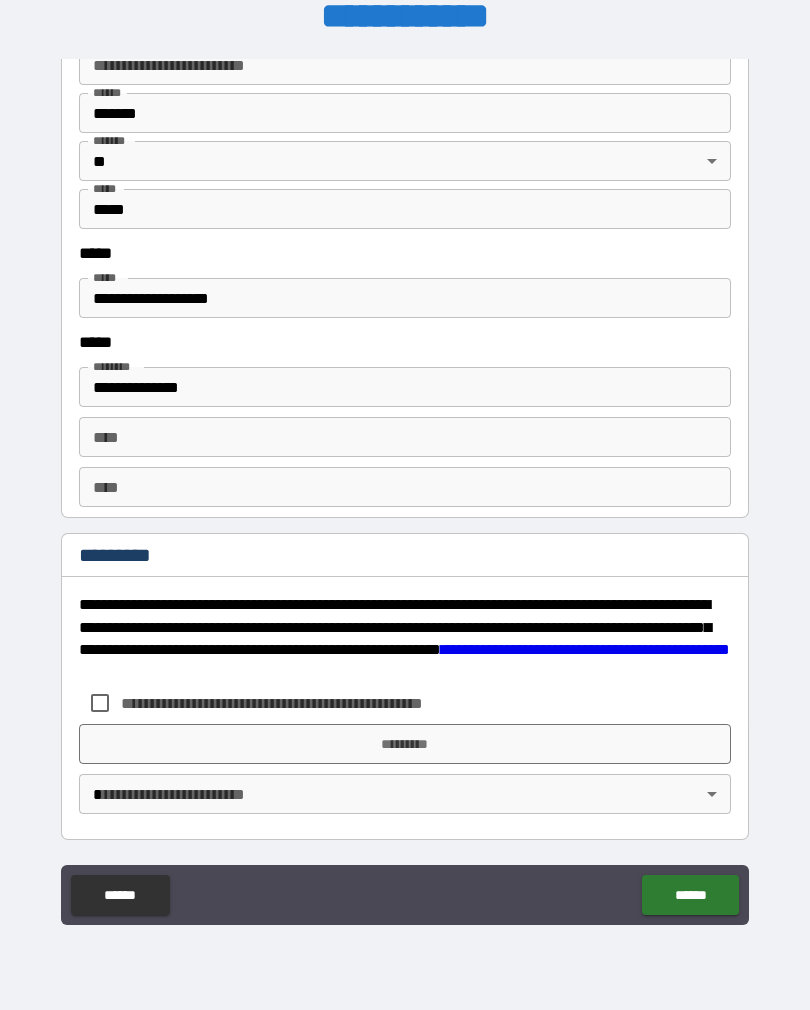 scroll, scrollTop: 2520, scrollLeft: 0, axis: vertical 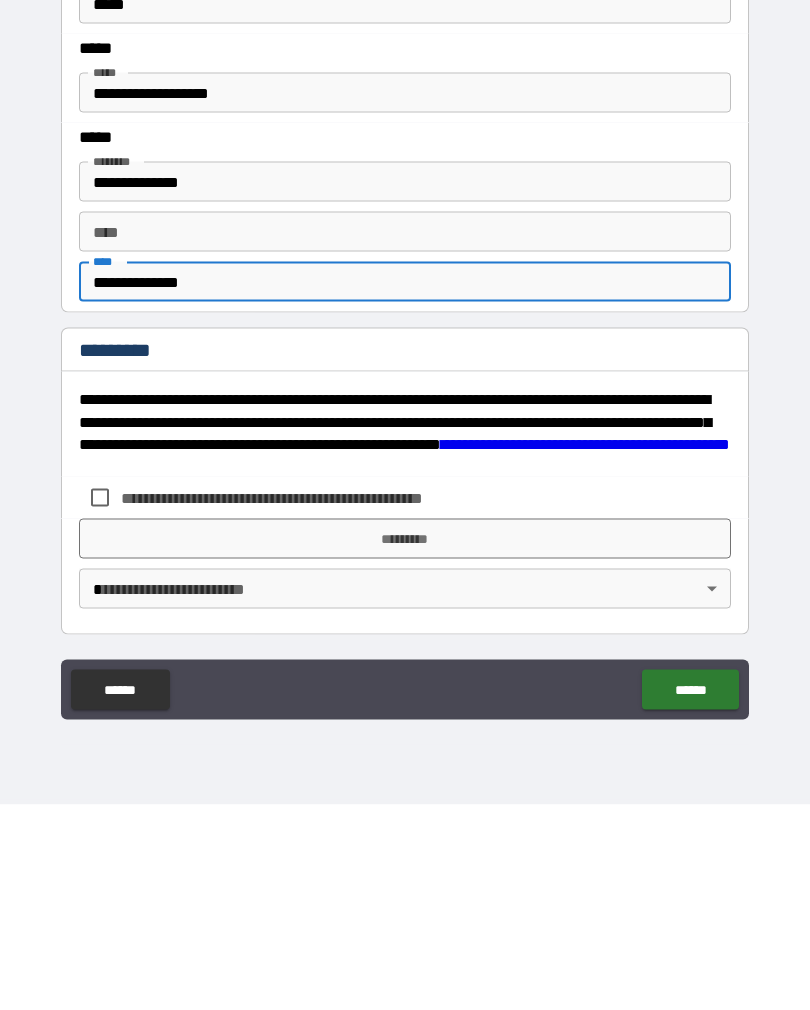 type on "**********" 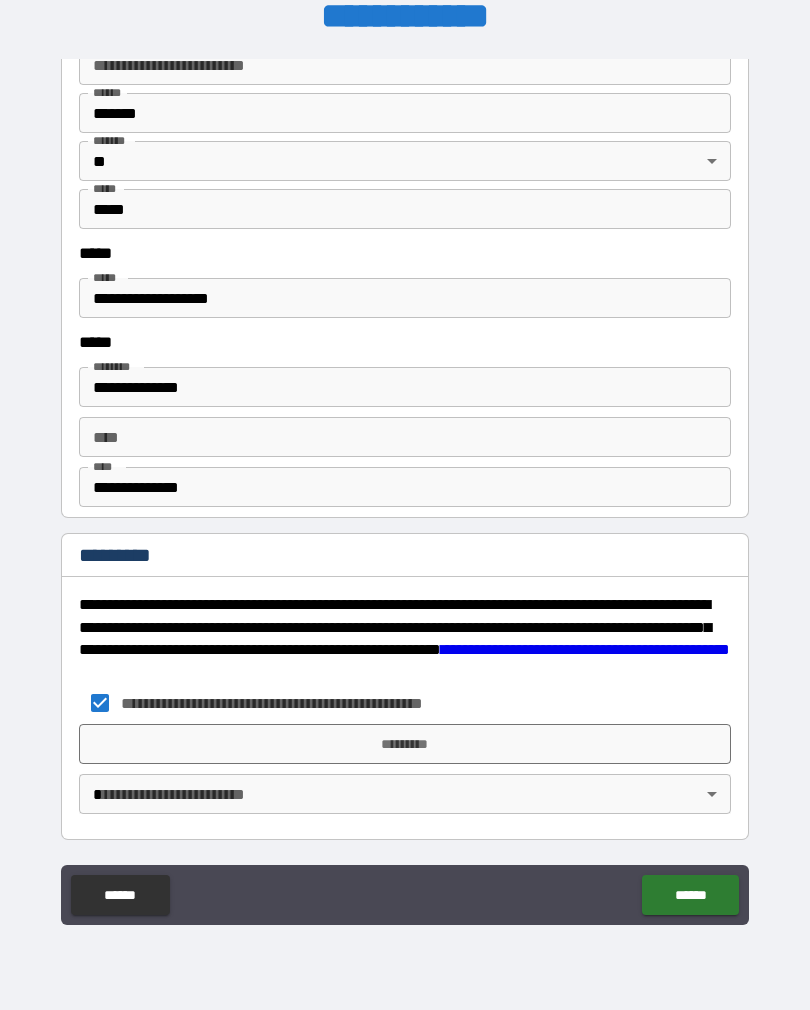 click on "*********" at bounding box center (405, 744) 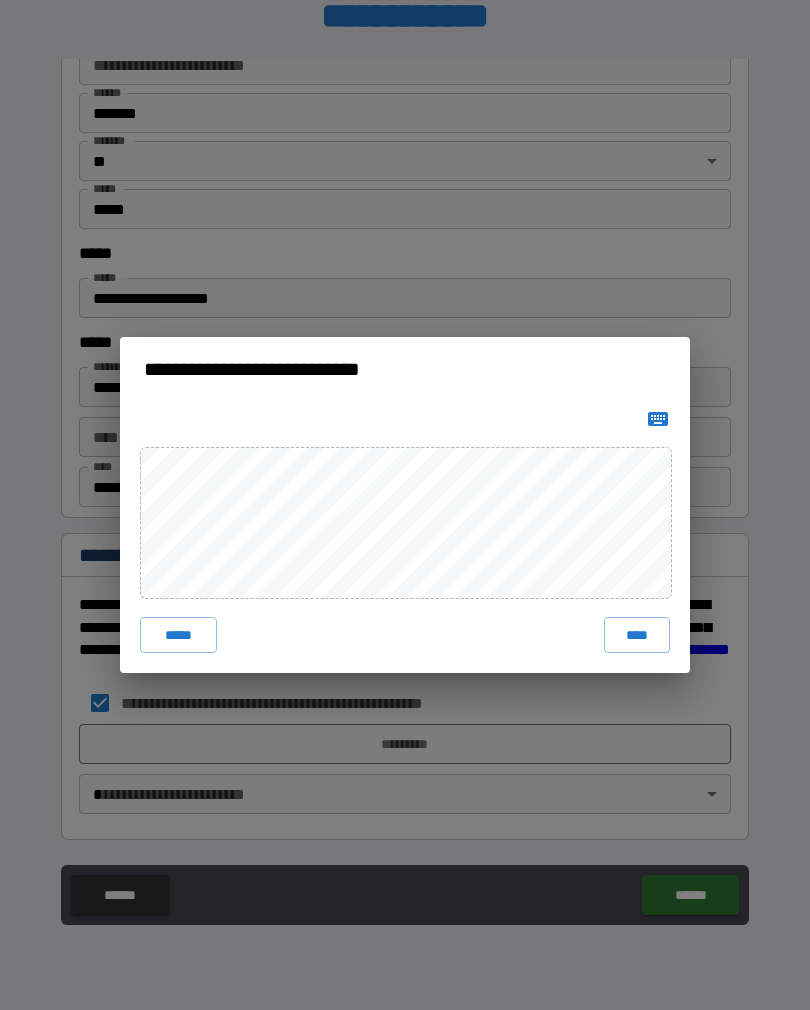 click on "****" at bounding box center (637, 635) 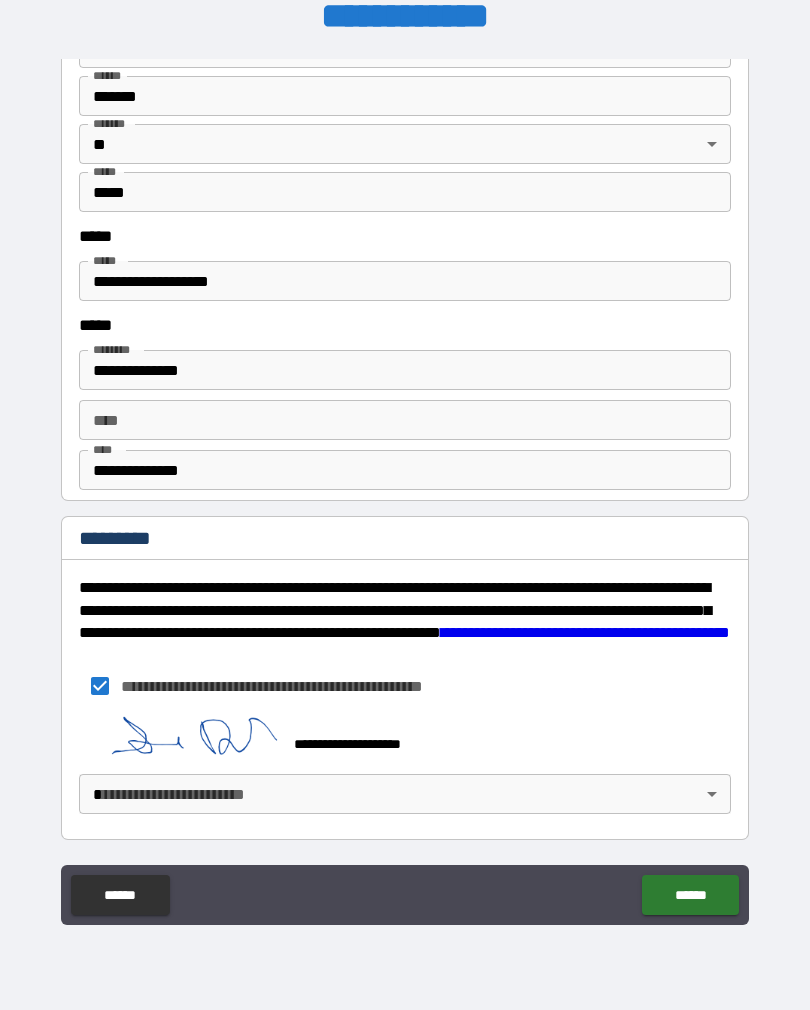scroll, scrollTop: 2537, scrollLeft: 0, axis: vertical 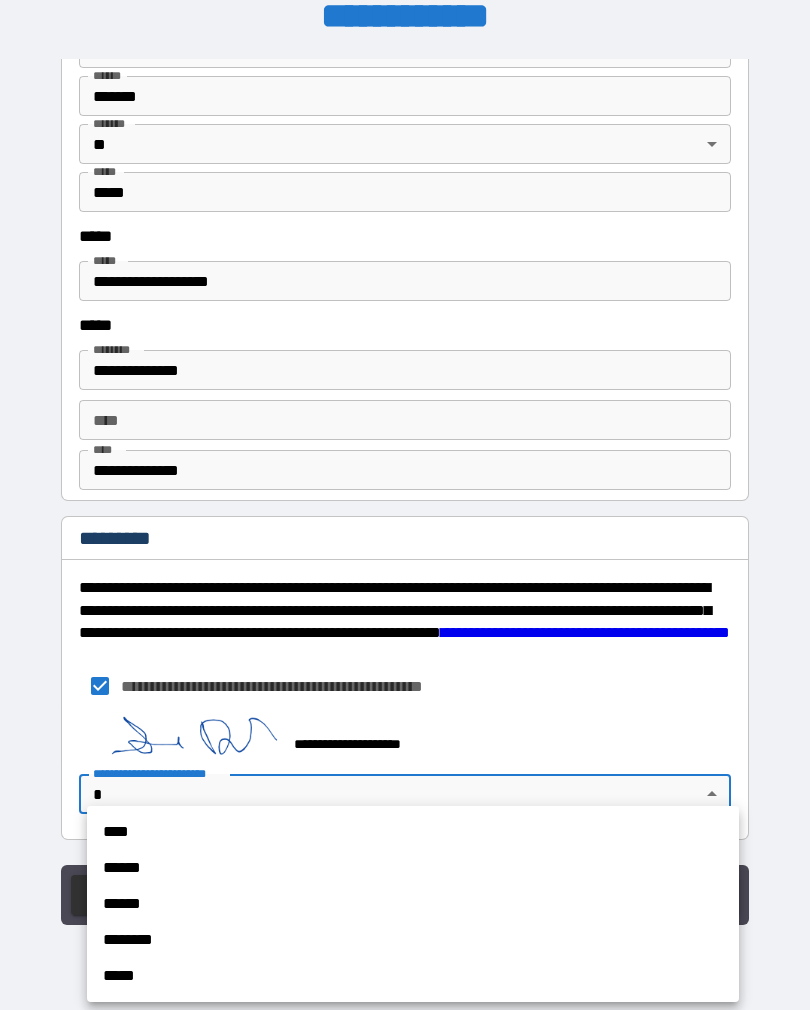 click on "****" at bounding box center (413, 832) 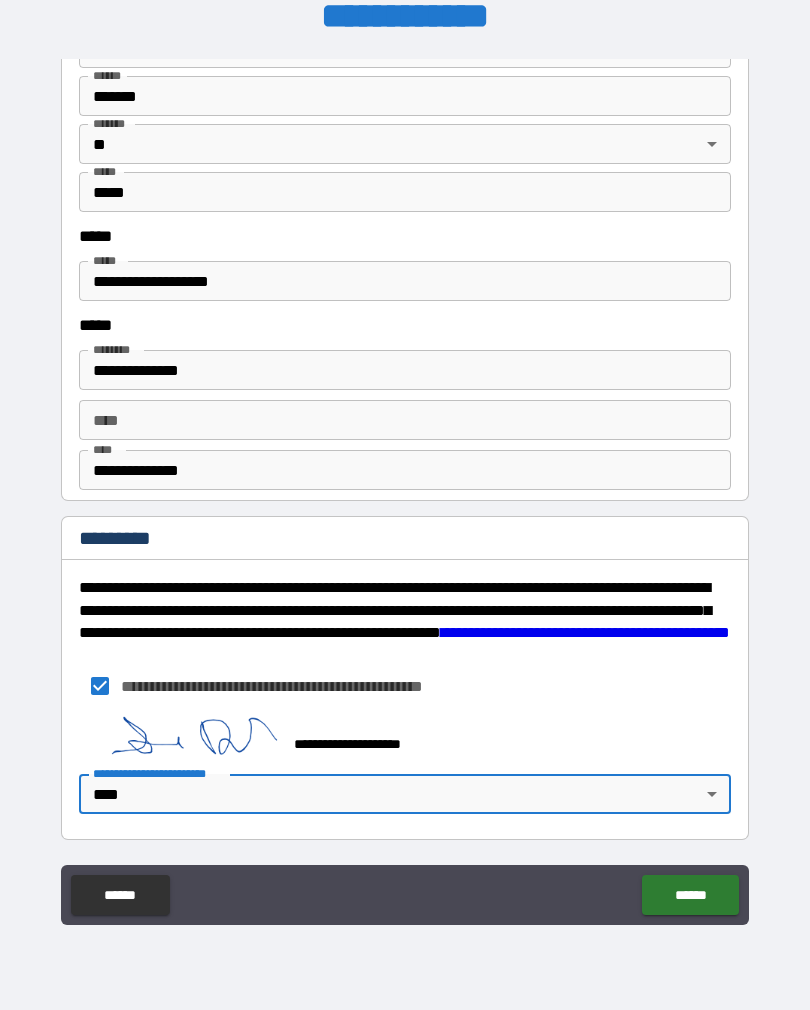 click on "******" at bounding box center [690, 895] 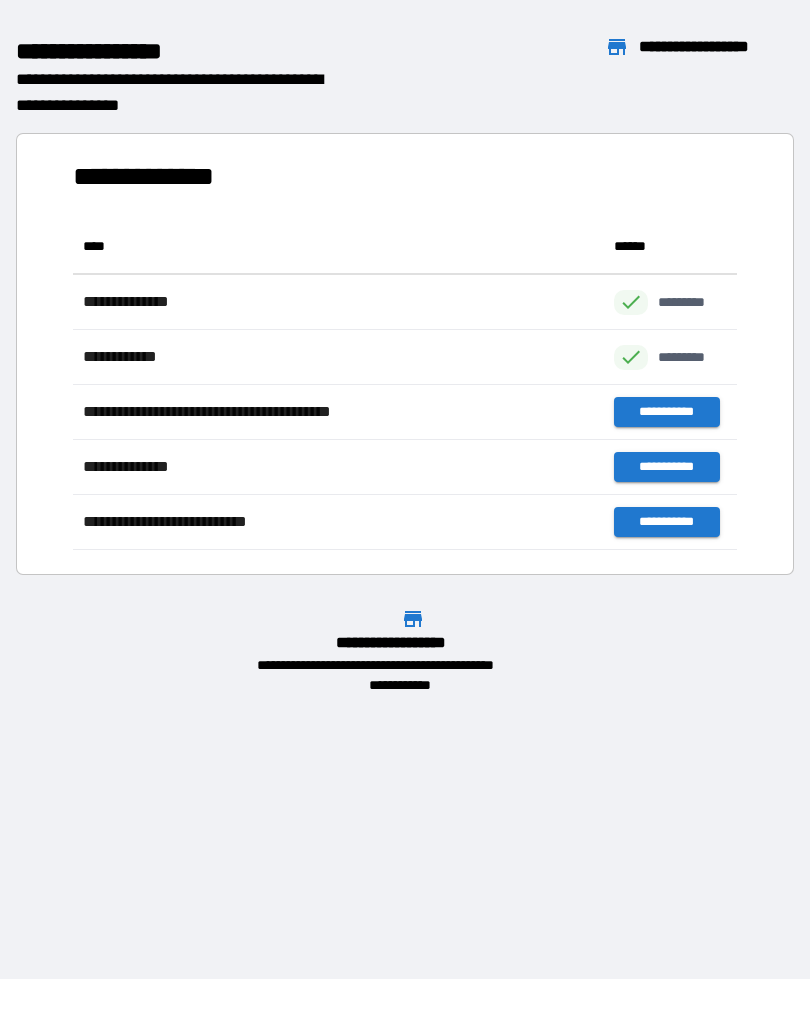 scroll, scrollTop: 331, scrollLeft: 664, axis: both 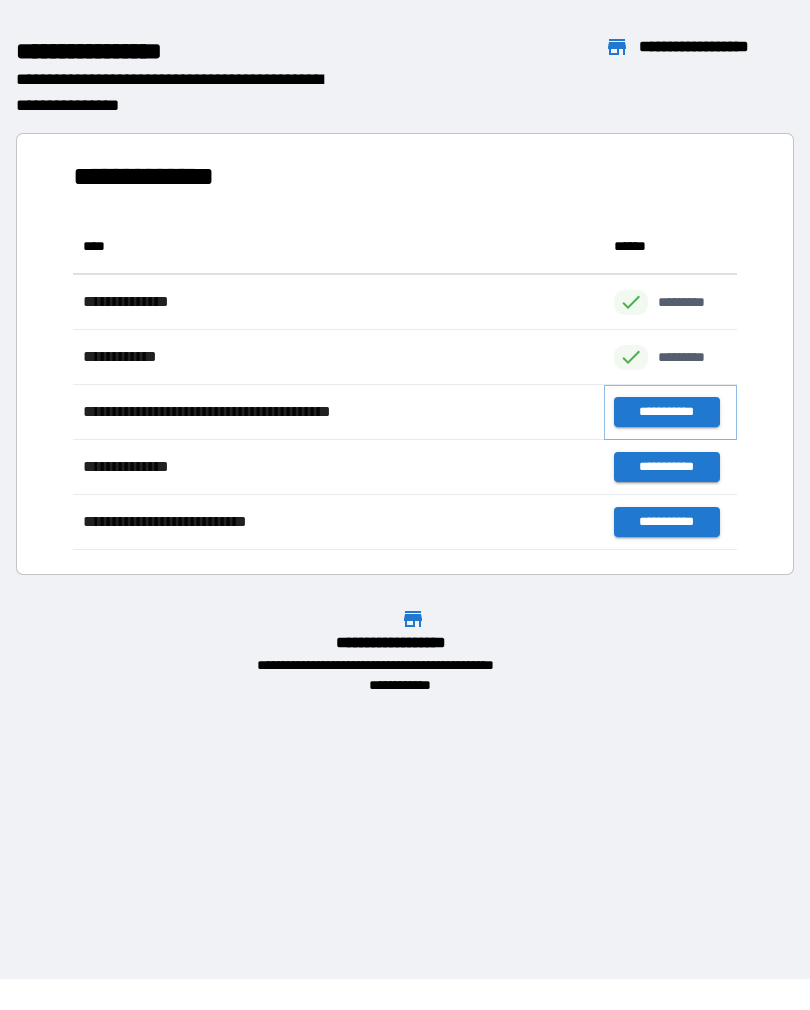 click on "**********" at bounding box center [666, 412] 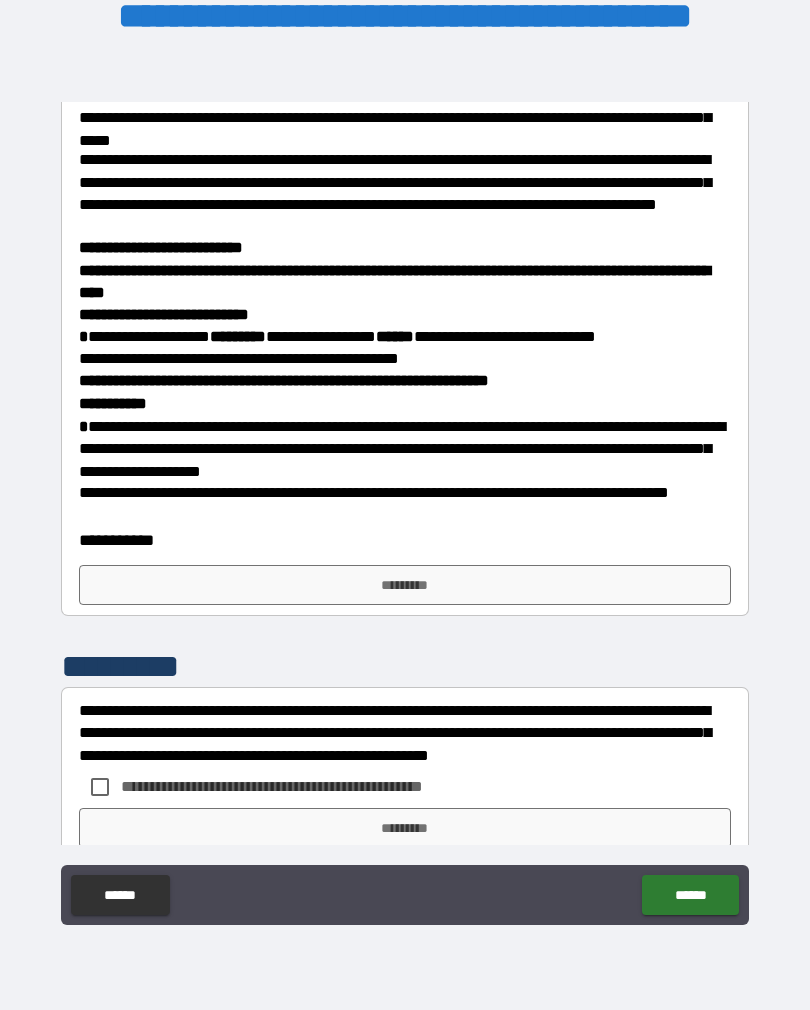 scroll, scrollTop: 954, scrollLeft: 0, axis: vertical 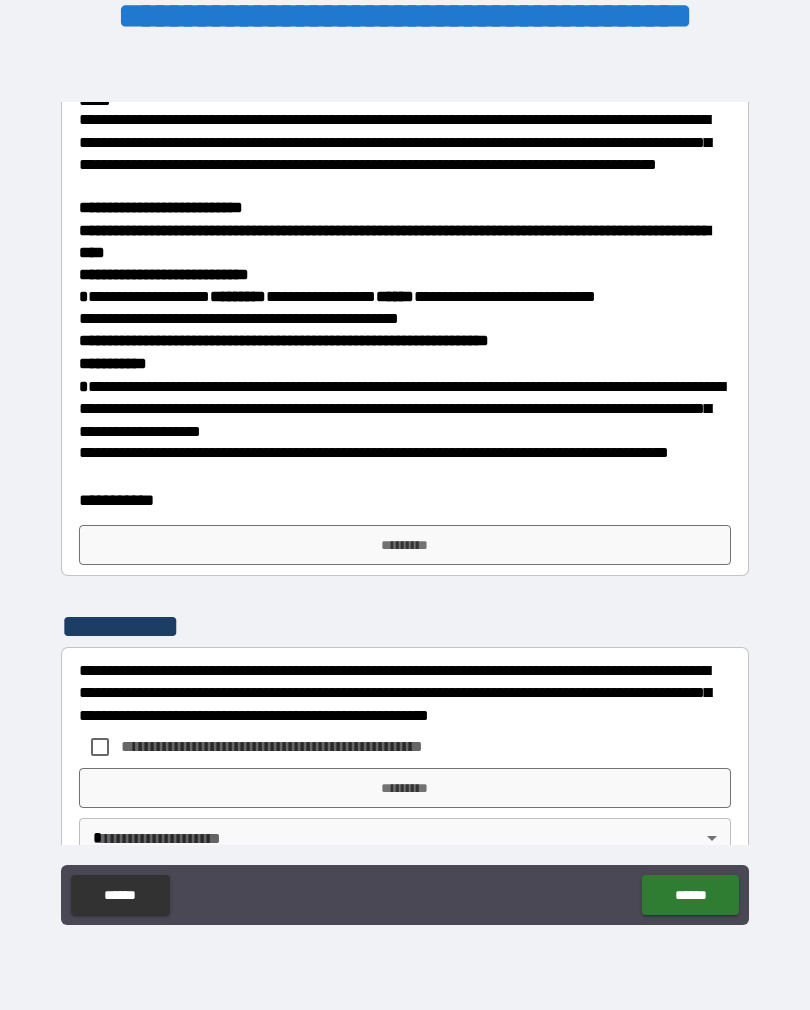 click on "*********" at bounding box center (405, 545) 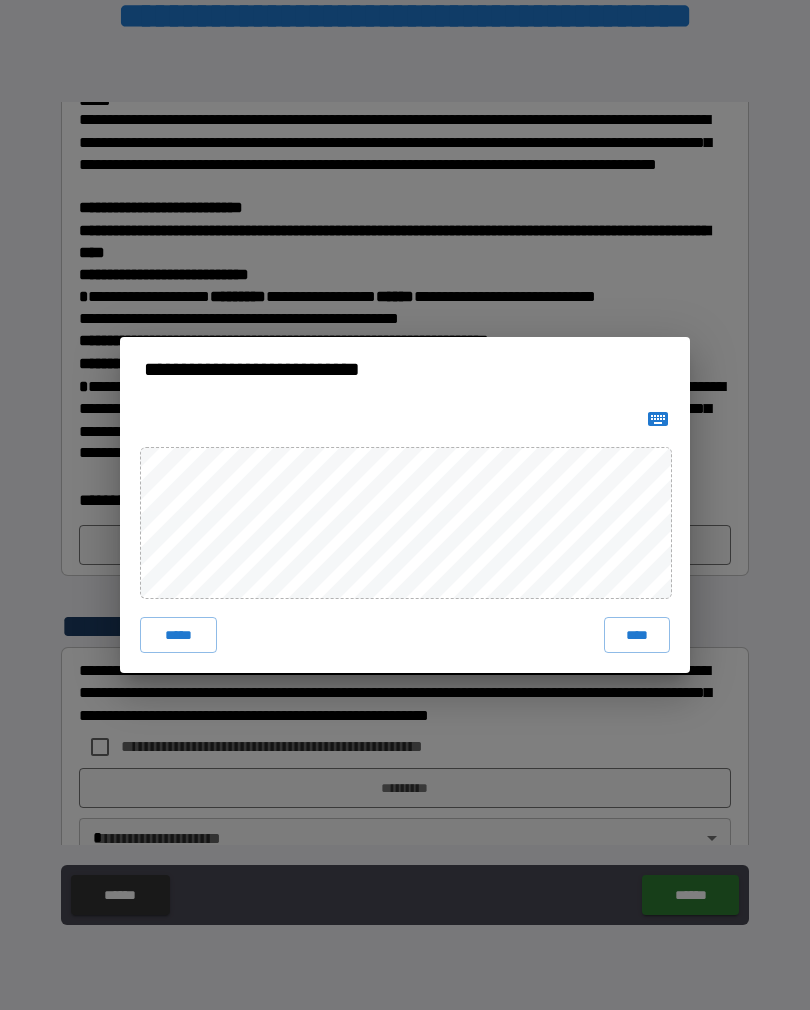 click on "****" at bounding box center [637, 635] 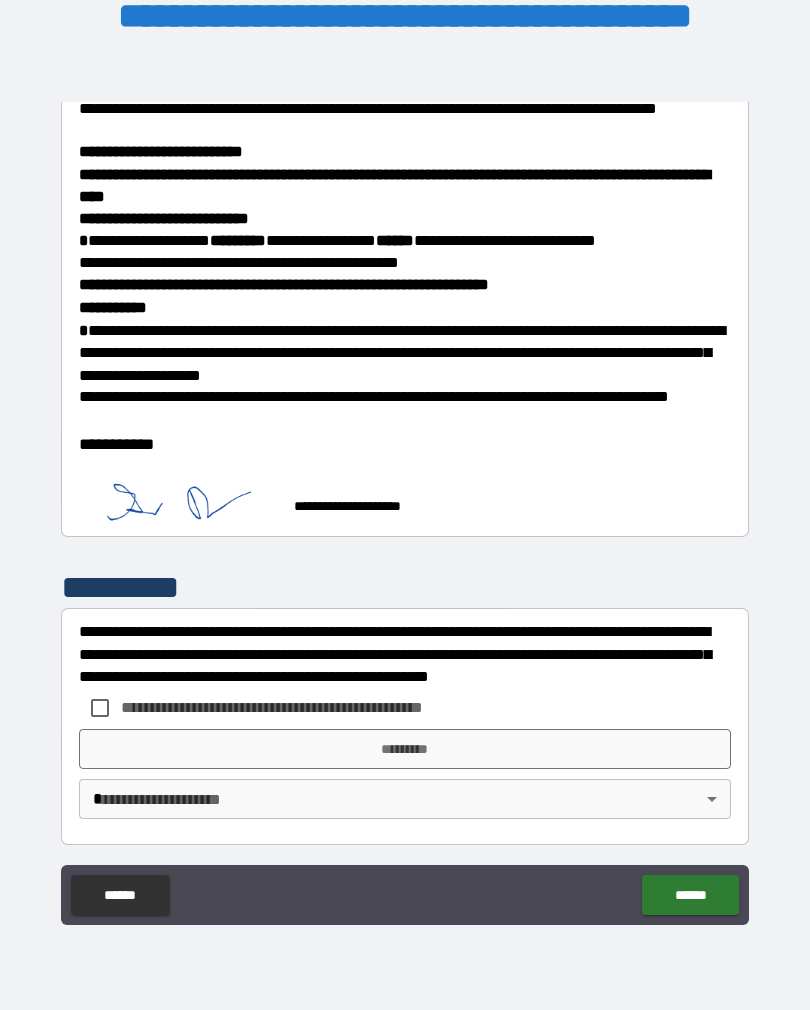 scroll, scrollTop: 1009, scrollLeft: 0, axis: vertical 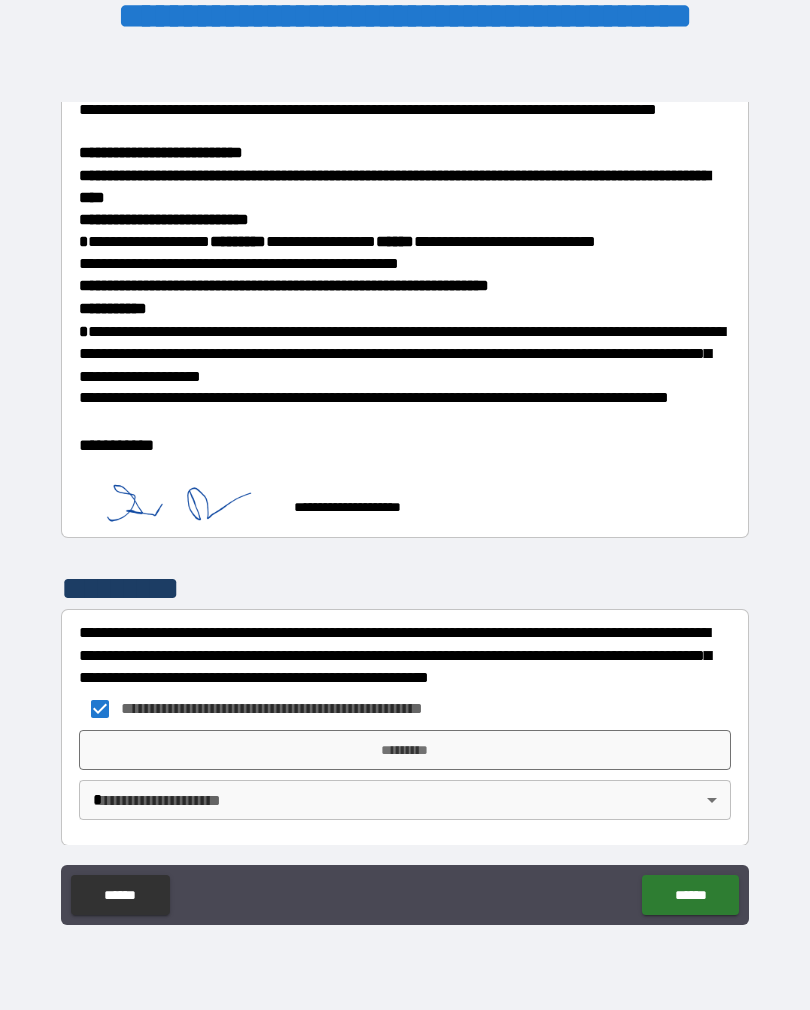 click on "*********" at bounding box center (405, 750) 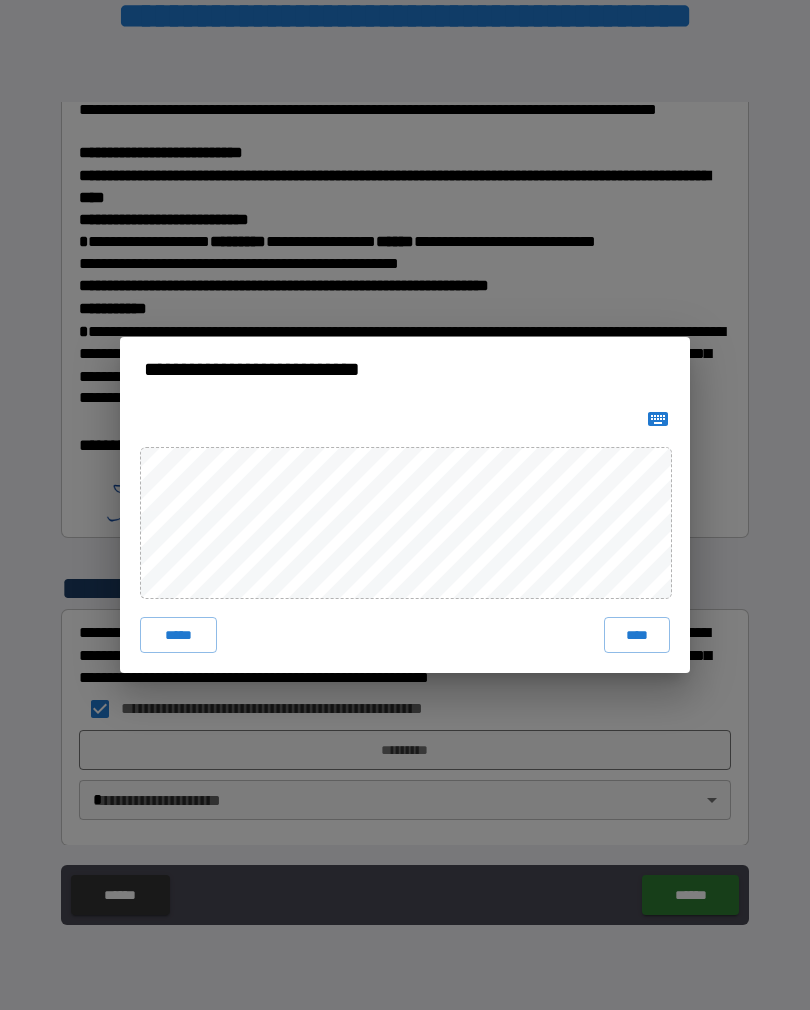 click on "****" at bounding box center [637, 635] 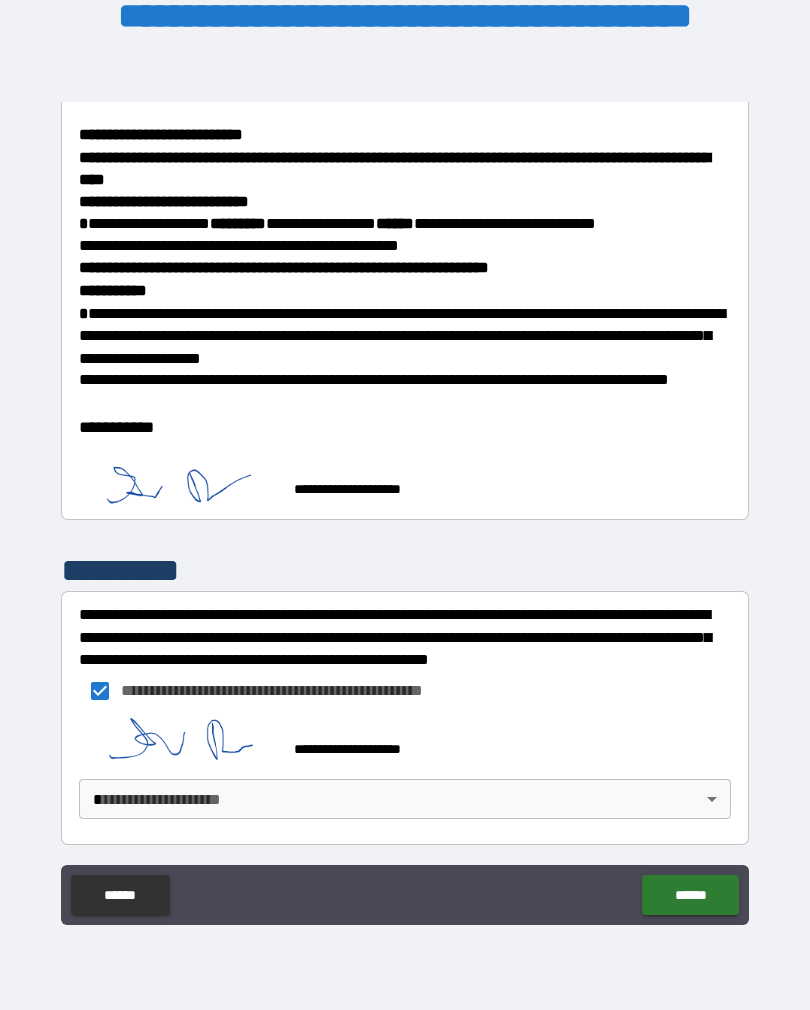 scroll, scrollTop: 1026, scrollLeft: 0, axis: vertical 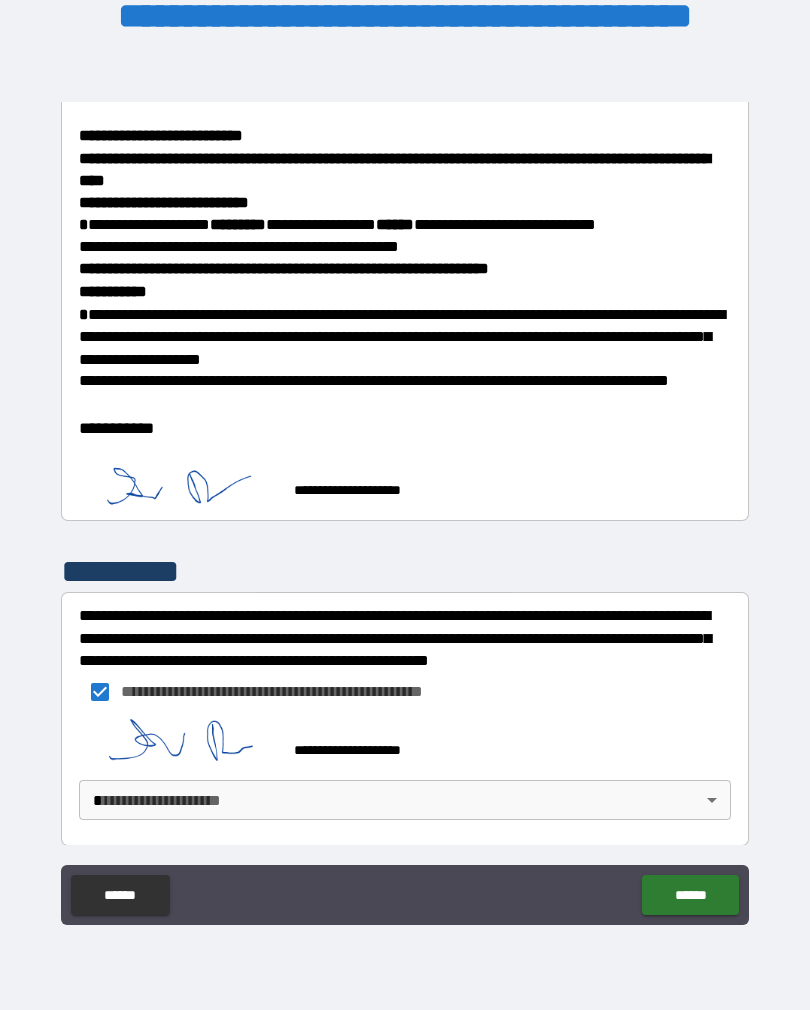 click on "**********" at bounding box center [405, 489] 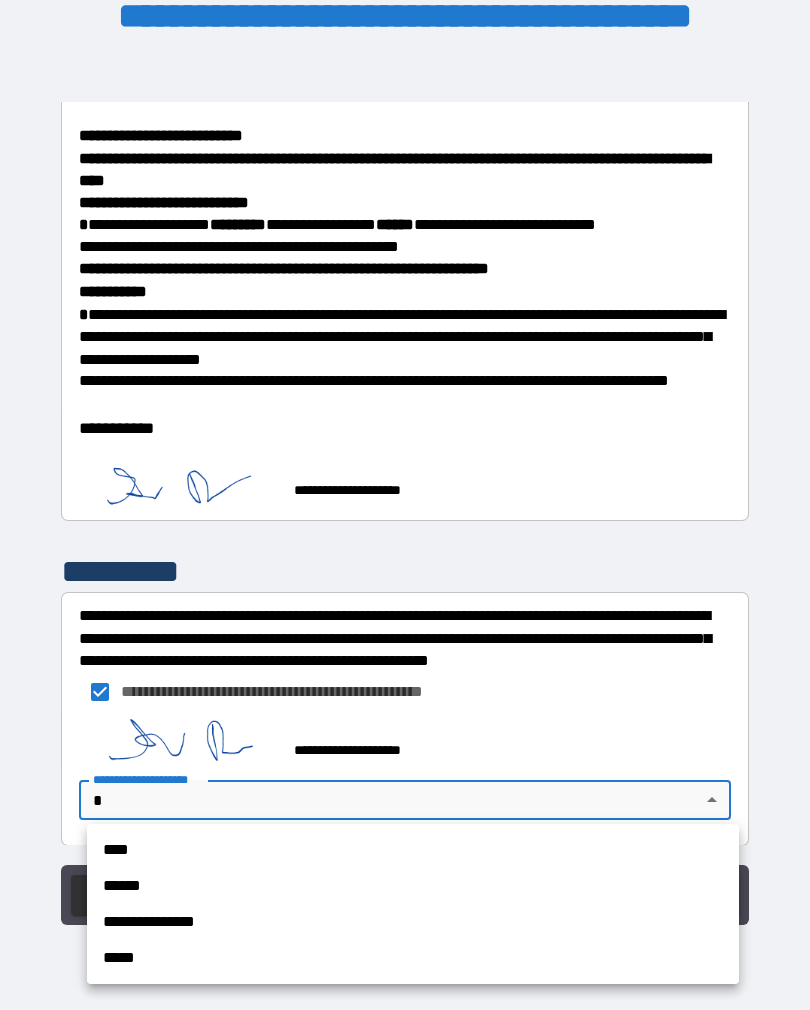 click on "****" at bounding box center (413, 850) 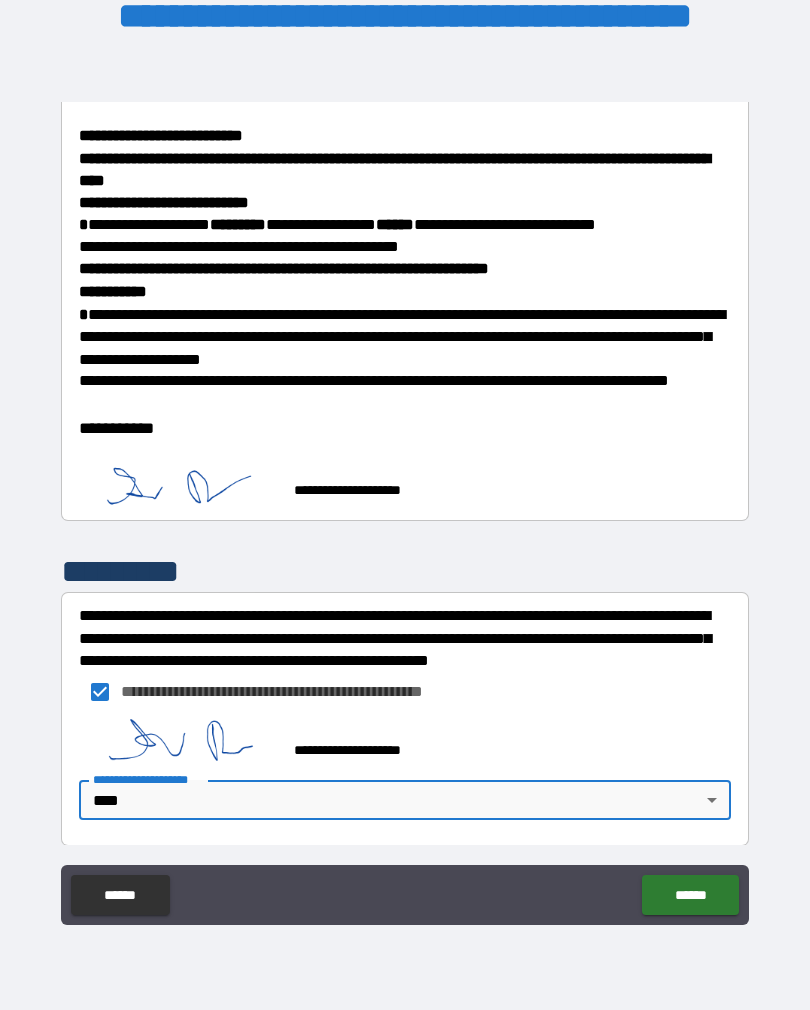 click on "******" at bounding box center [690, 895] 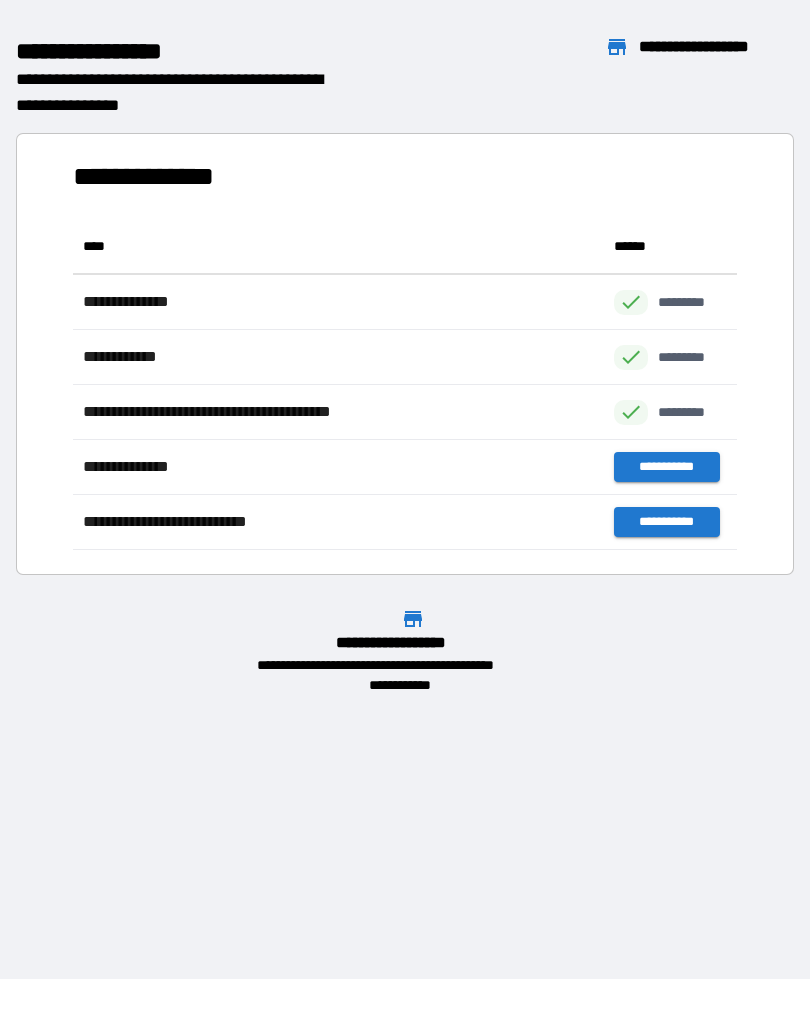scroll, scrollTop: 331, scrollLeft: 664, axis: both 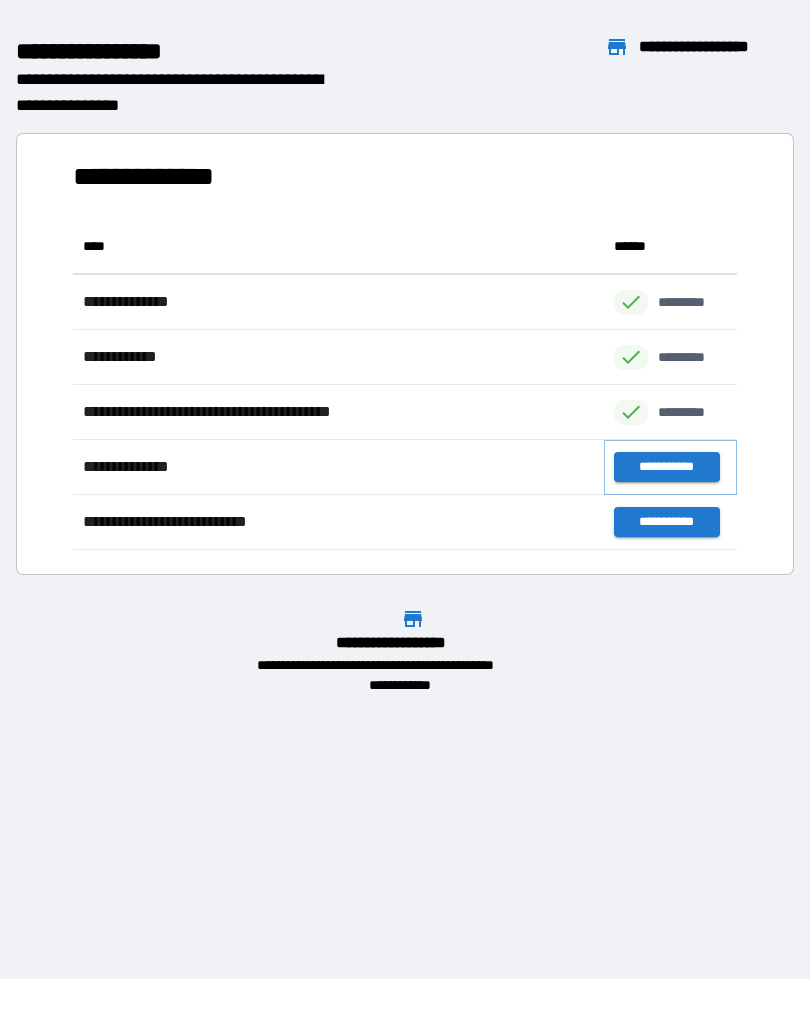 click on "**********" at bounding box center (666, 467) 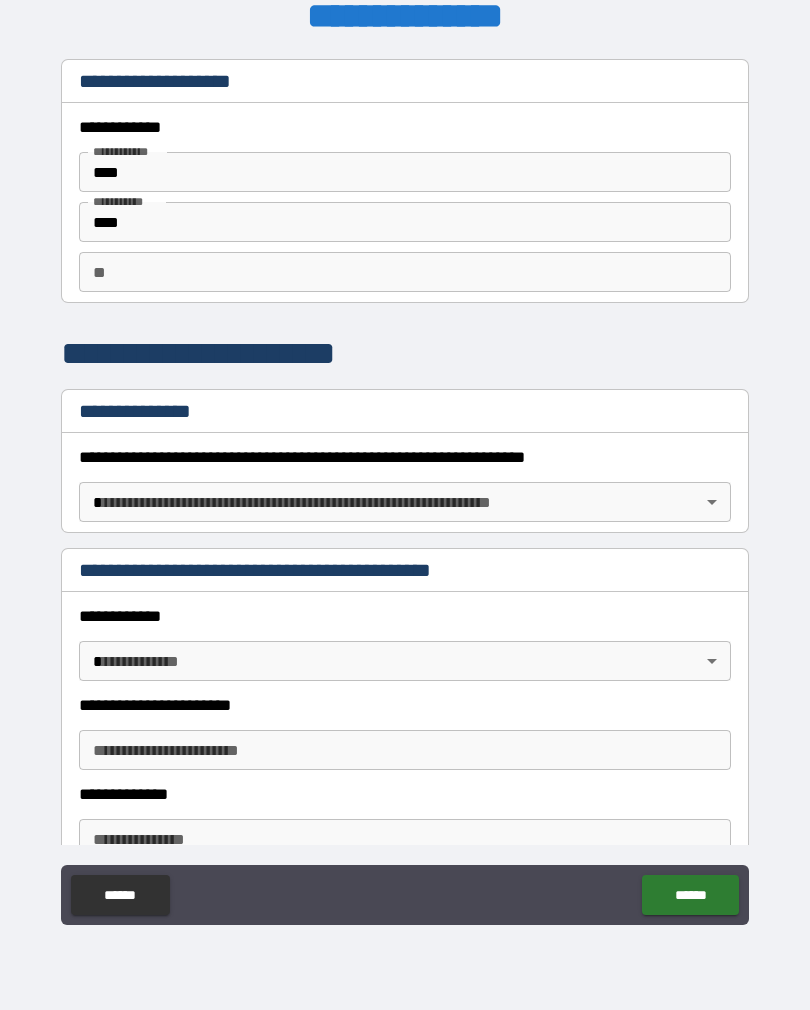 click on "**********" at bounding box center [405, 489] 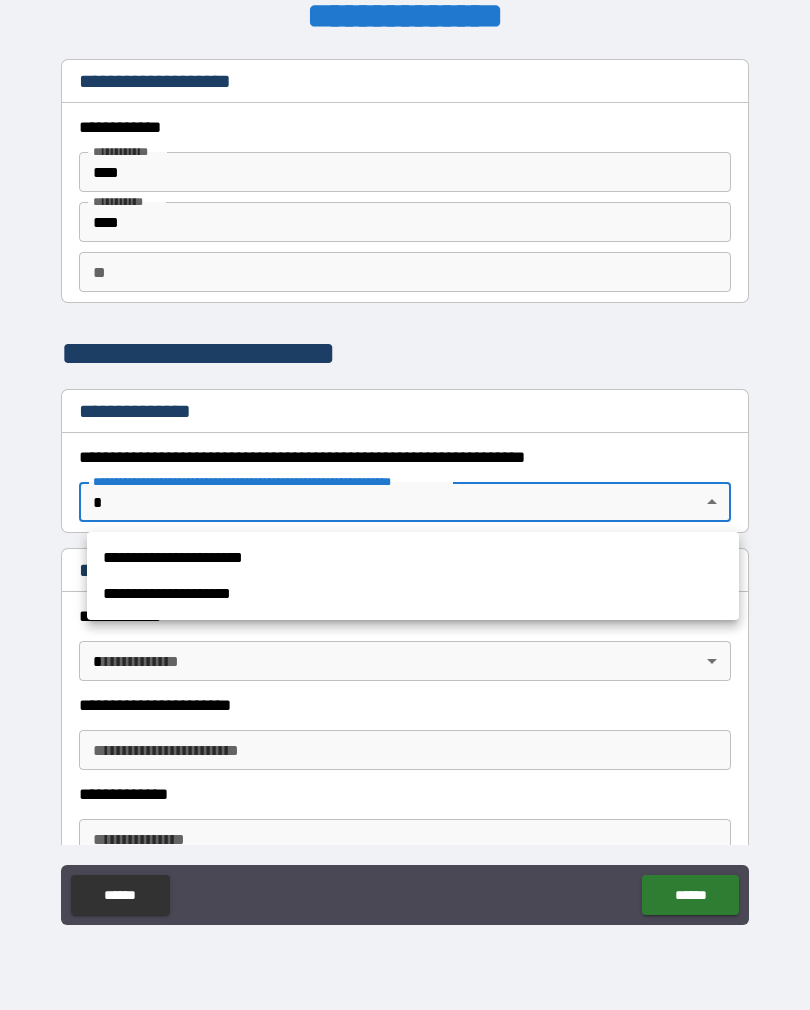 click on "**********" at bounding box center (413, 558) 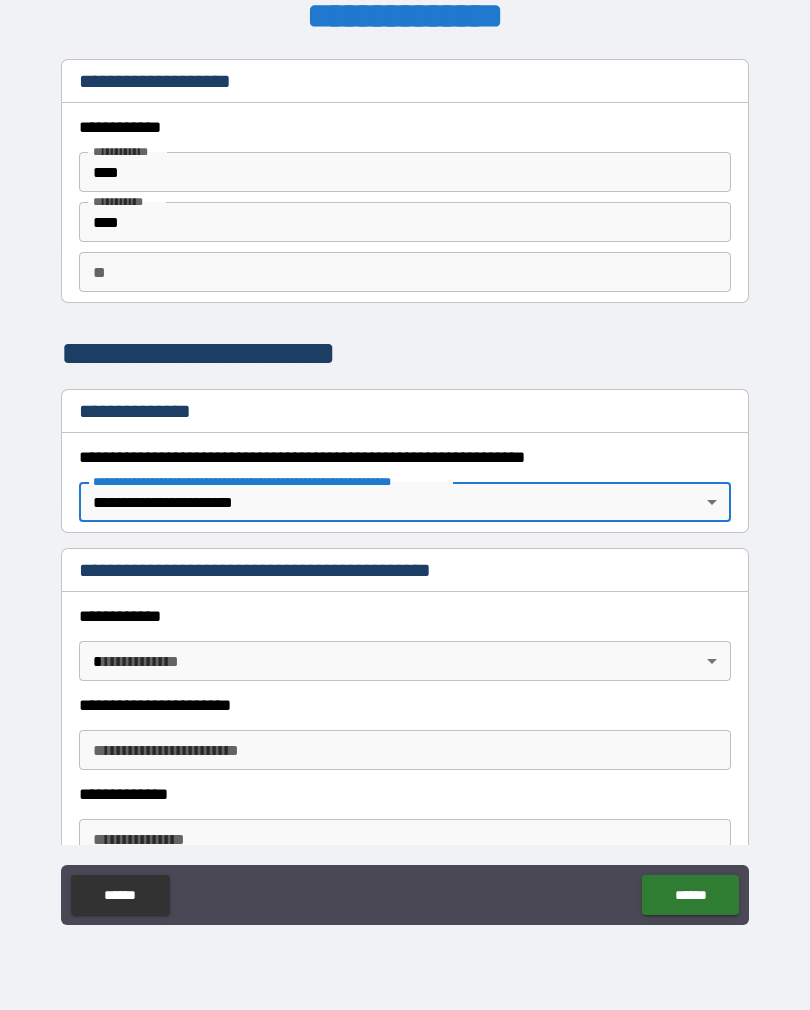 click on "**********" at bounding box center [405, 489] 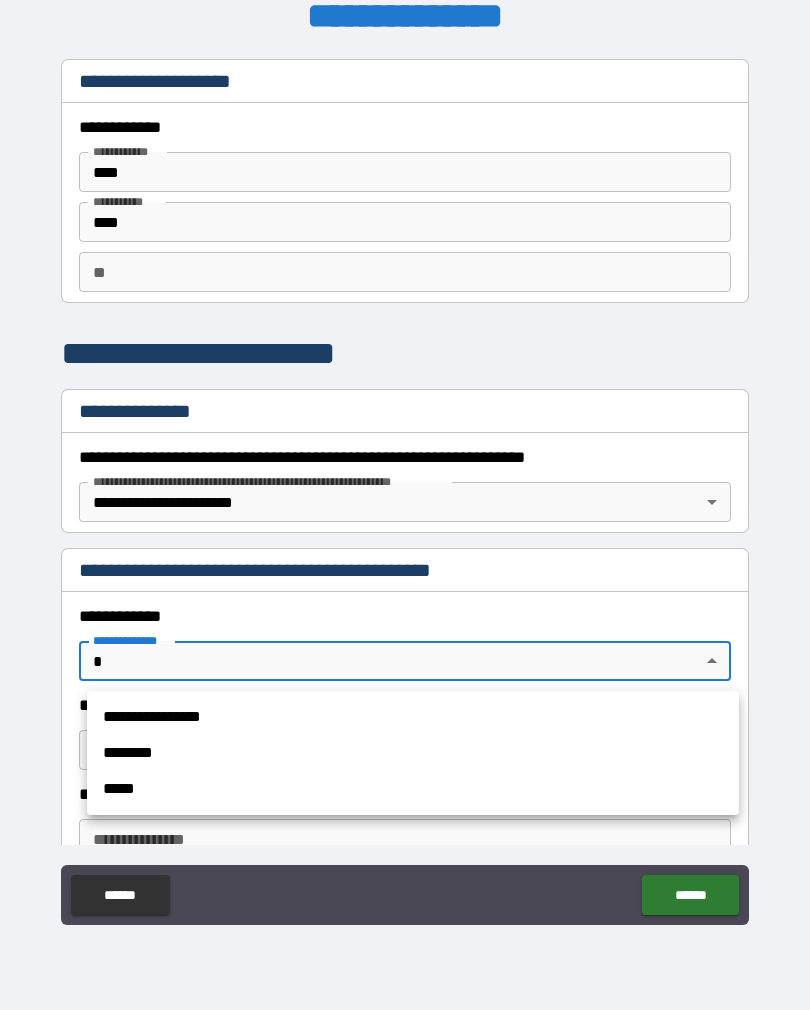 click on "**********" at bounding box center [413, 717] 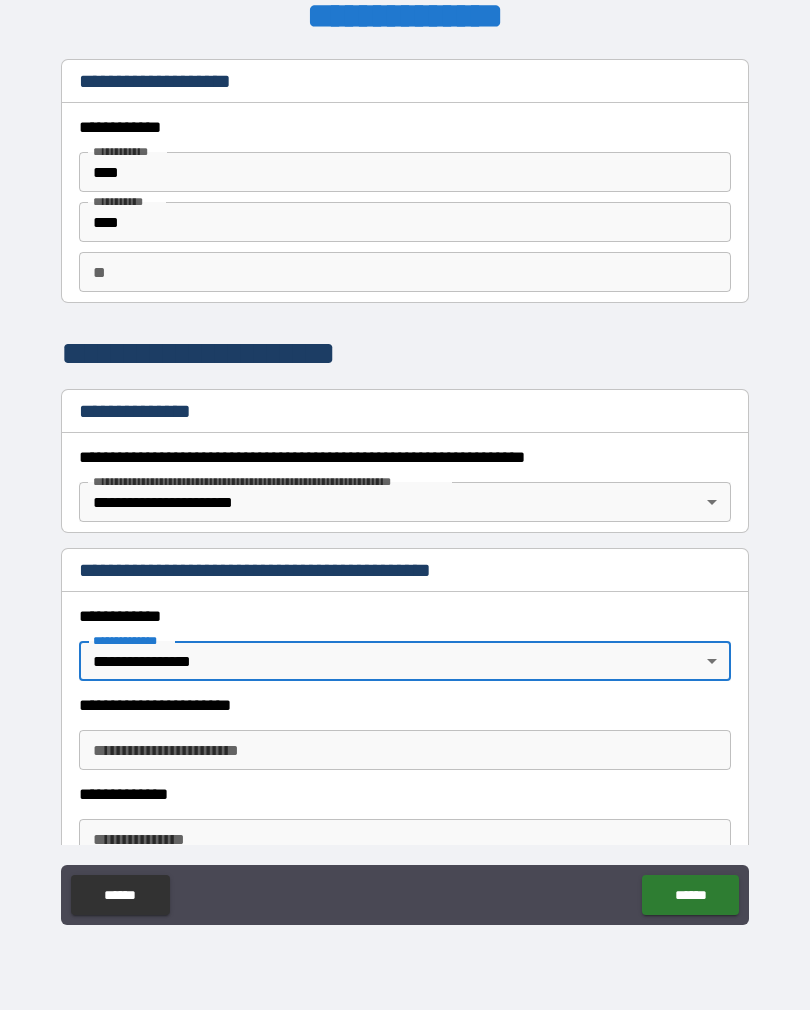 click on "**********" at bounding box center [405, 750] 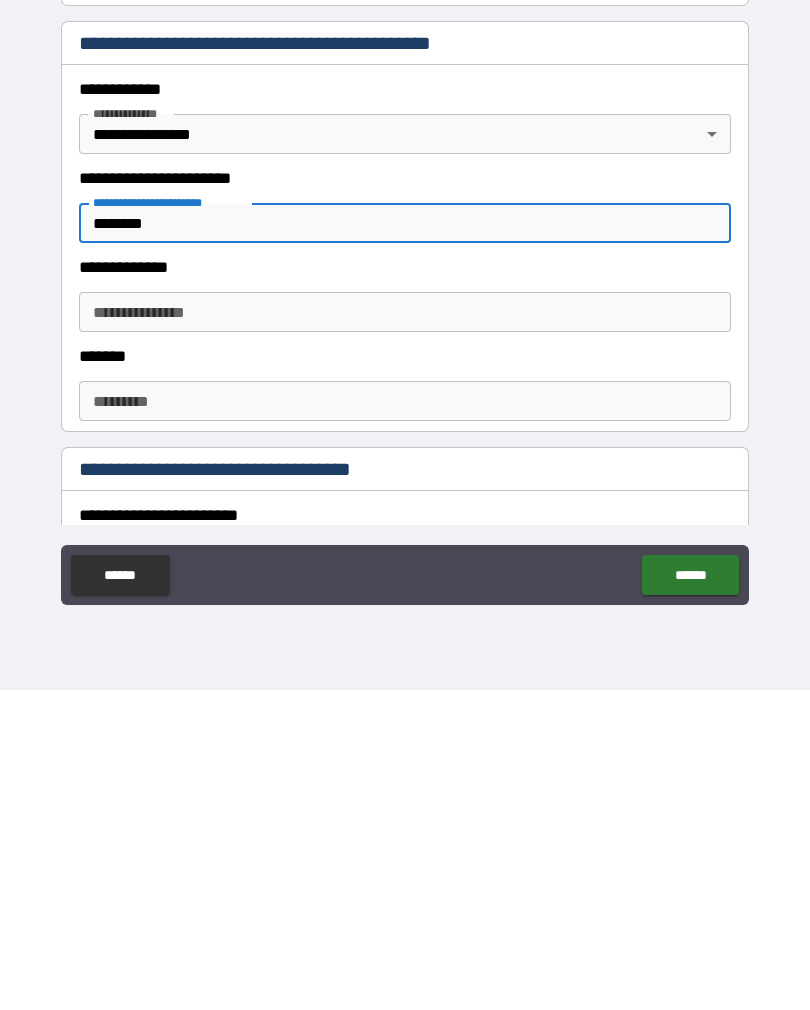 scroll, scrollTop: 212, scrollLeft: 0, axis: vertical 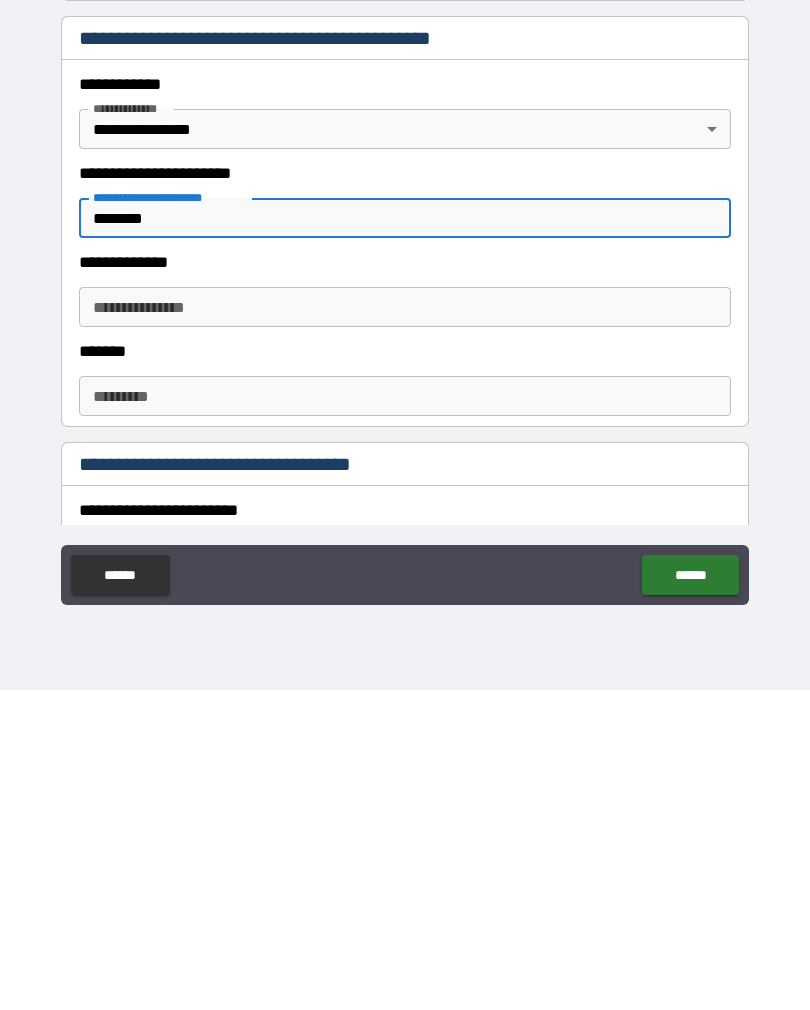 type on "********" 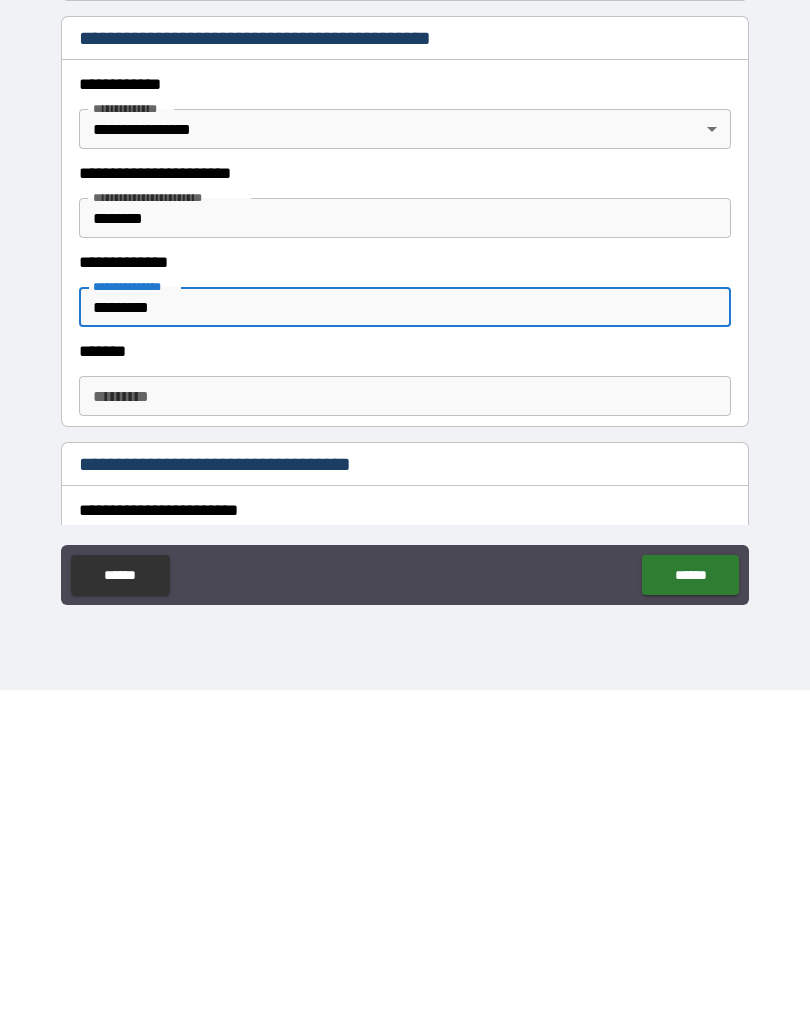 type on "*********" 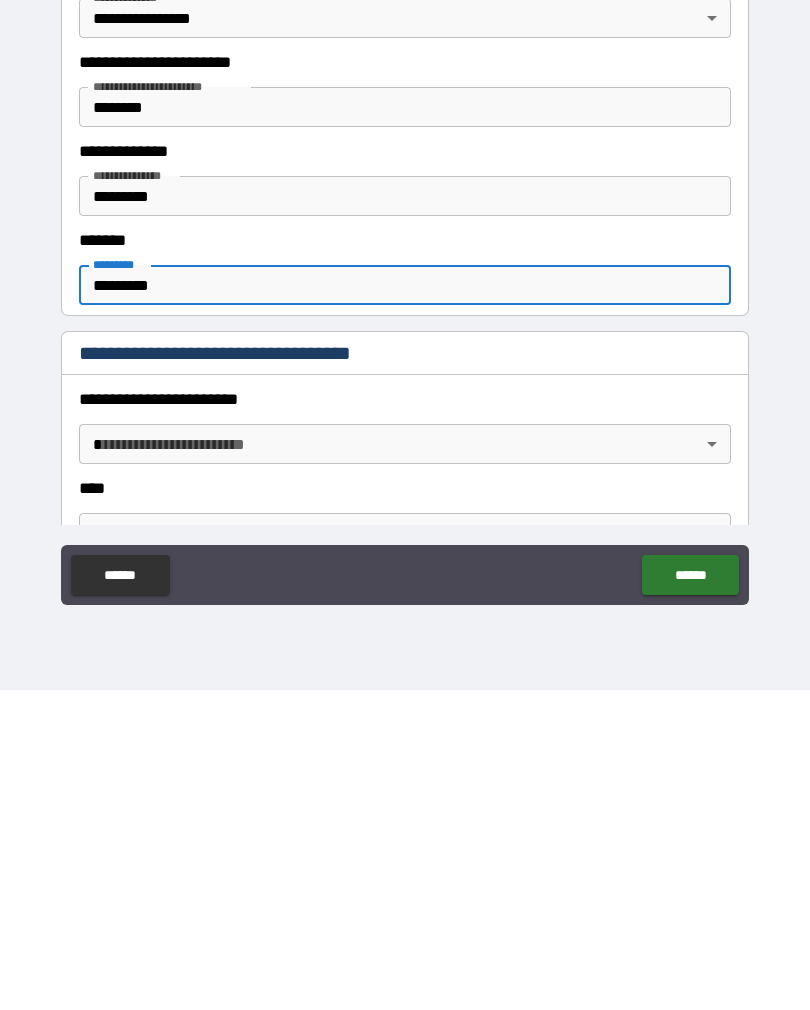 scroll, scrollTop: 326, scrollLeft: 0, axis: vertical 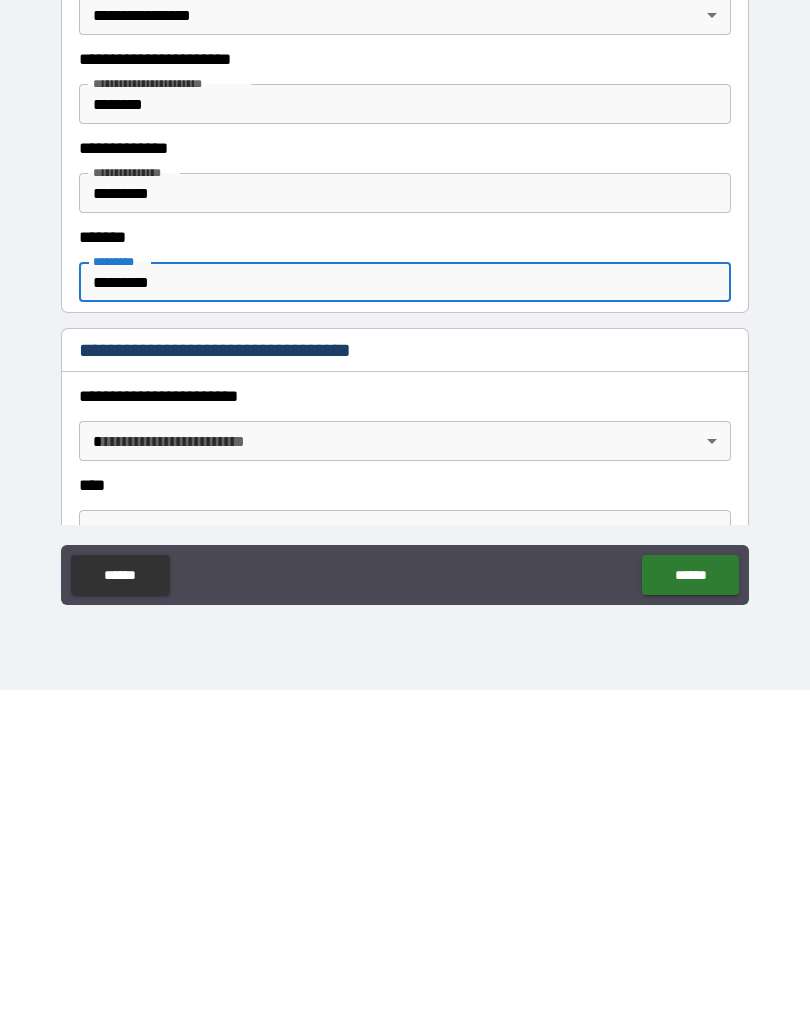 type on "*********" 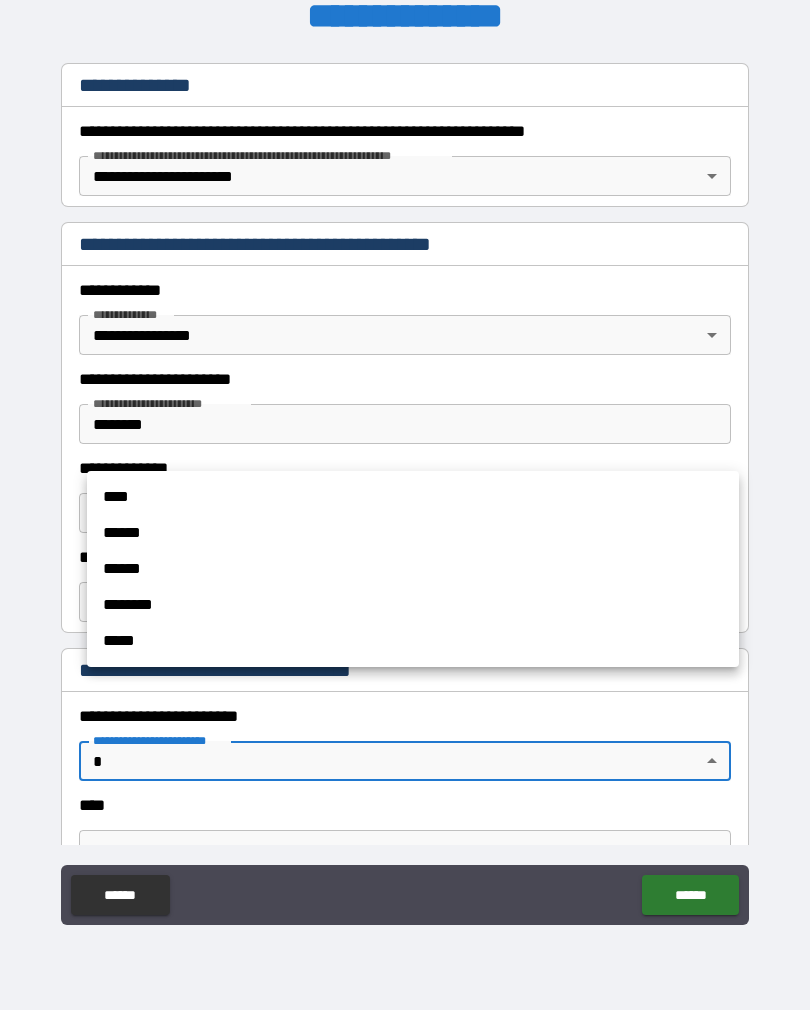 click on "****" at bounding box center (413, 497) 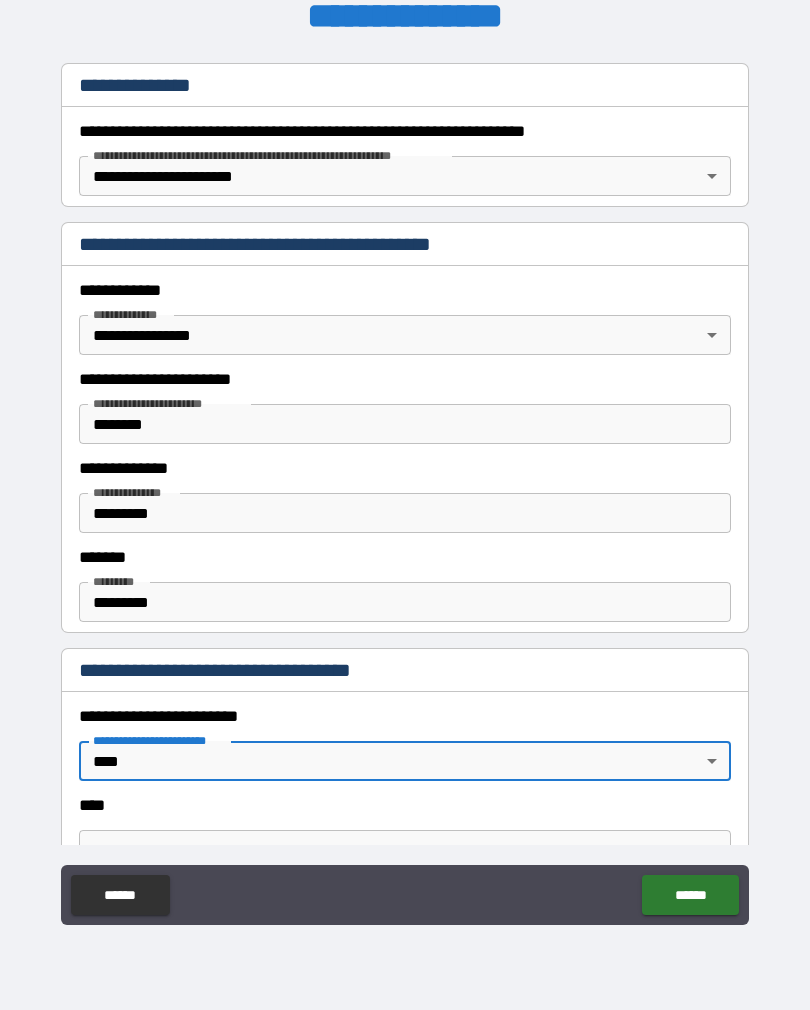 type on "*" 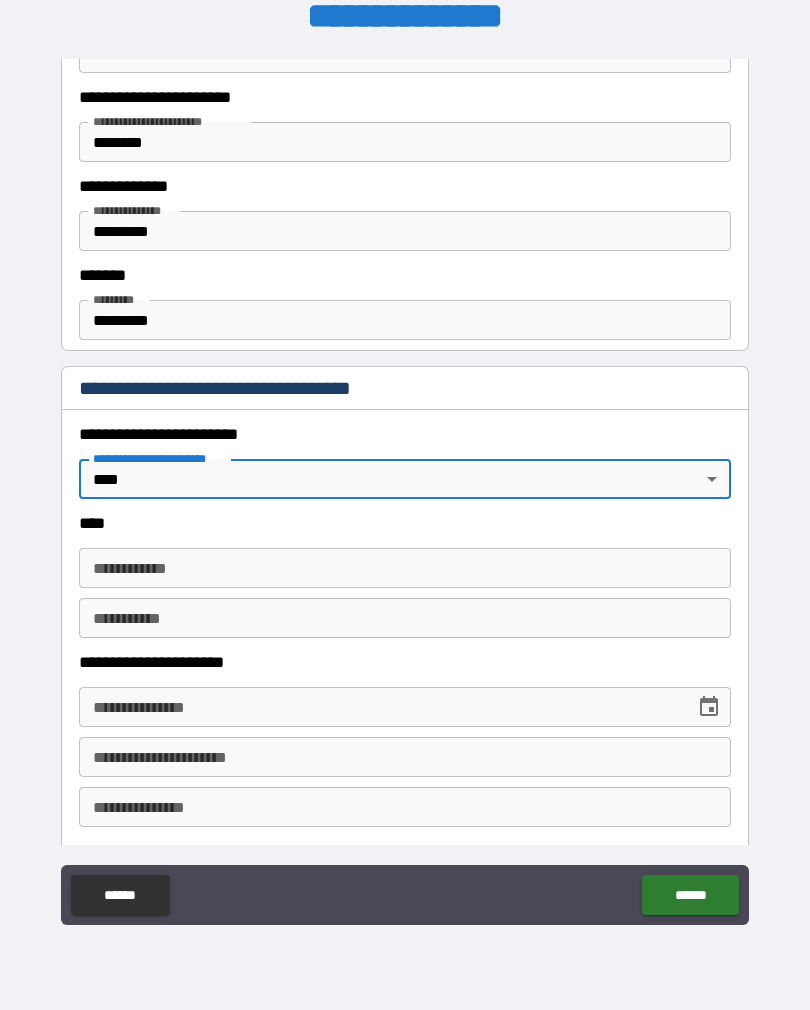 scroll, scrollTop: 609, scrollLeft: 0, axis: vertical 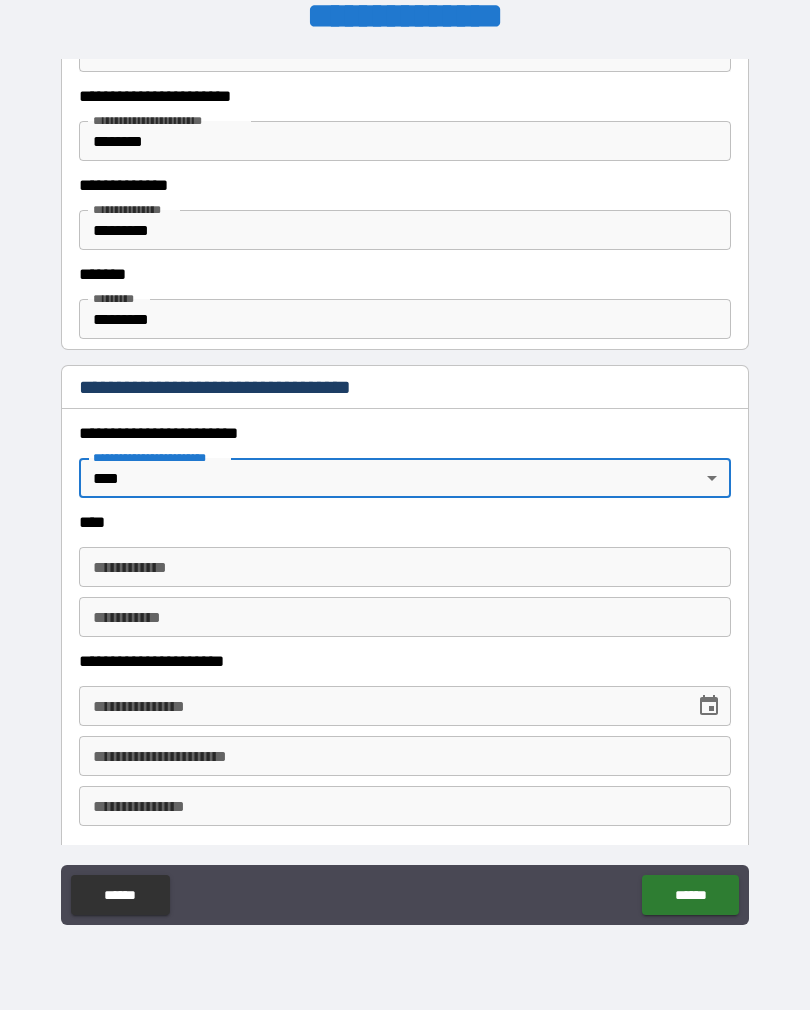 click on "**********" at bounding box center (405, 567) 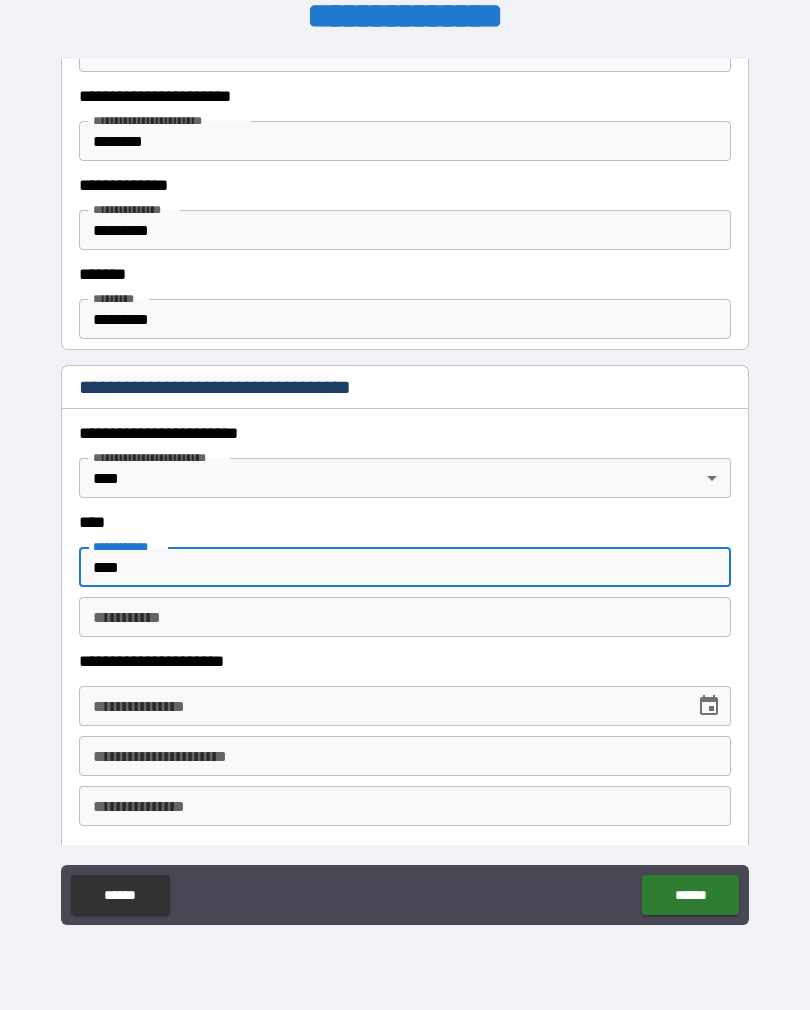 type on "****" 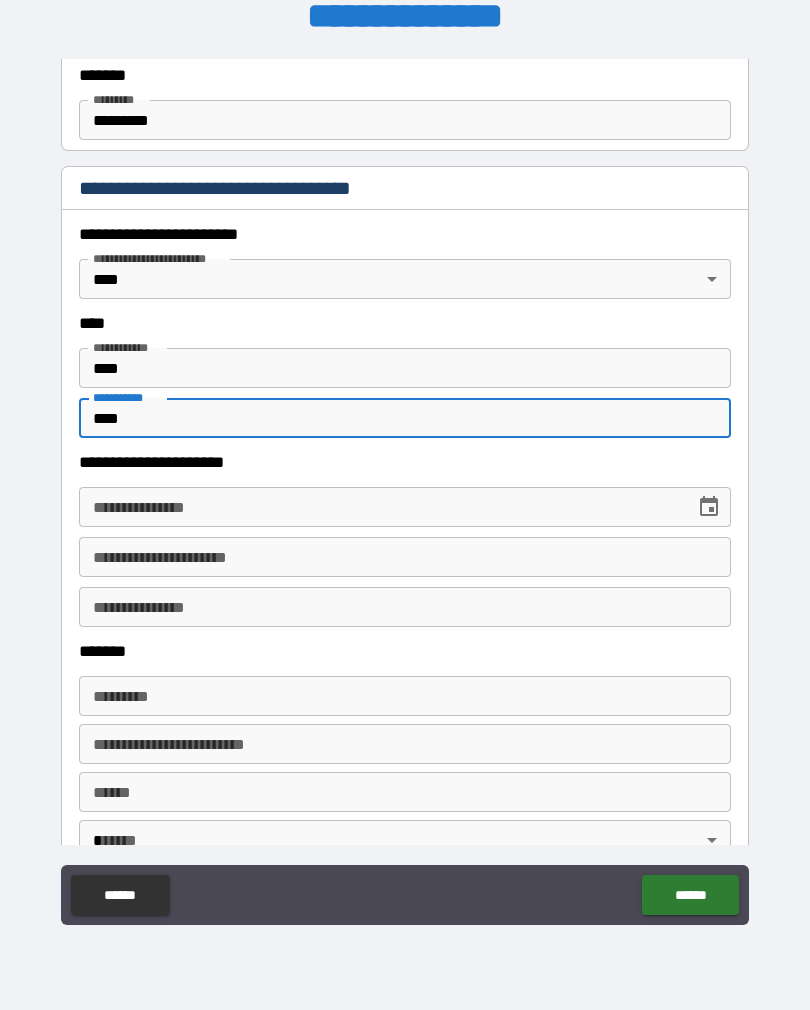 scroll, scrollTop: 818, scrollLeft: 0, axis: vertical 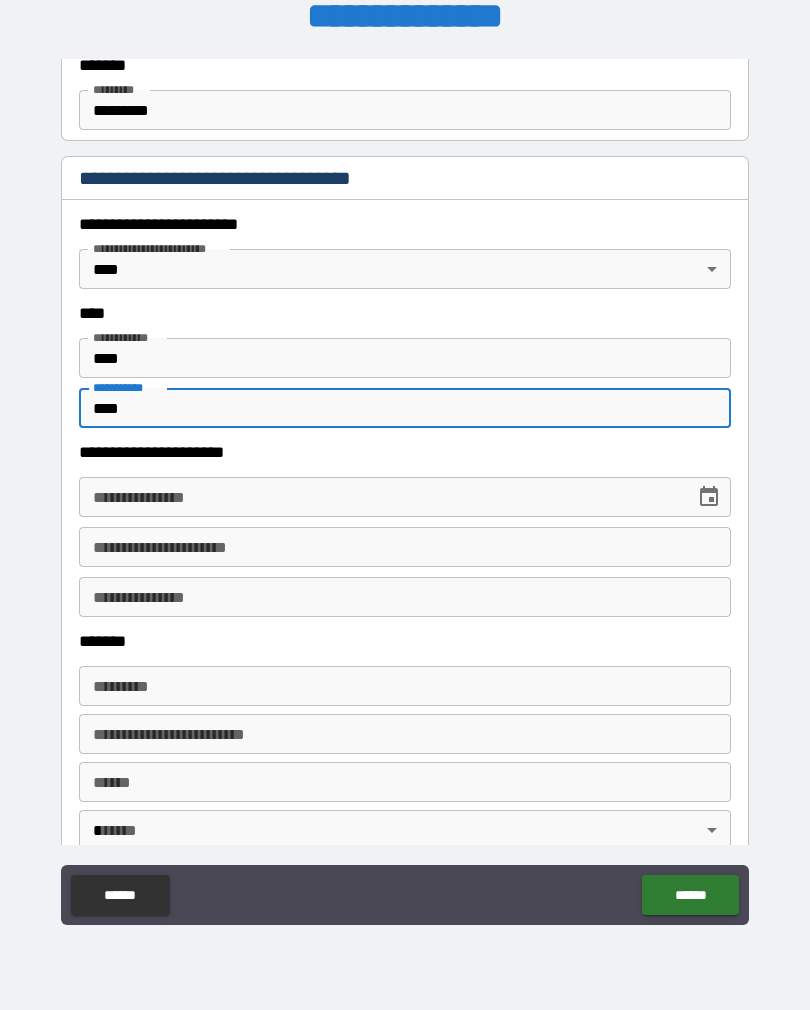 type on "****" 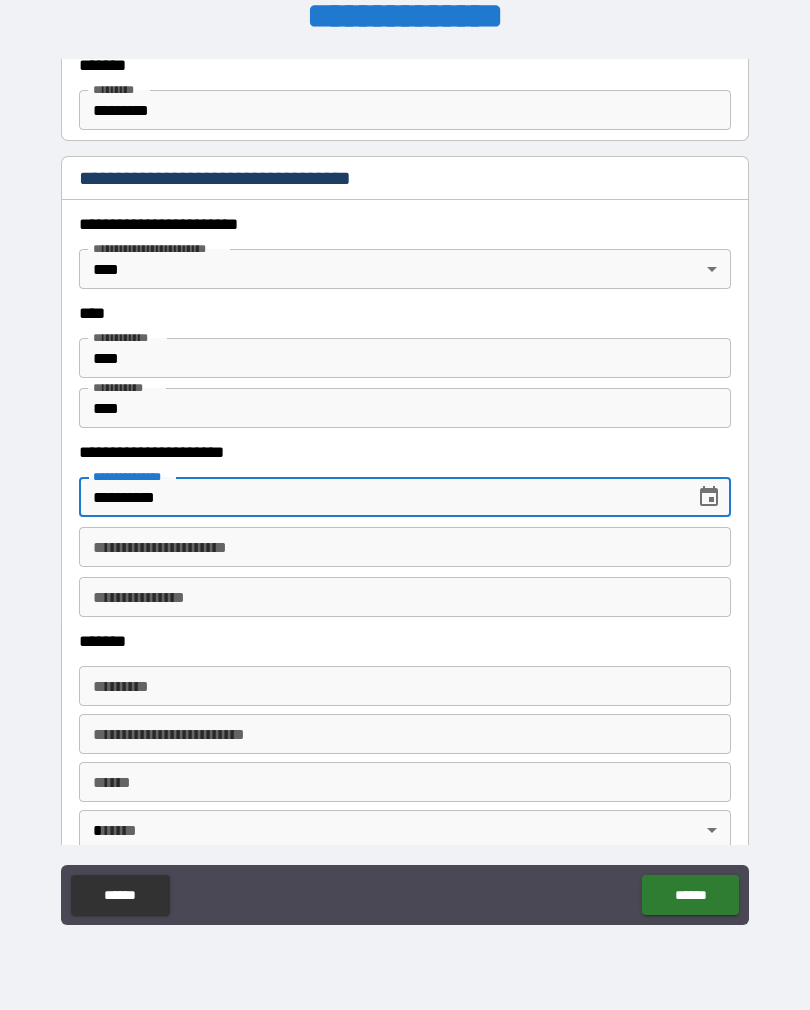 type on "**********" 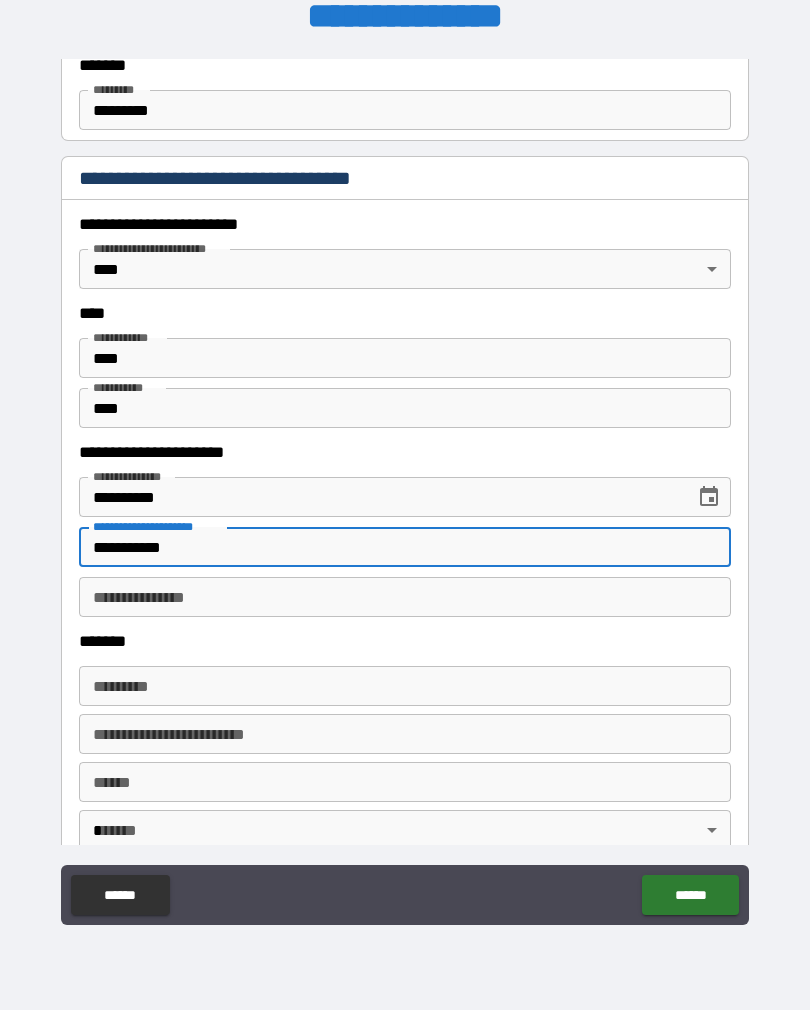 type on "**********" 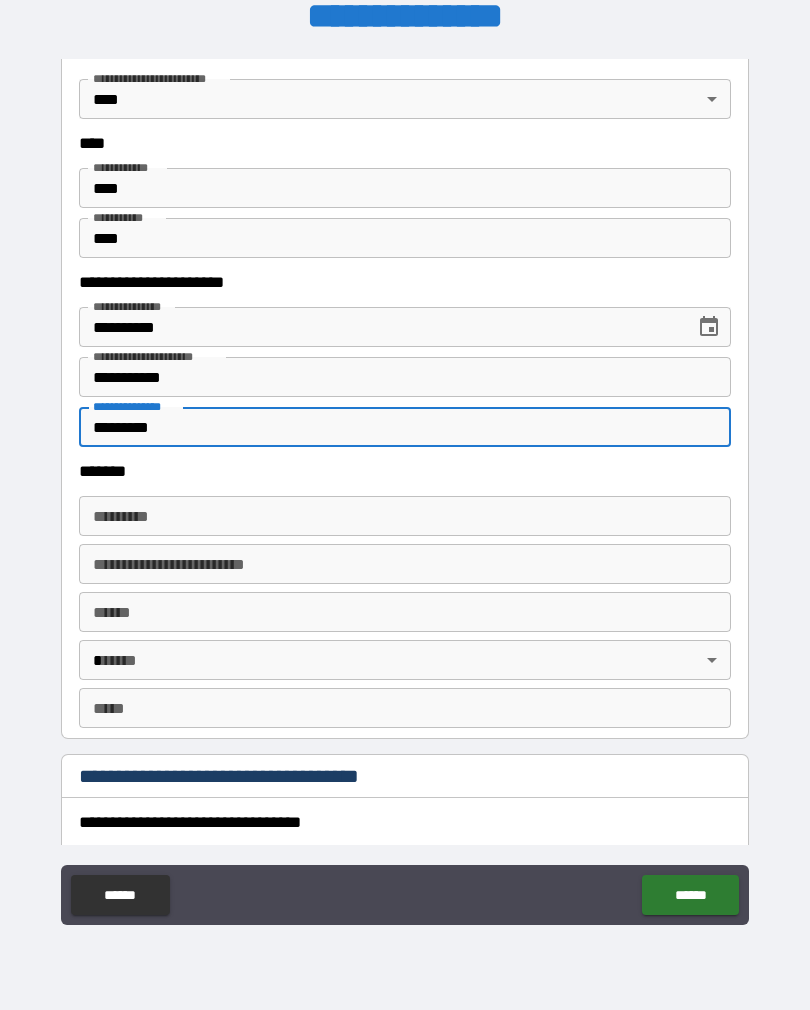 scroll, scrollTop: 1017, scrollLeft: 0, axis: vertical 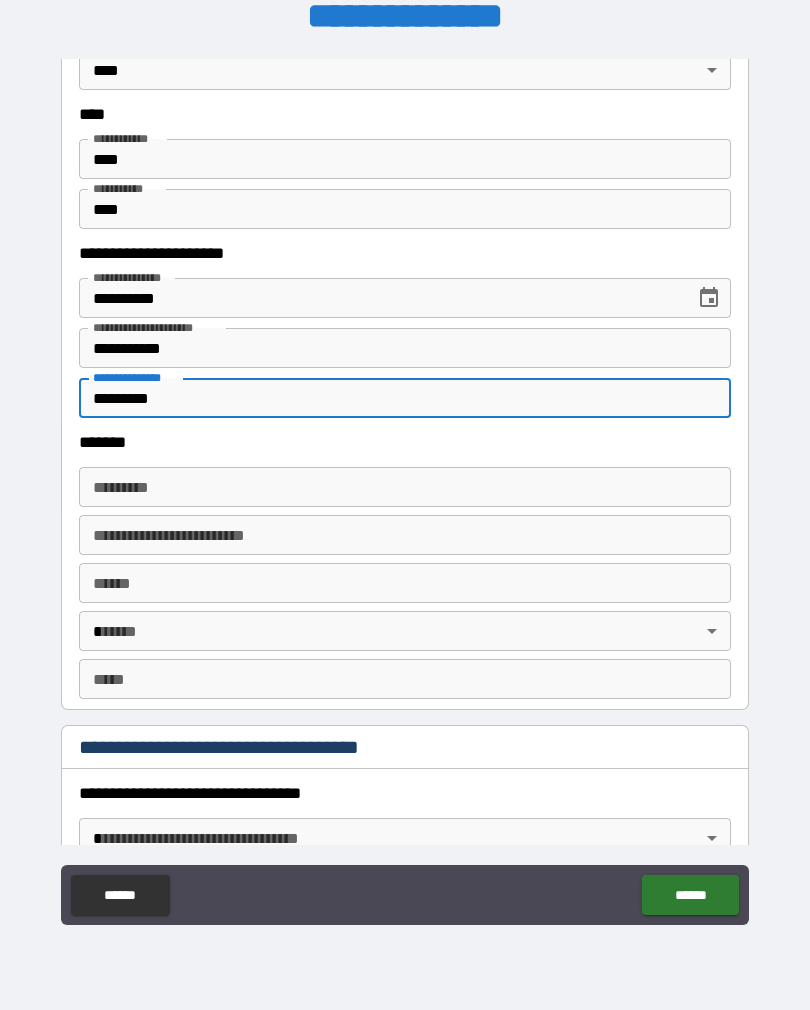 type on "*********" 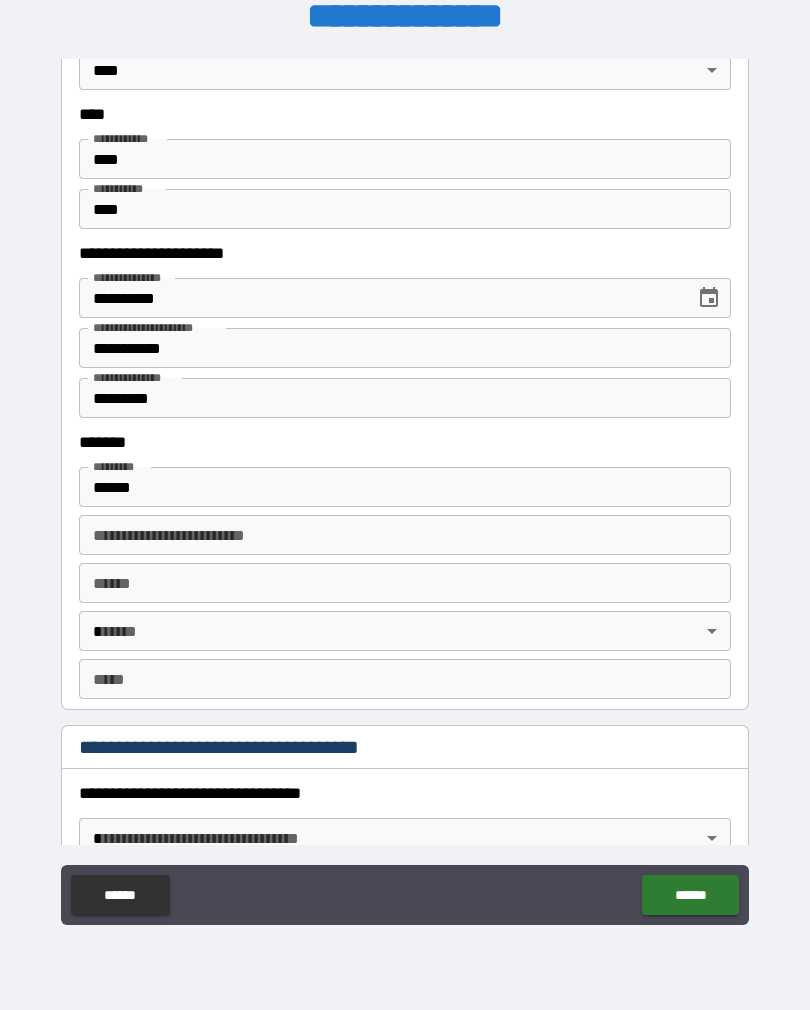 type on "**********" 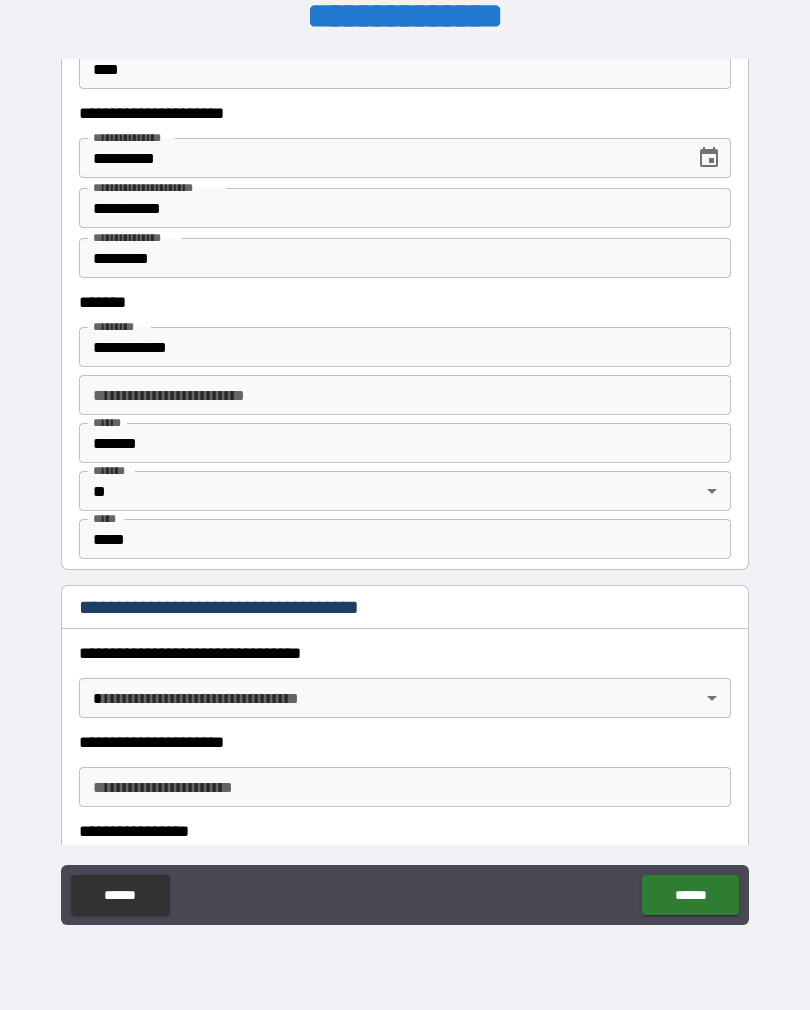 scroll, scrollTop: 1168, scrollLeft: 0, axis: vertical 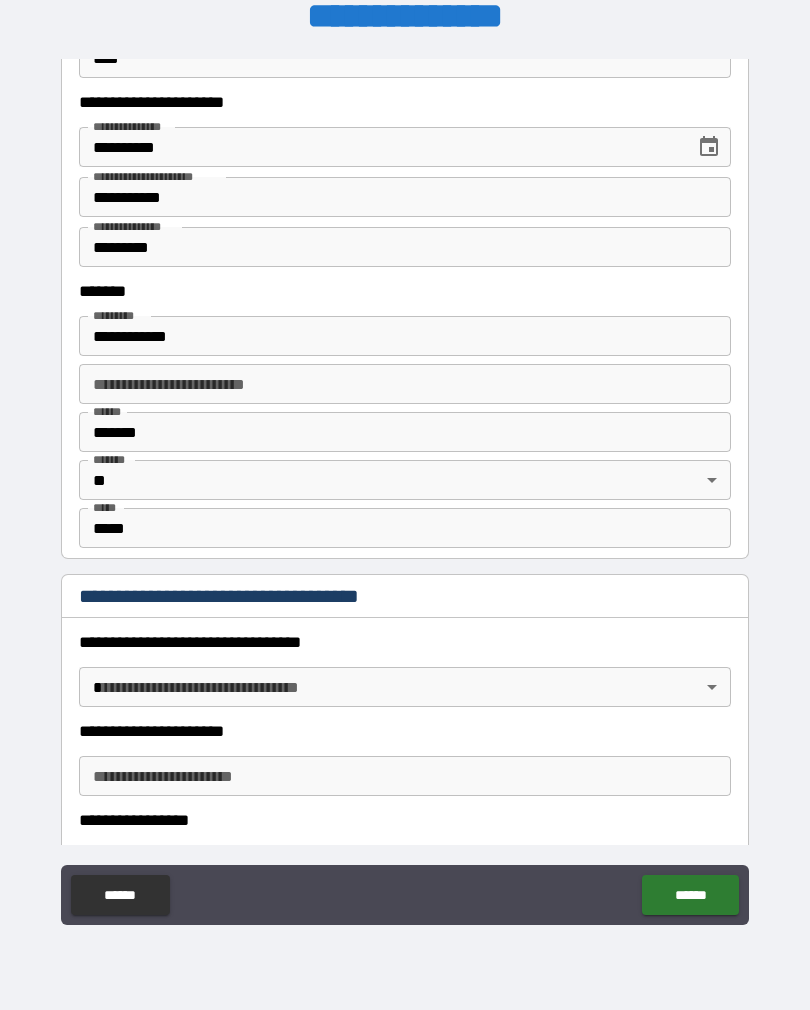 click on "**********" at bounding box center [405, 489] 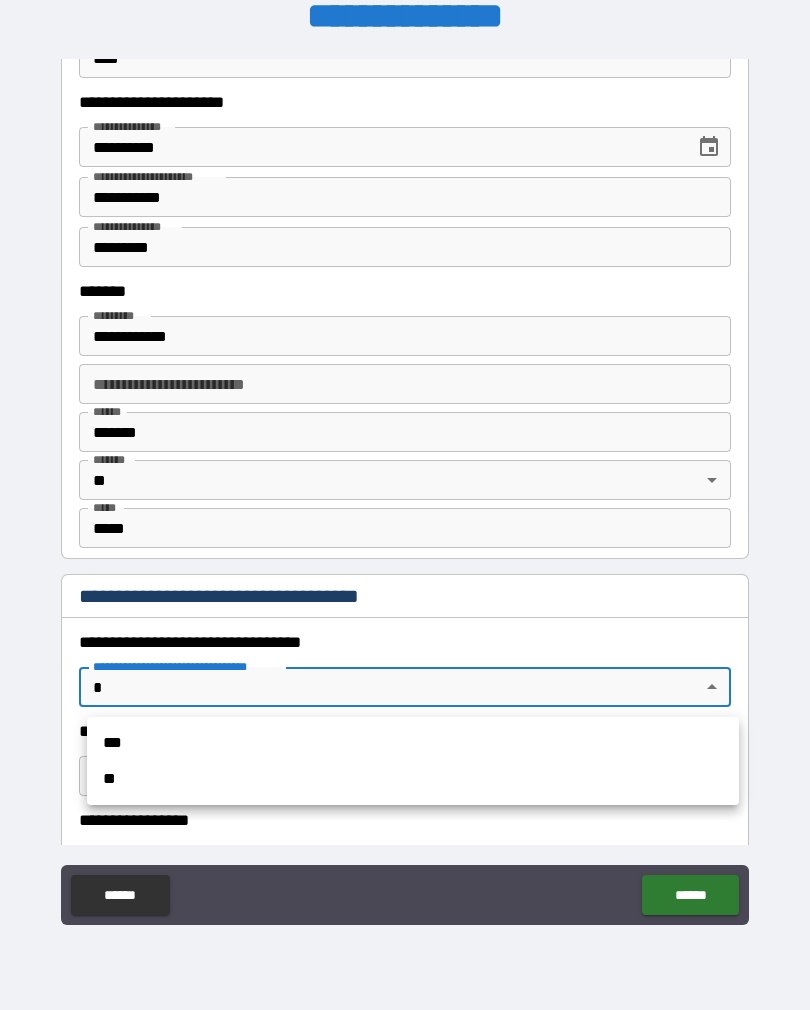 click on "***" at bounding box center [413, 743] 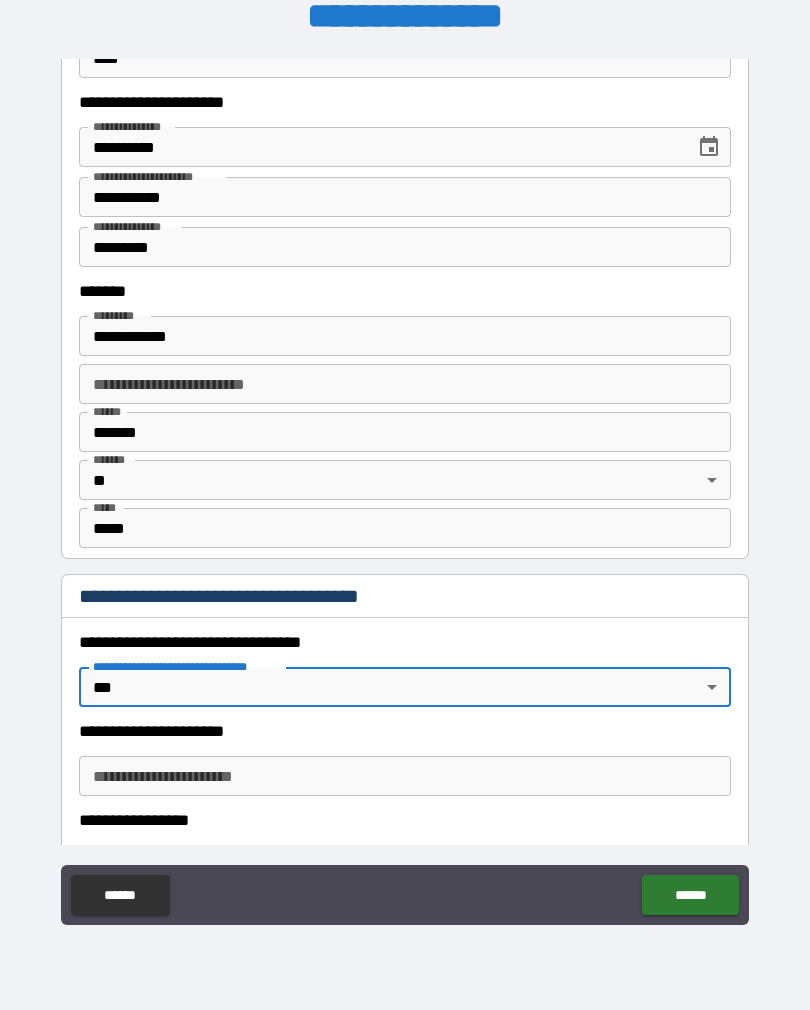 type on "*" 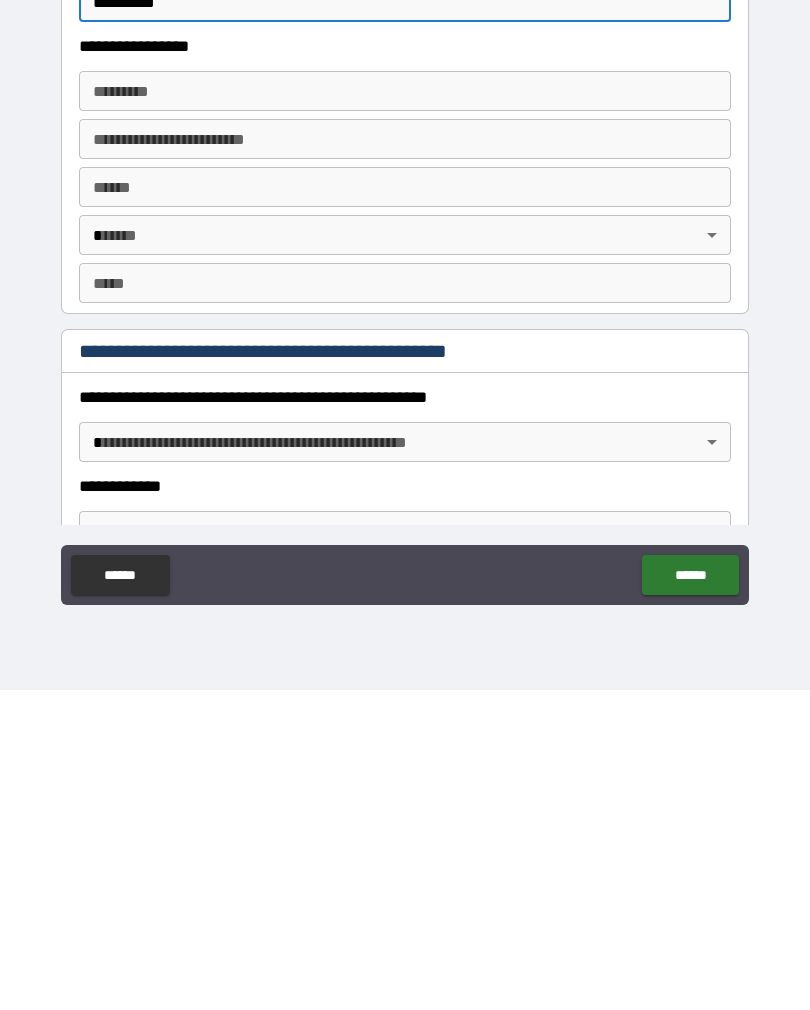 scroll, scrollTop: 1624, scrollLeft: 0, axis: vertical 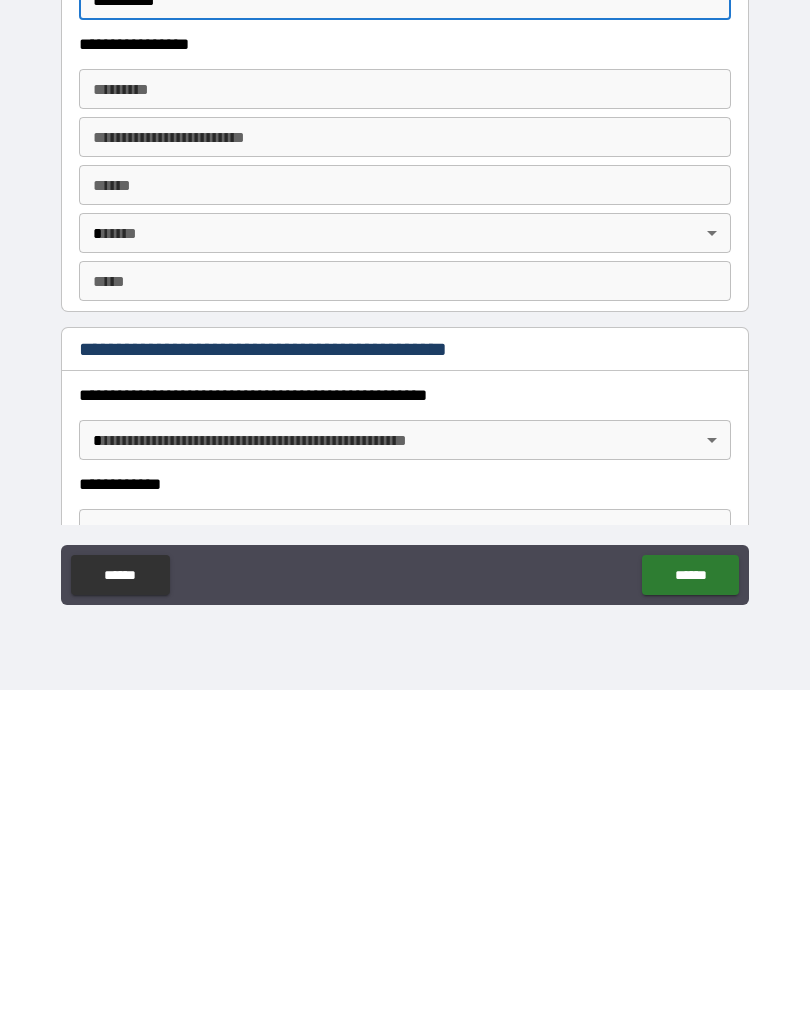 type on "**********" 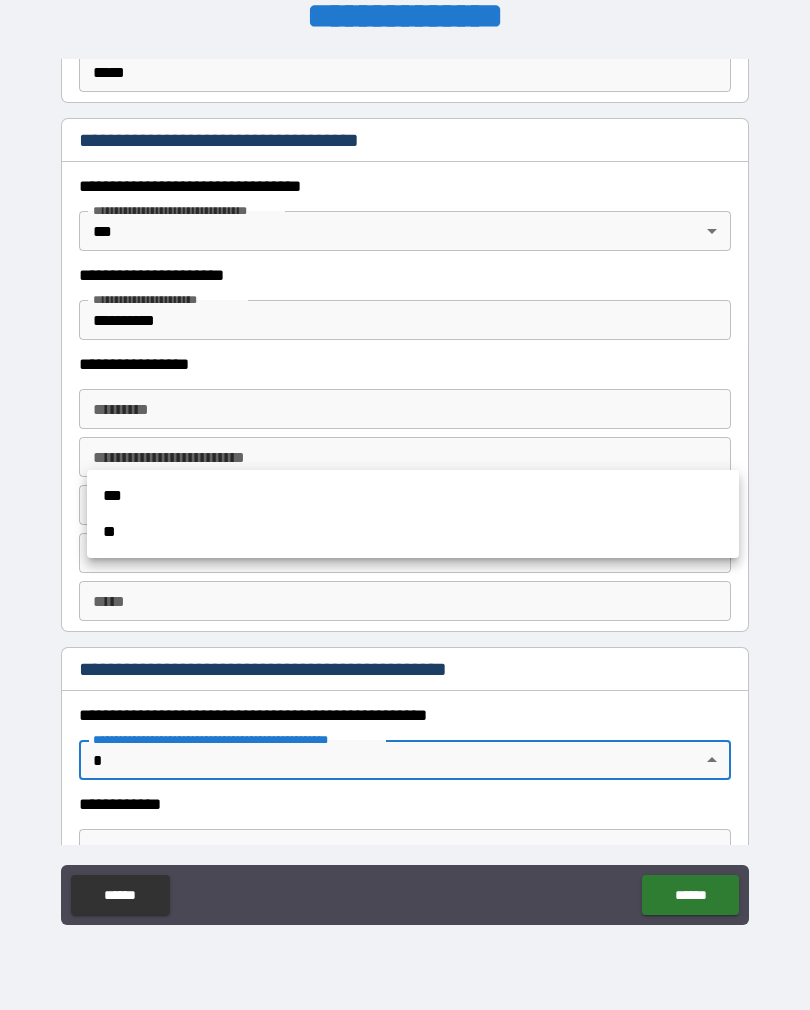 click at bounding box center (405, 505) 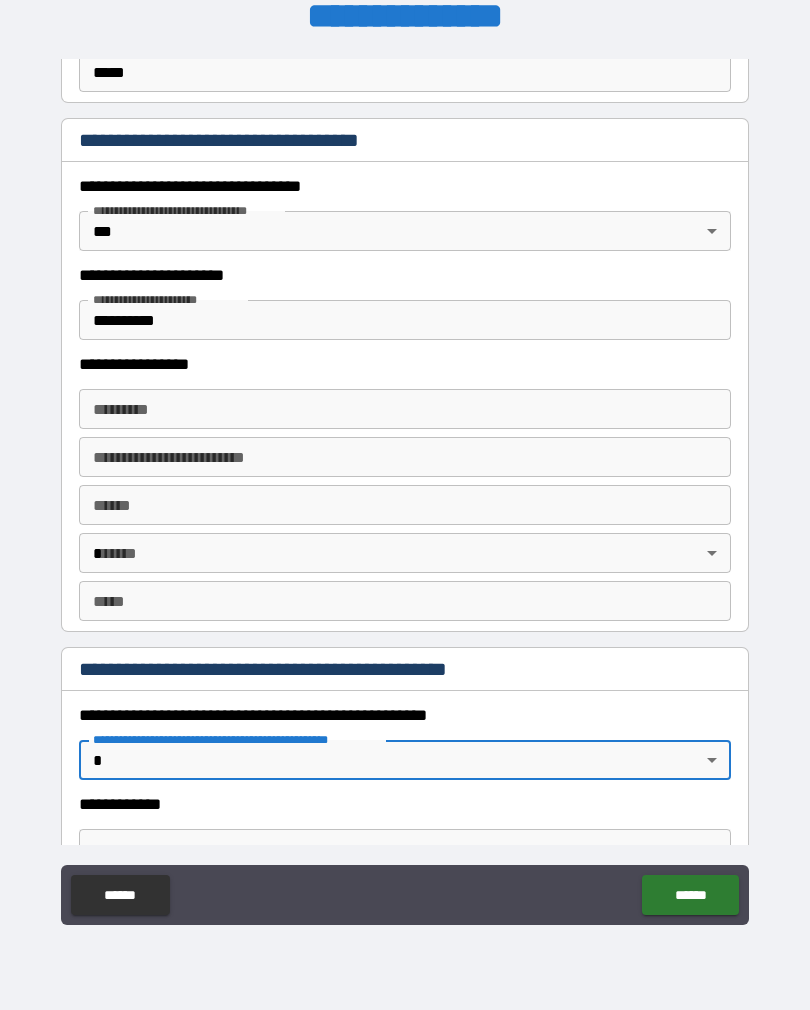 click on "**********" at bounding box center [405, 760] 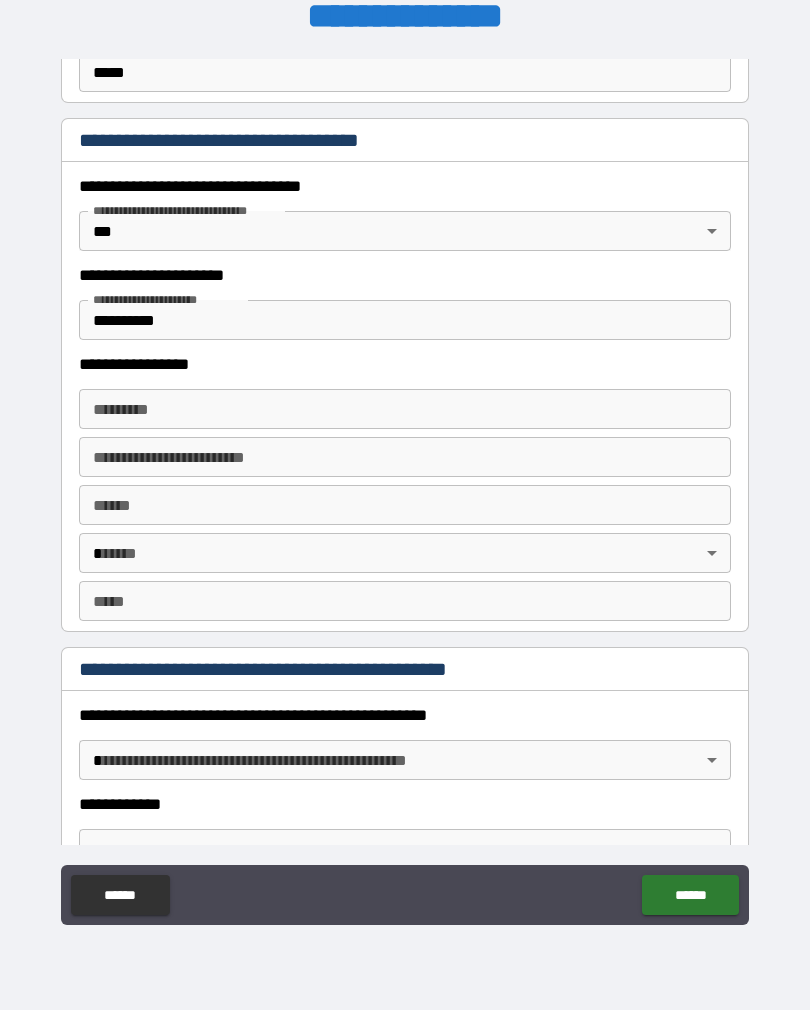 click on "**********" at bounding box center [405, 489] 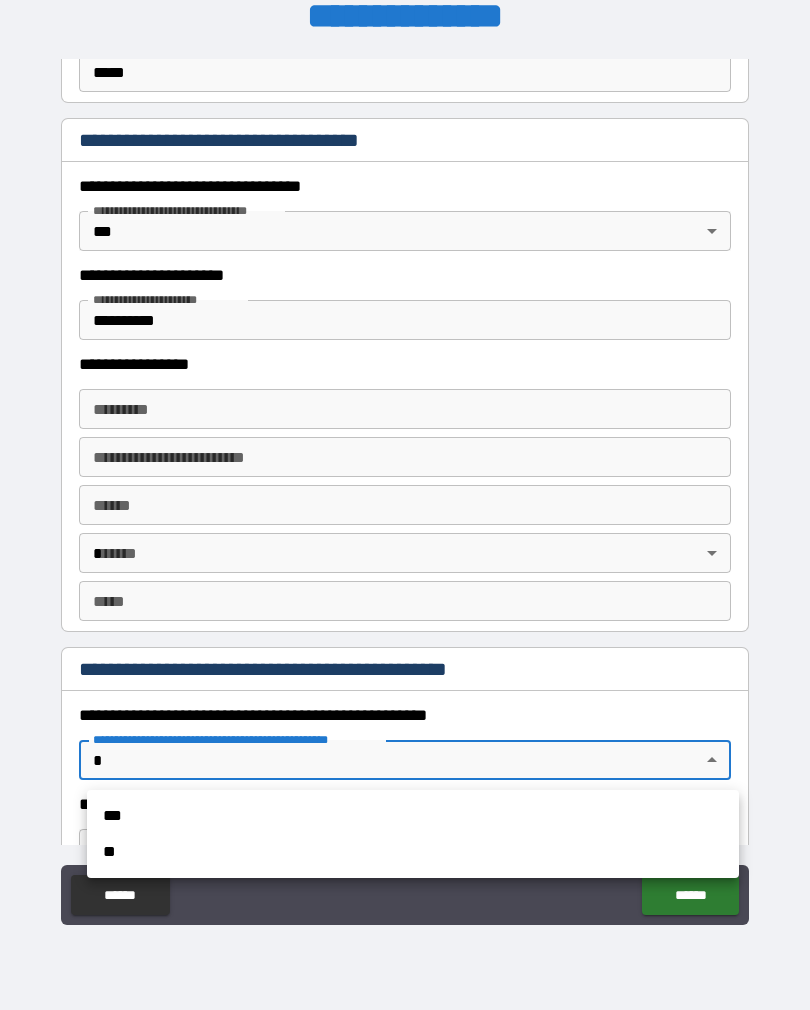 click on "**" at bounding box center (413, 852) 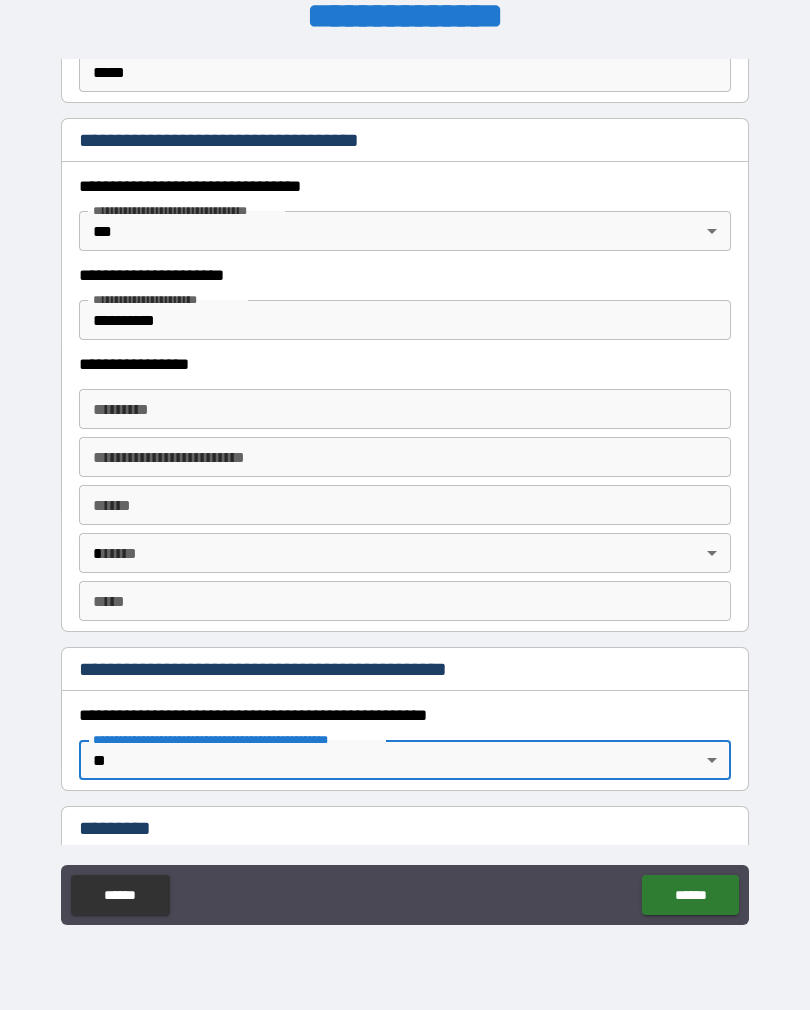 click on "******   ******" at bounding box center (405, 897) 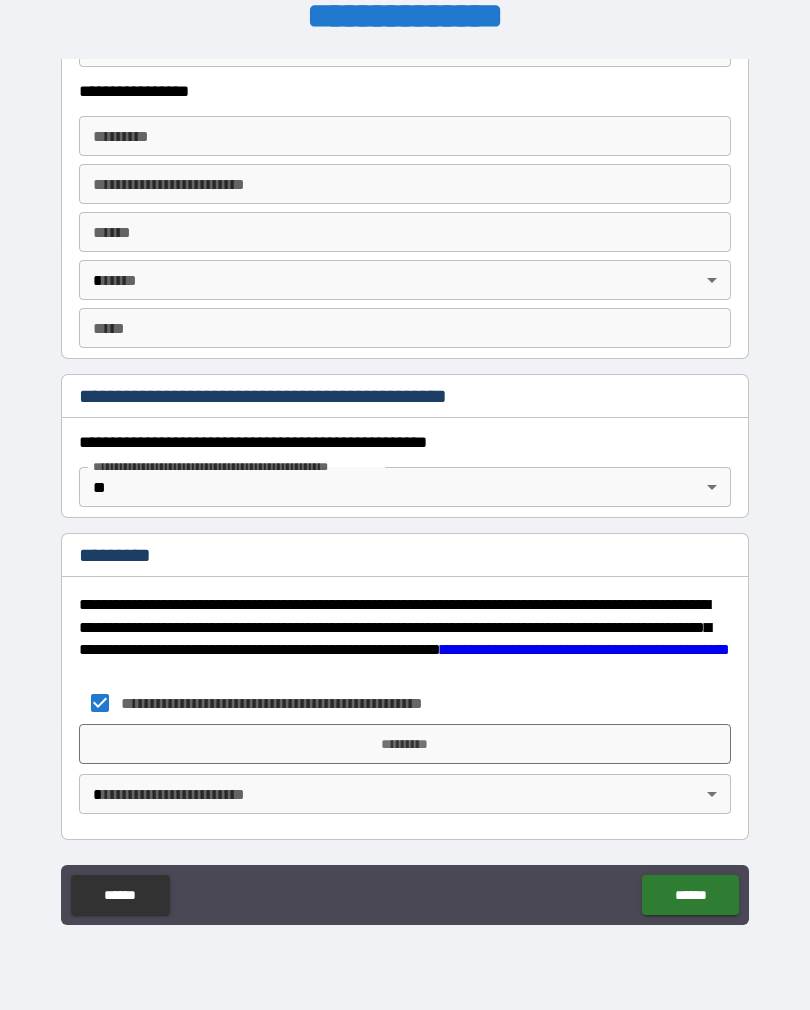 scroll, scrollTop: 1897, scrollLeft: 0, axis: vertical 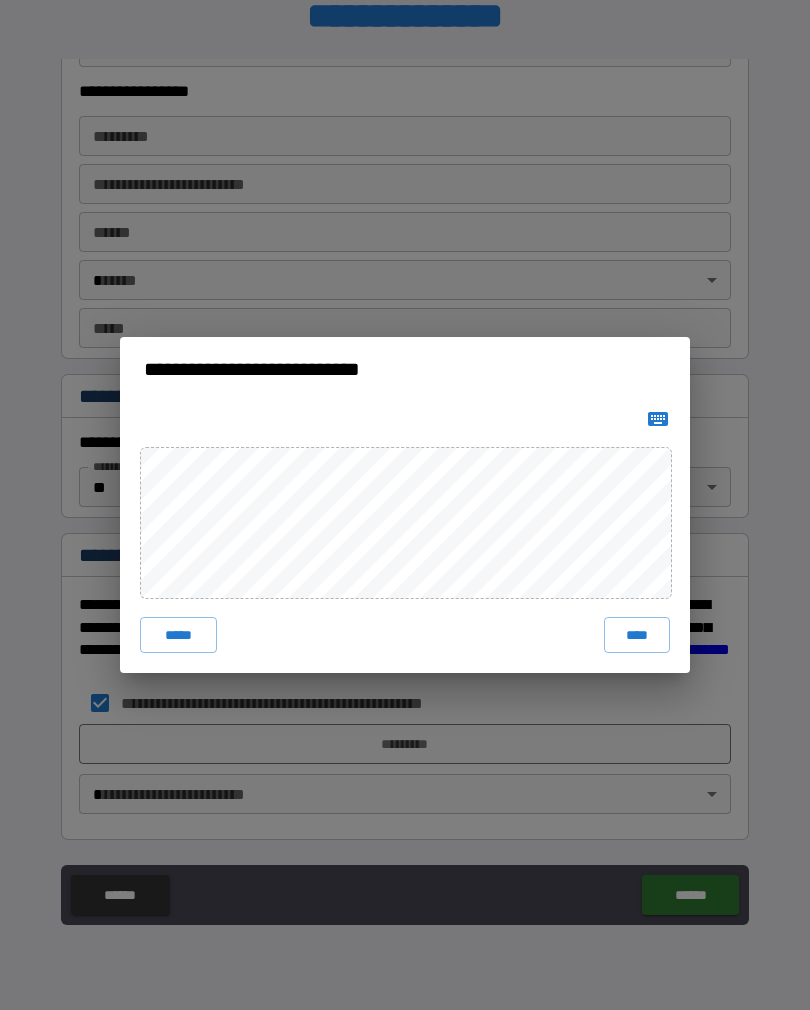 click on "****" at bounding box center [637, 635] 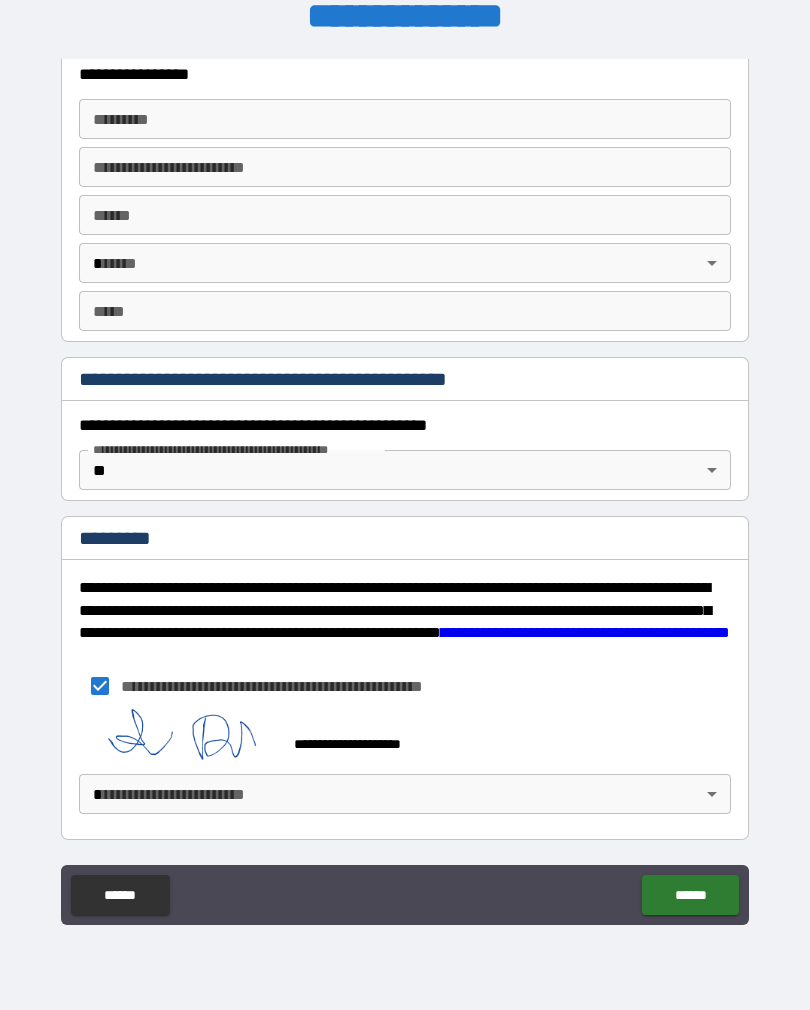 scroll, scrollTop: 1914, scrollLeft: 0, axis: vertical 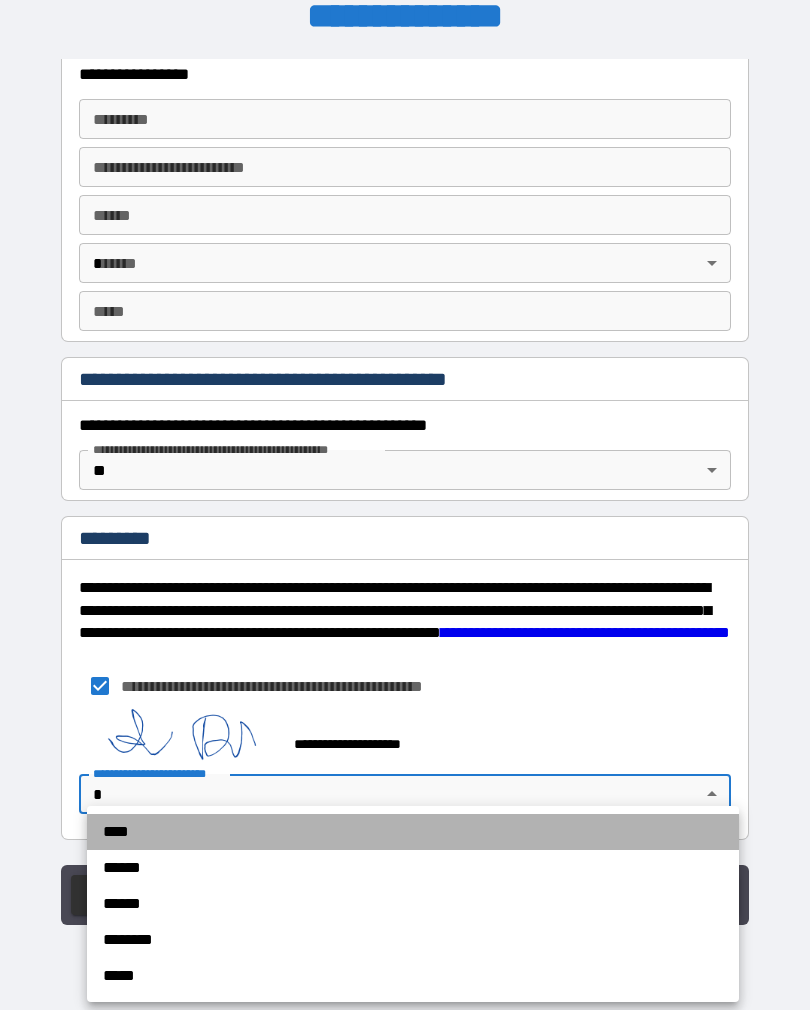 click on "****" at bounding box center (413, 832) 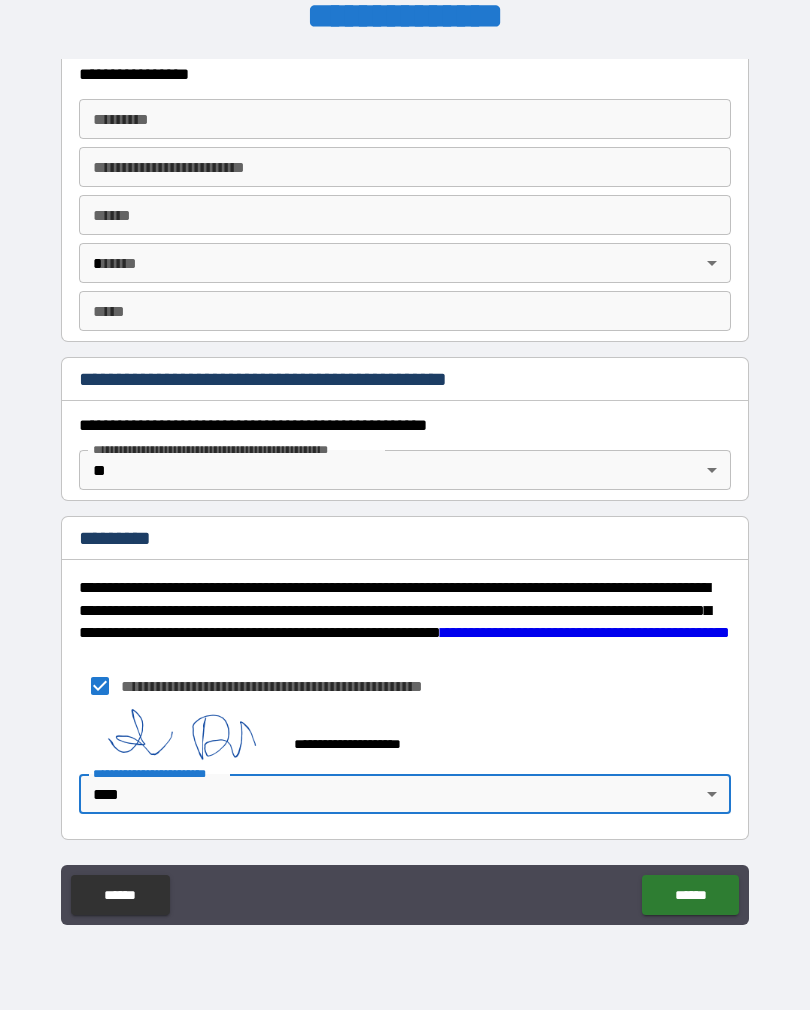 click on "******" at bounding box center (690, 895) 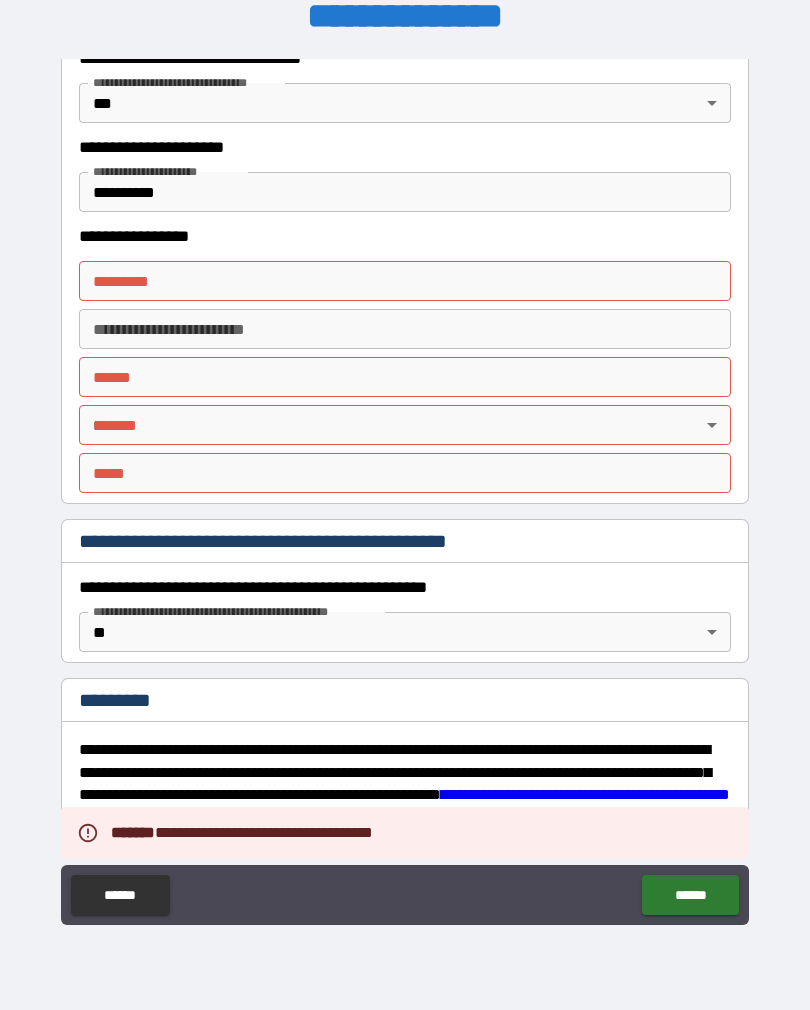 scroll, scrollTop: 1749, scrollLeft: 0, axis: vertical 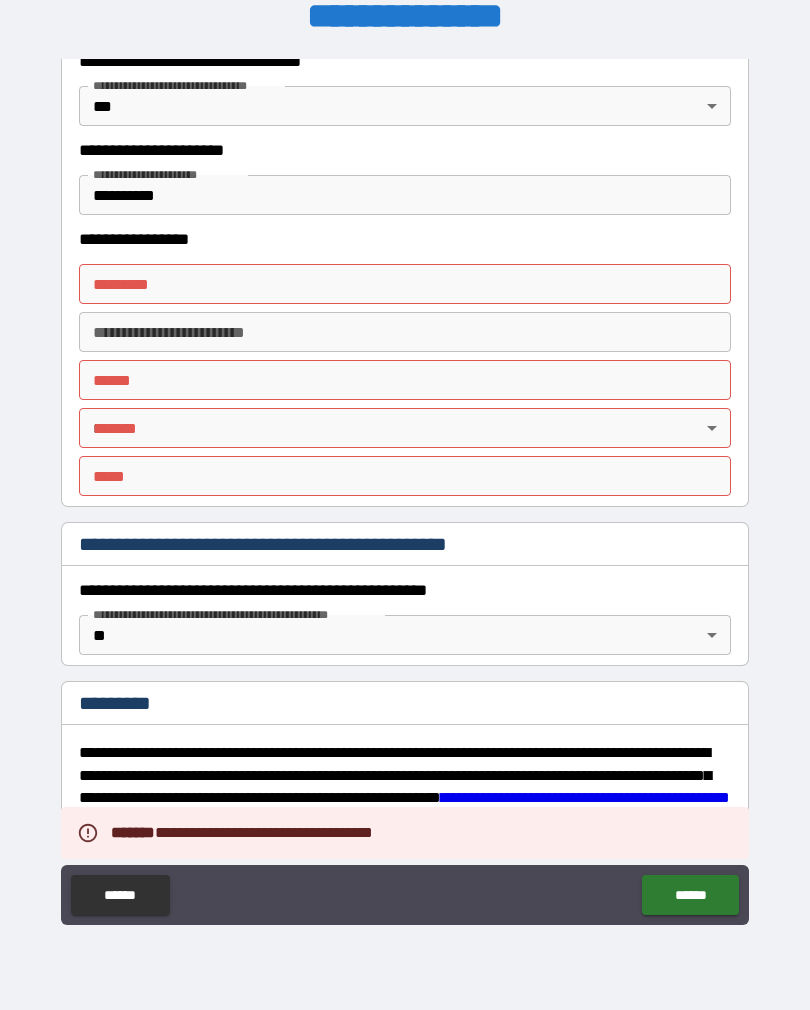 click on "*******   *" at bounding box center (405, 284) 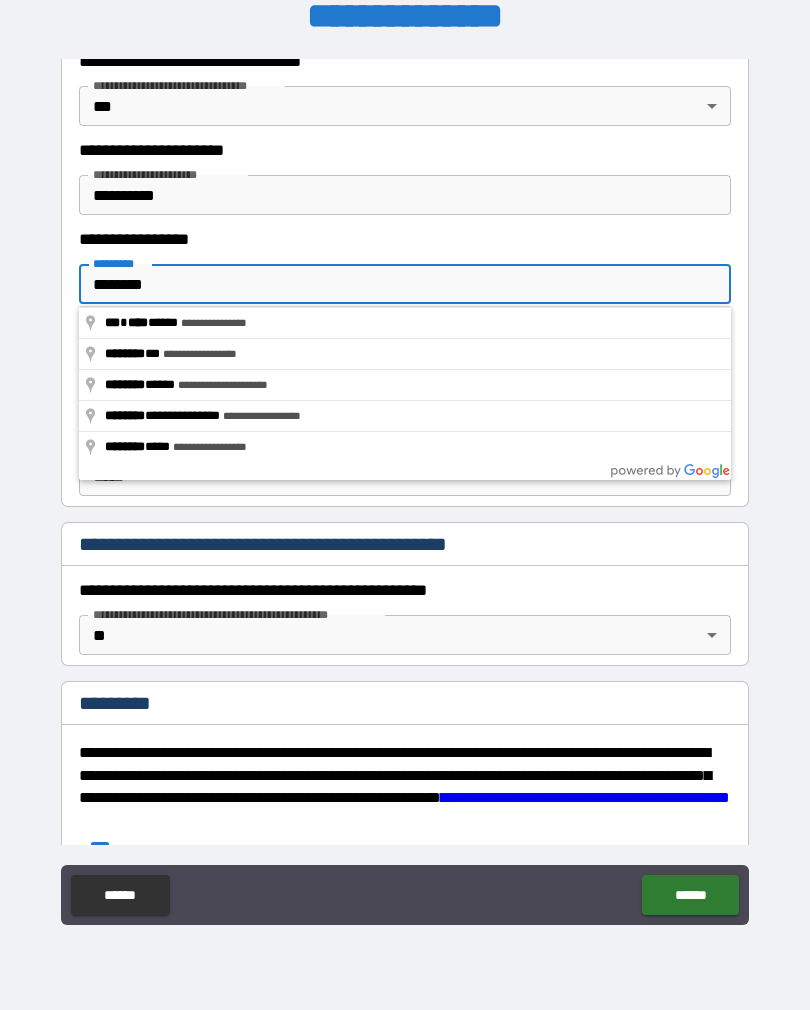 type on "**********" 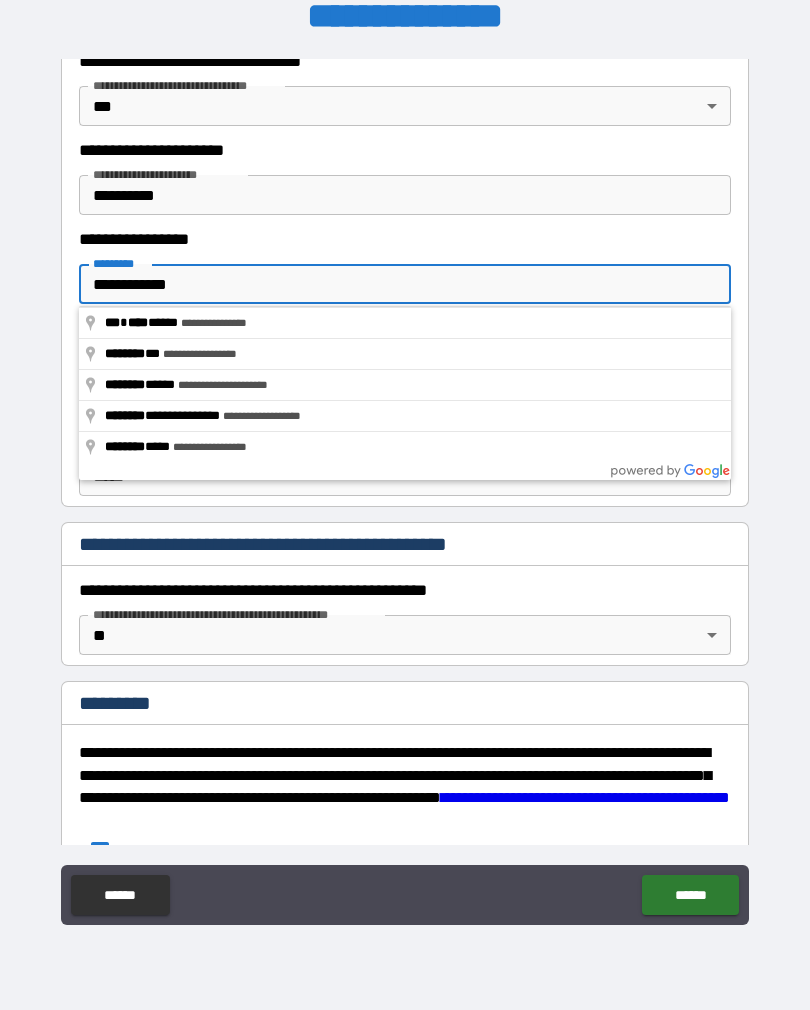type on "**" 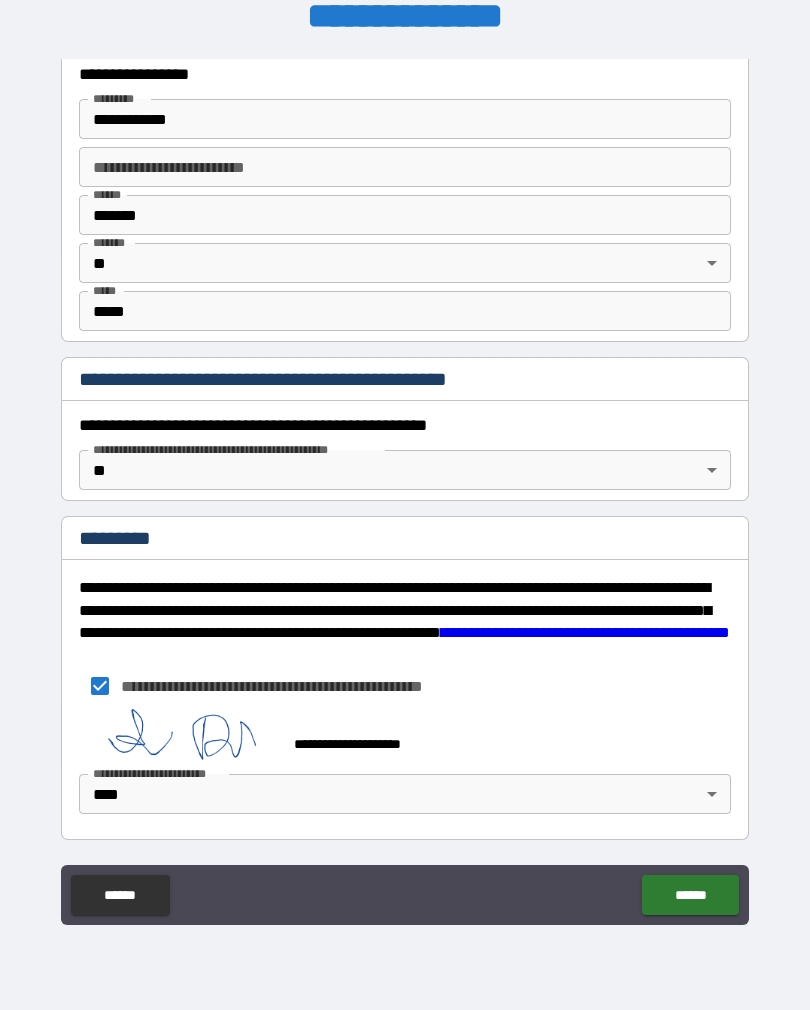 scroll, scrollTop: 1914, scrollLeft: 0, axis: vertical 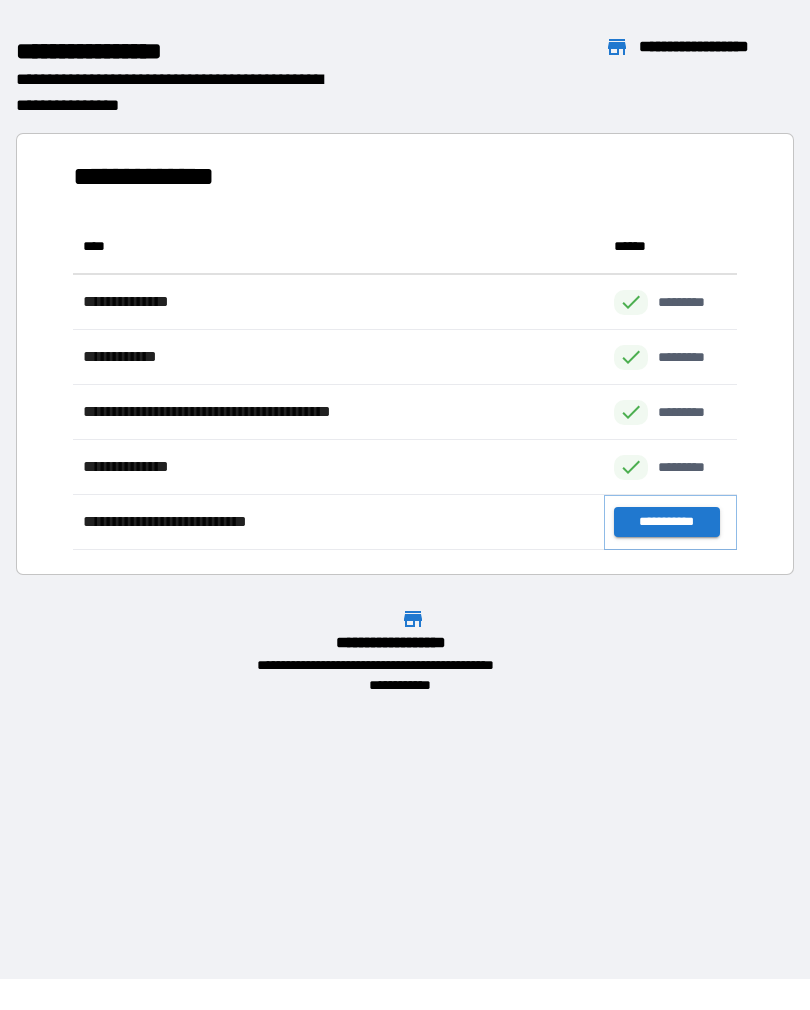 click on "**********" at bounding box center (666, 522) 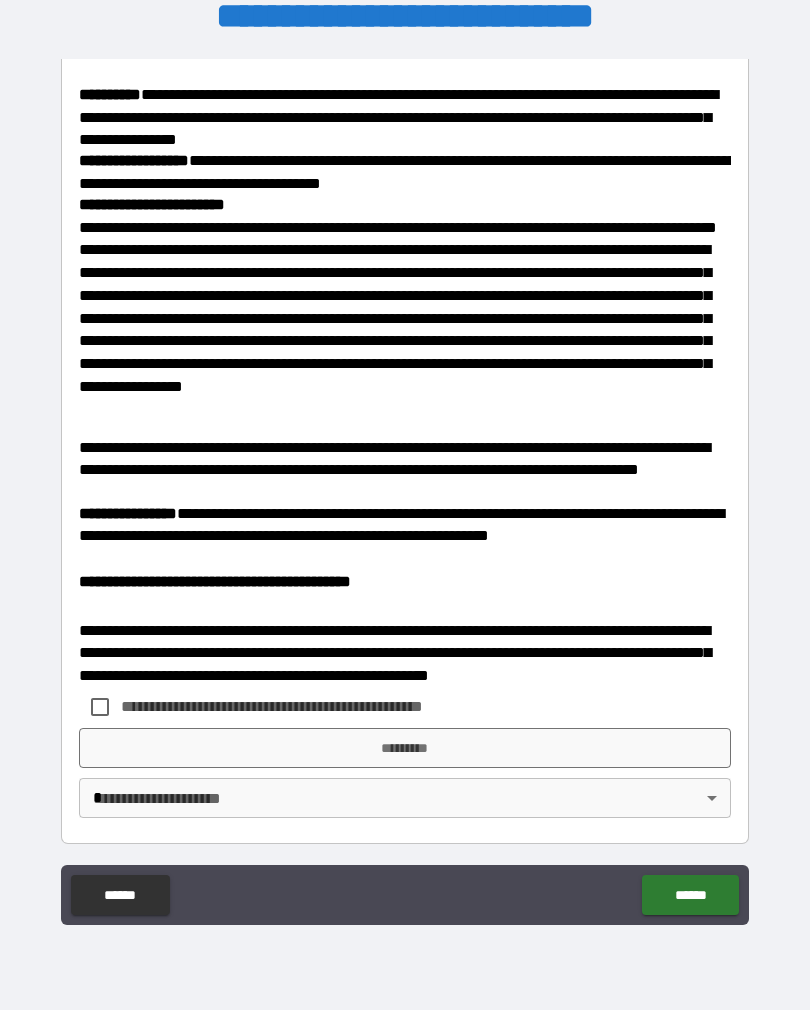 scroll, scrollTop: 2241, scrollLeft: 0, axis: vertical 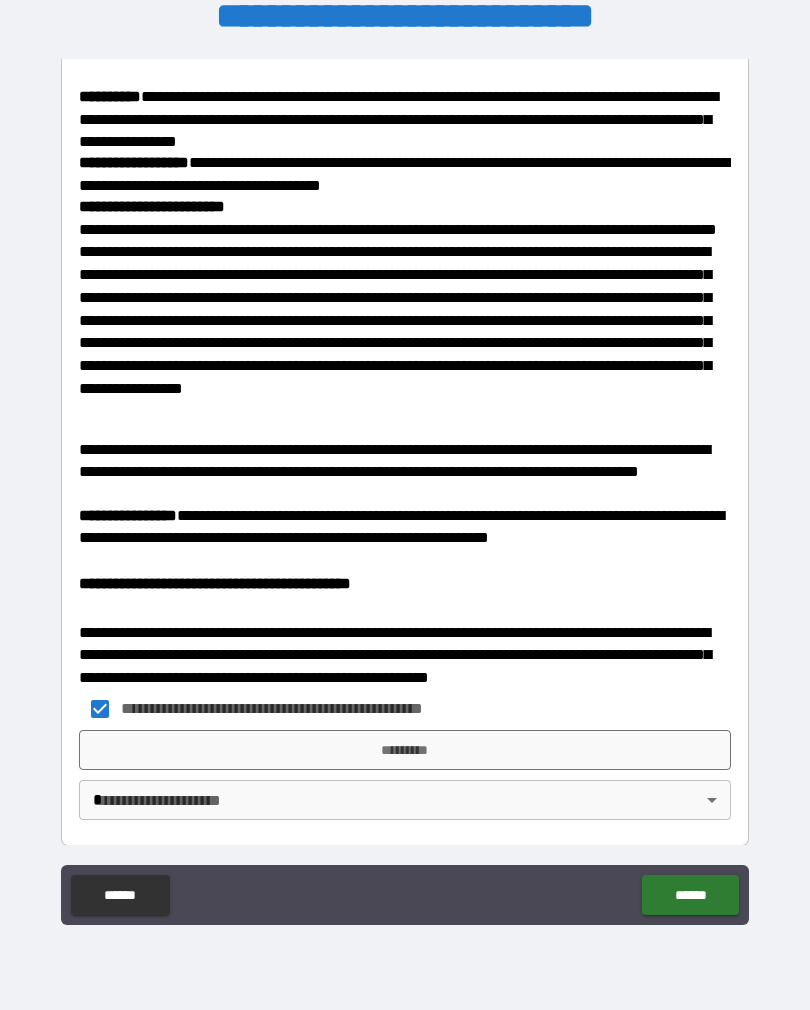 click on "*********" at bounding box center (405, 750) 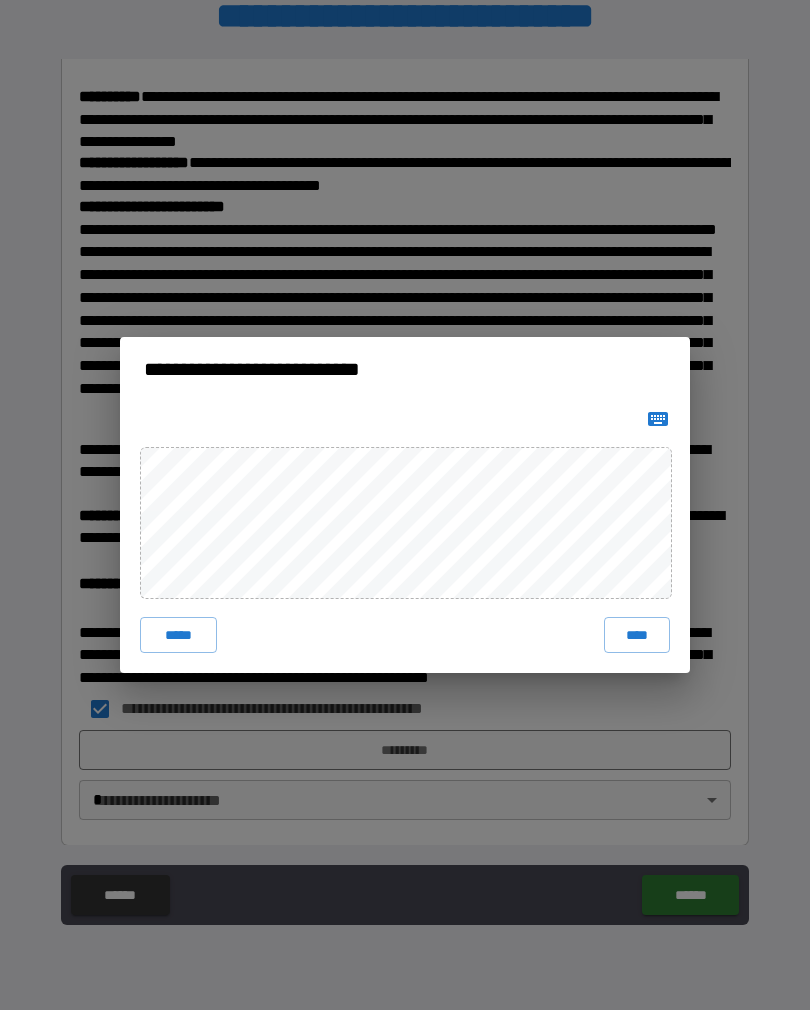 click on "****" at bounding box center (637, 635) 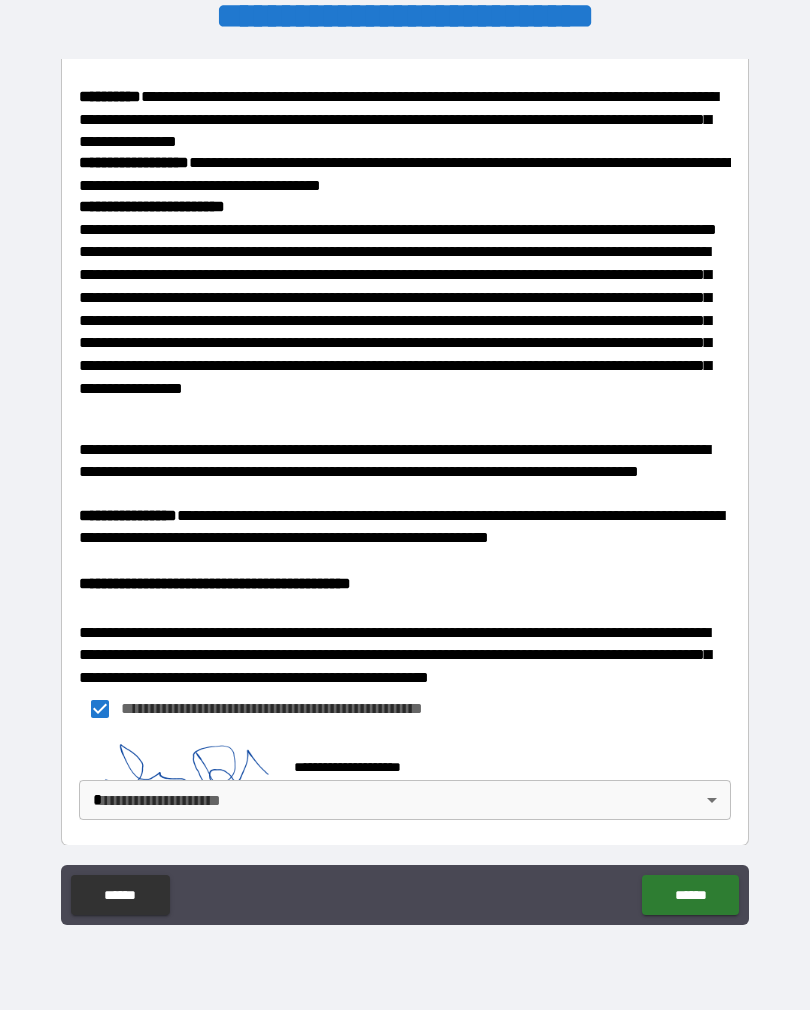 scroll, scrollTop: 2231, scrollLeft: 0, axis: vertical 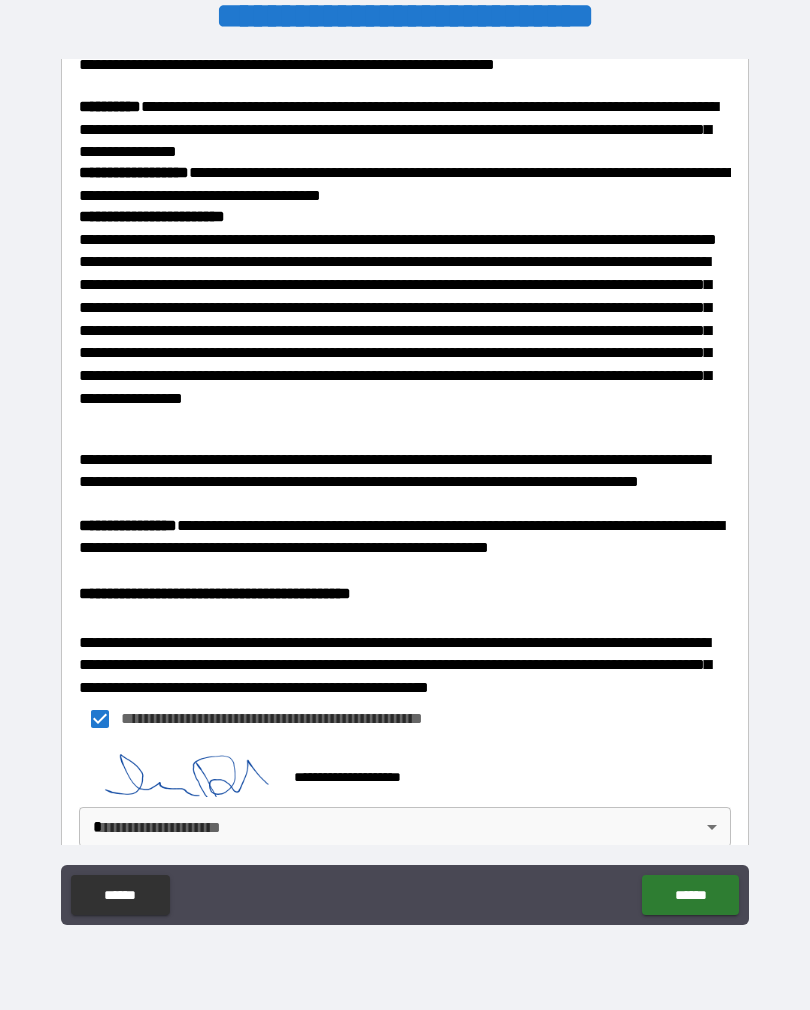 click on "**********" at bounding box center [405, 489] 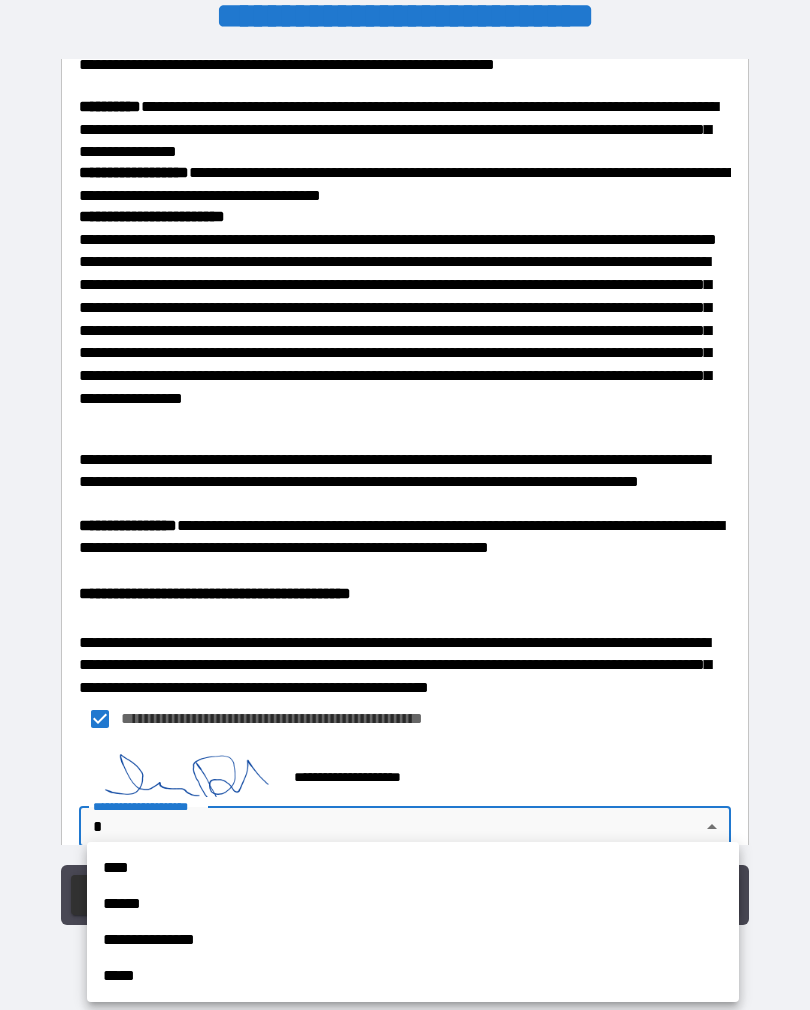 click on "****" at bounding box center (413, 868) 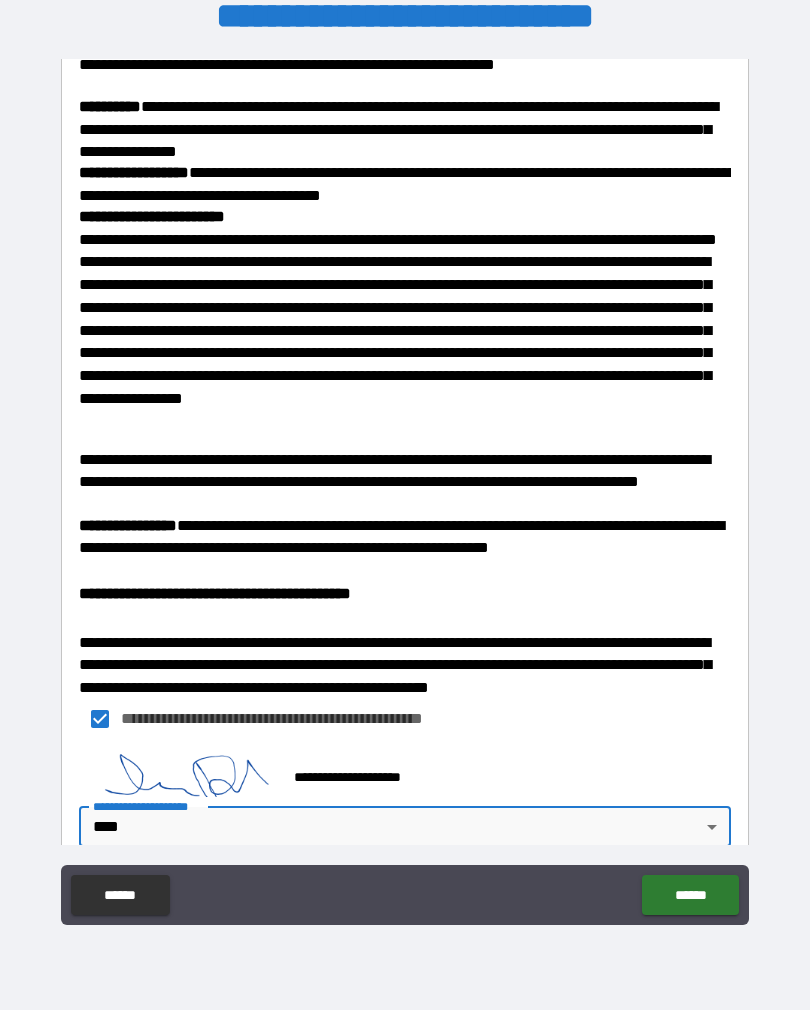 click on "******" at bounding box center (690, 895) 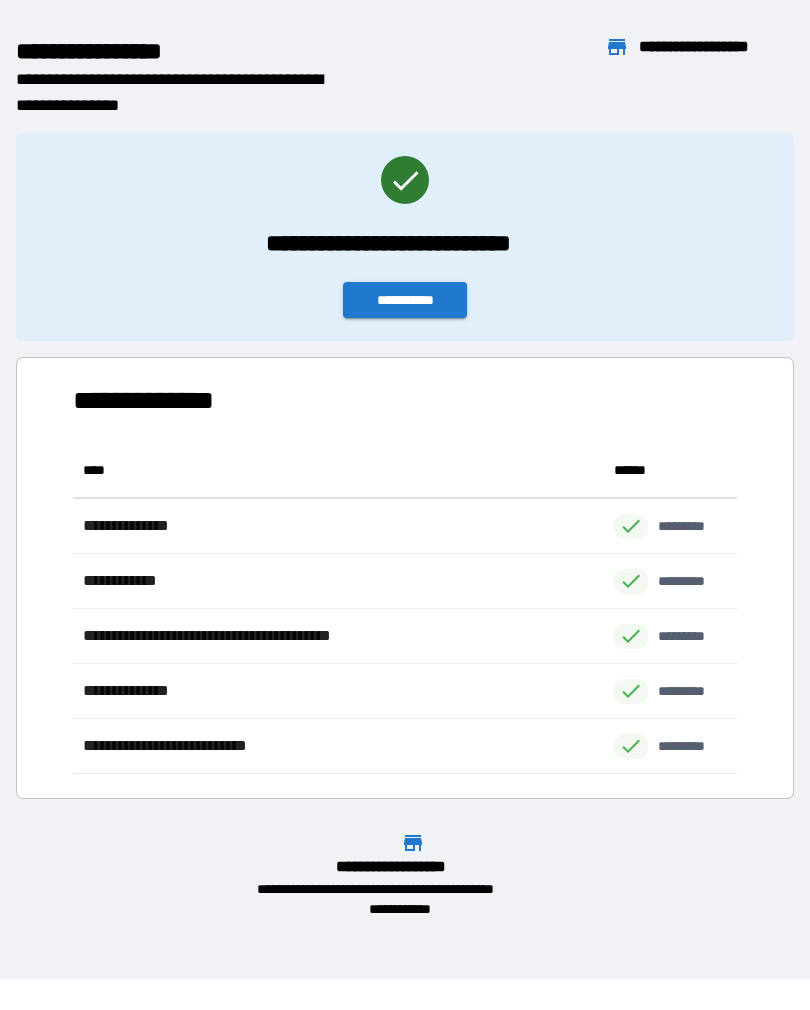 scroll, scrollTop: 1, scrollLeft: 1, axis: both 